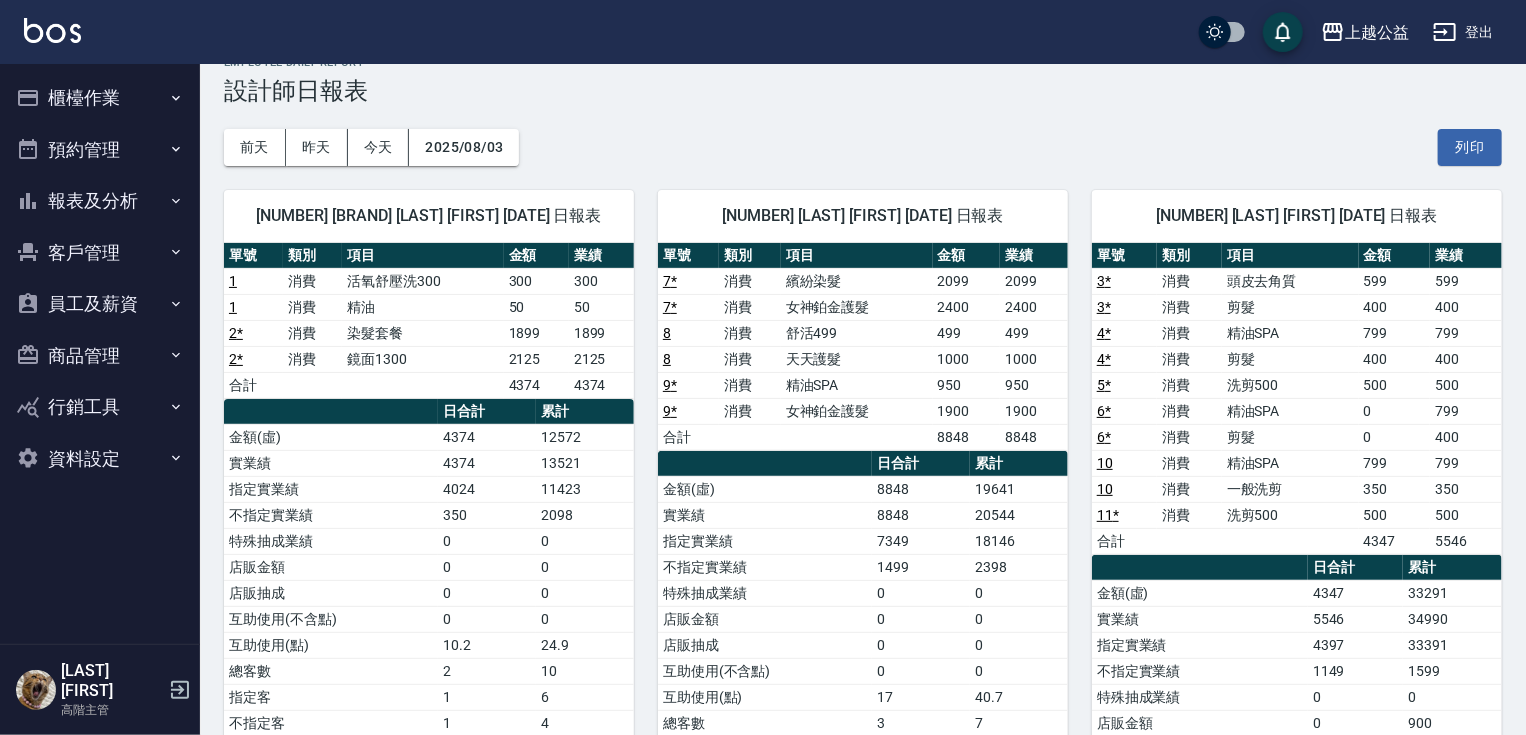 scroll, scrollTop: 32, scrollLeft: 0, axis: vertical 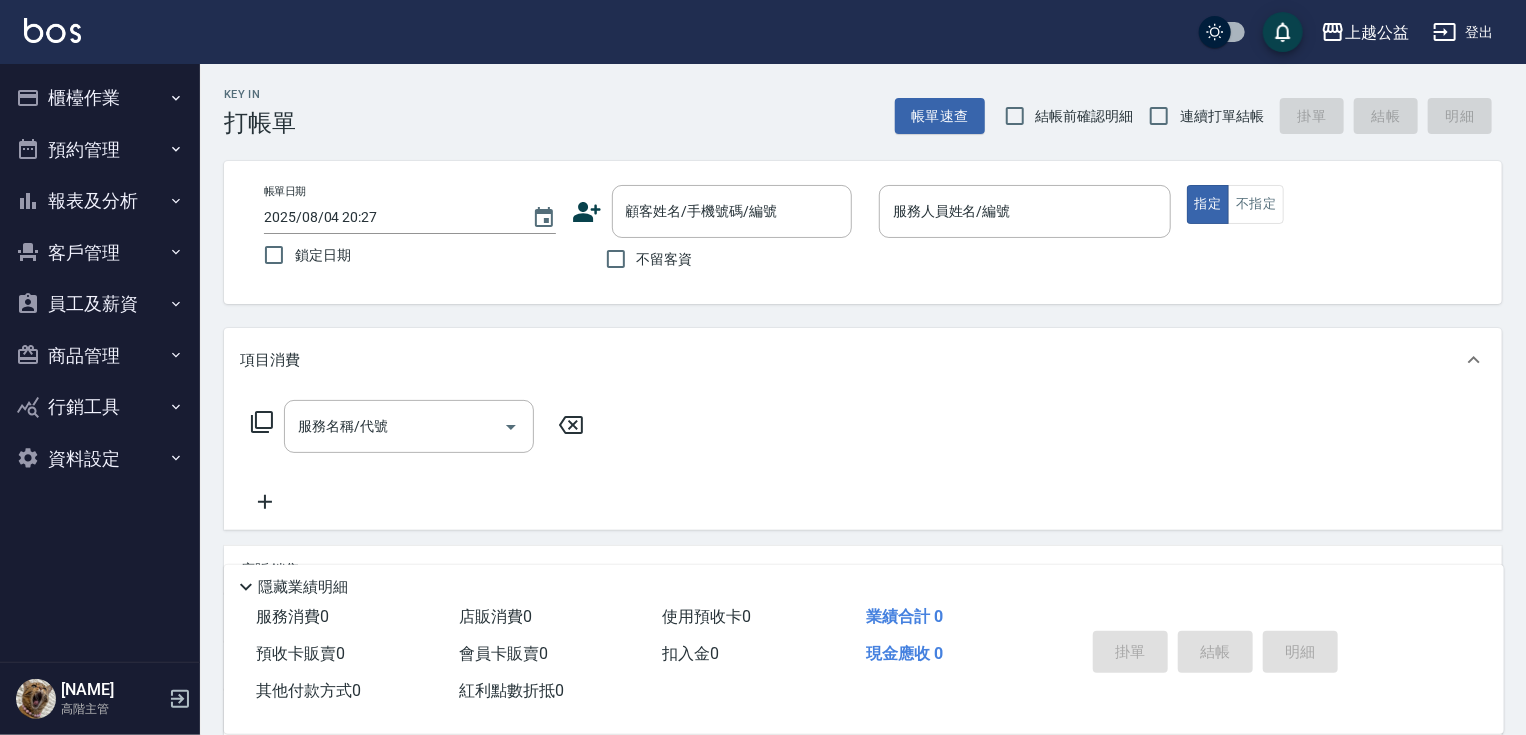 click on "不留客資" at bounding box center (665, 259) 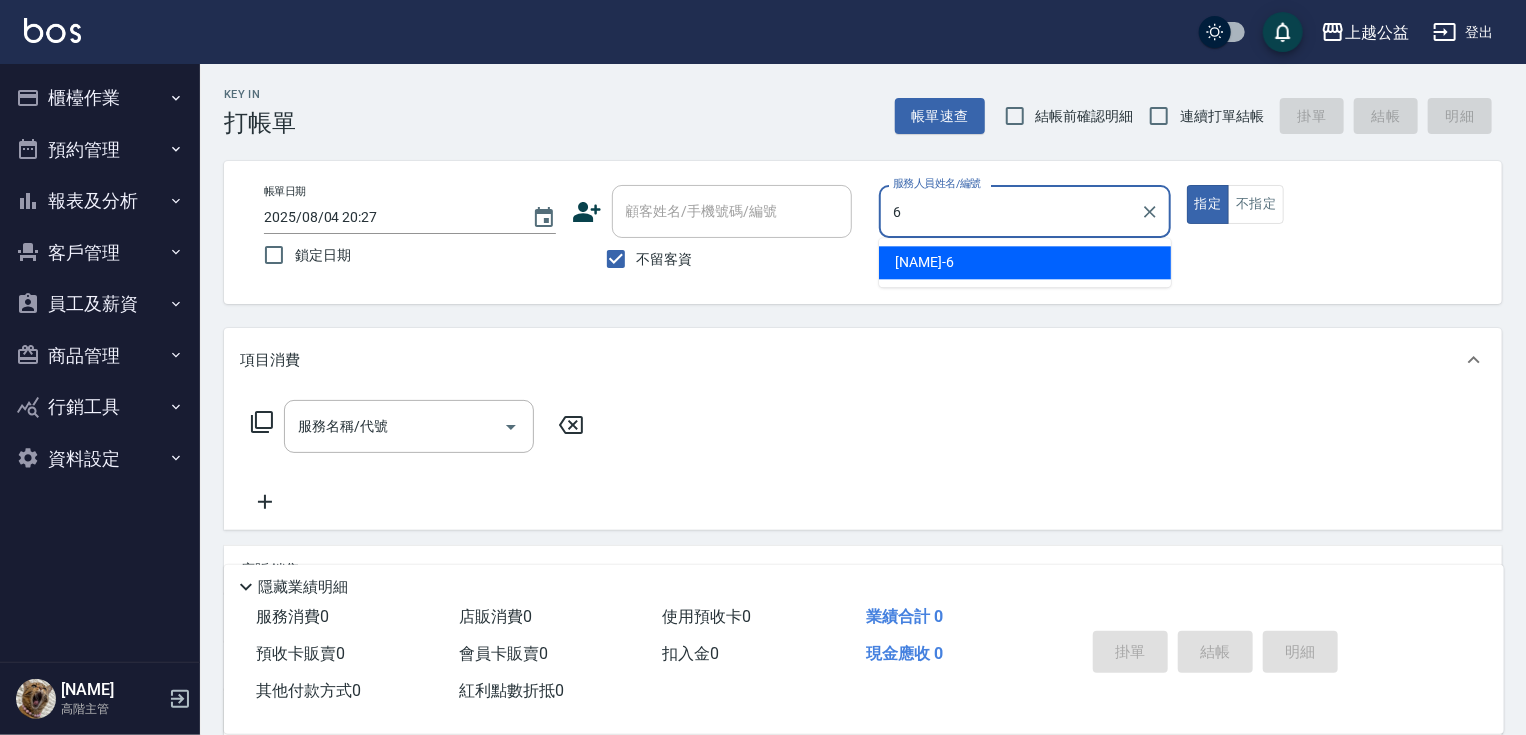 type on "[NAME]-6" 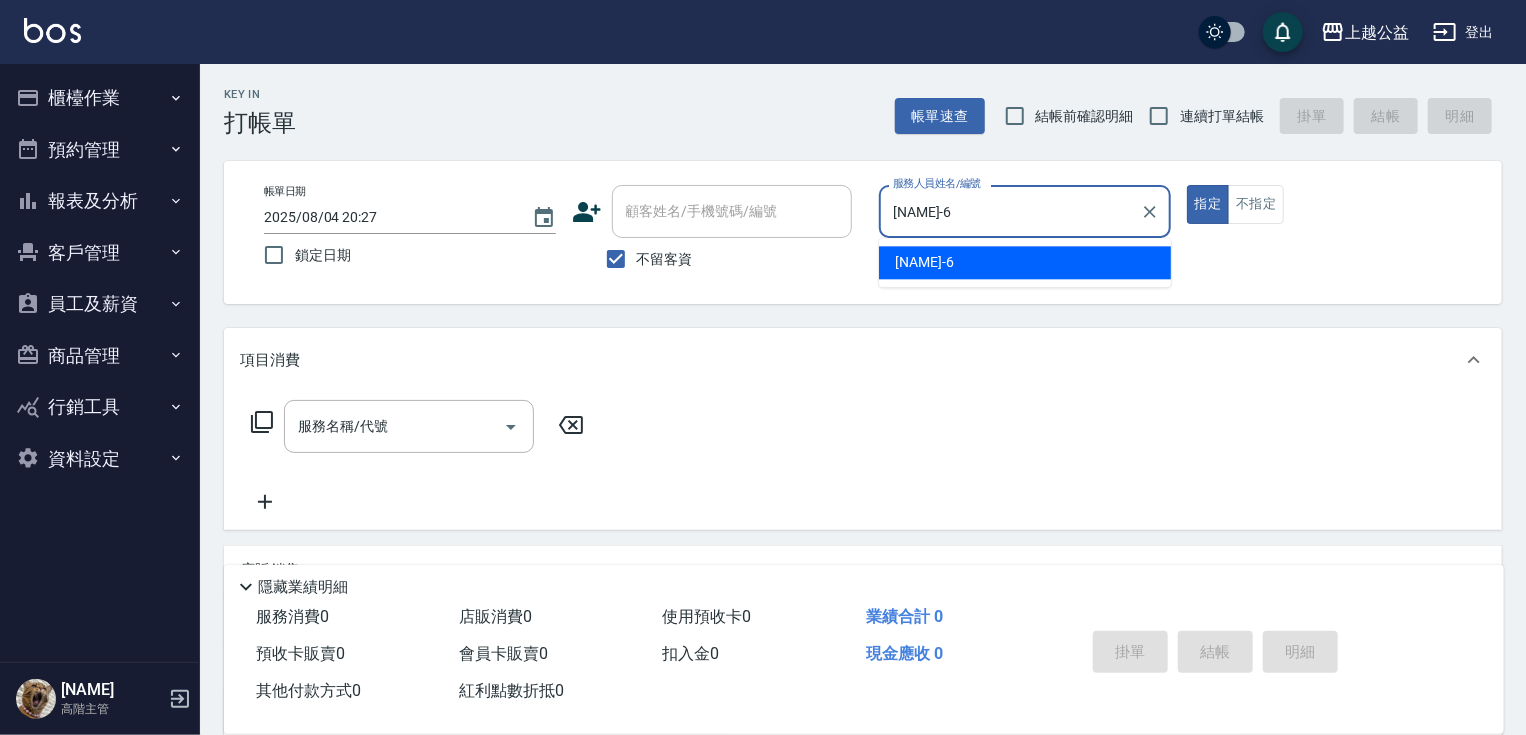 type on "true" 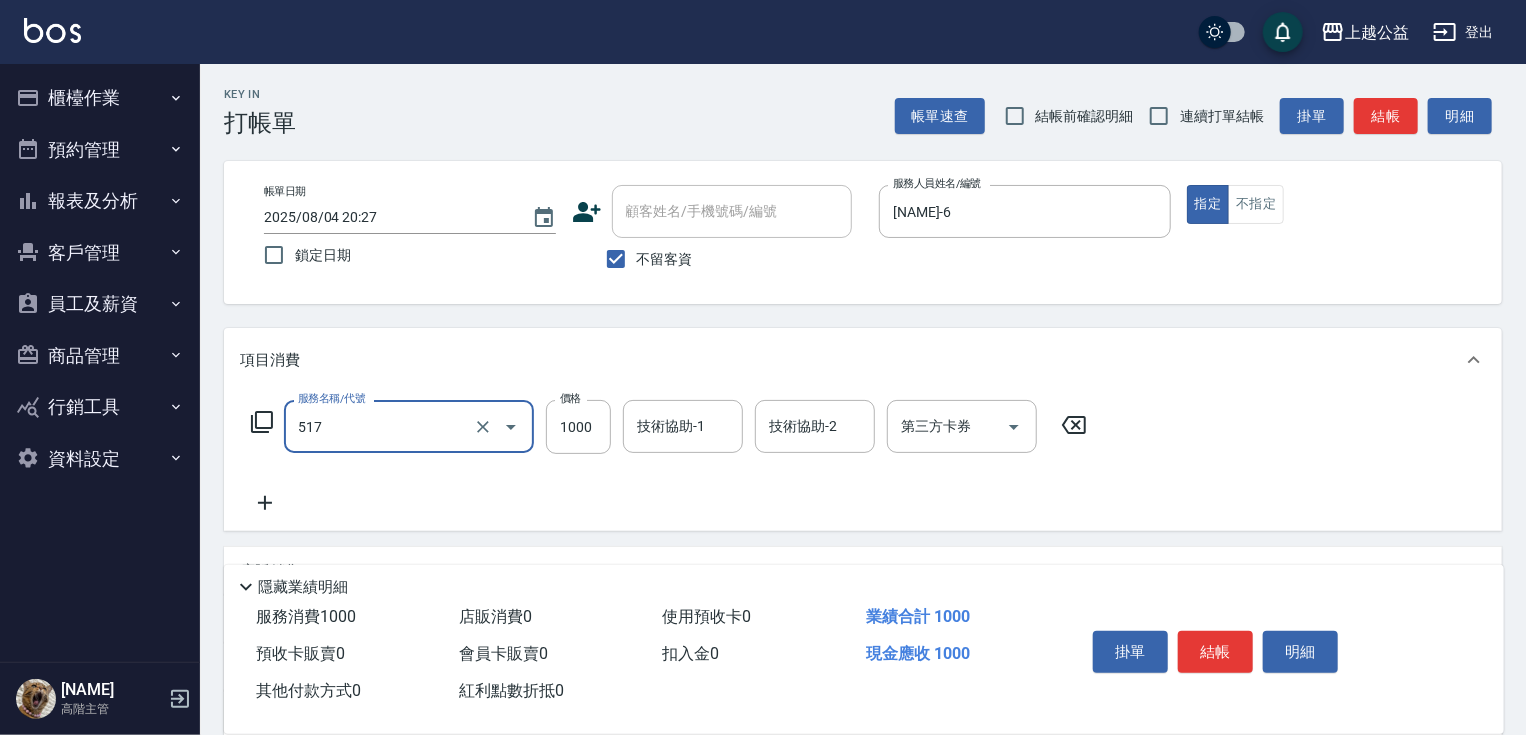 type on "染髮1000(517)" 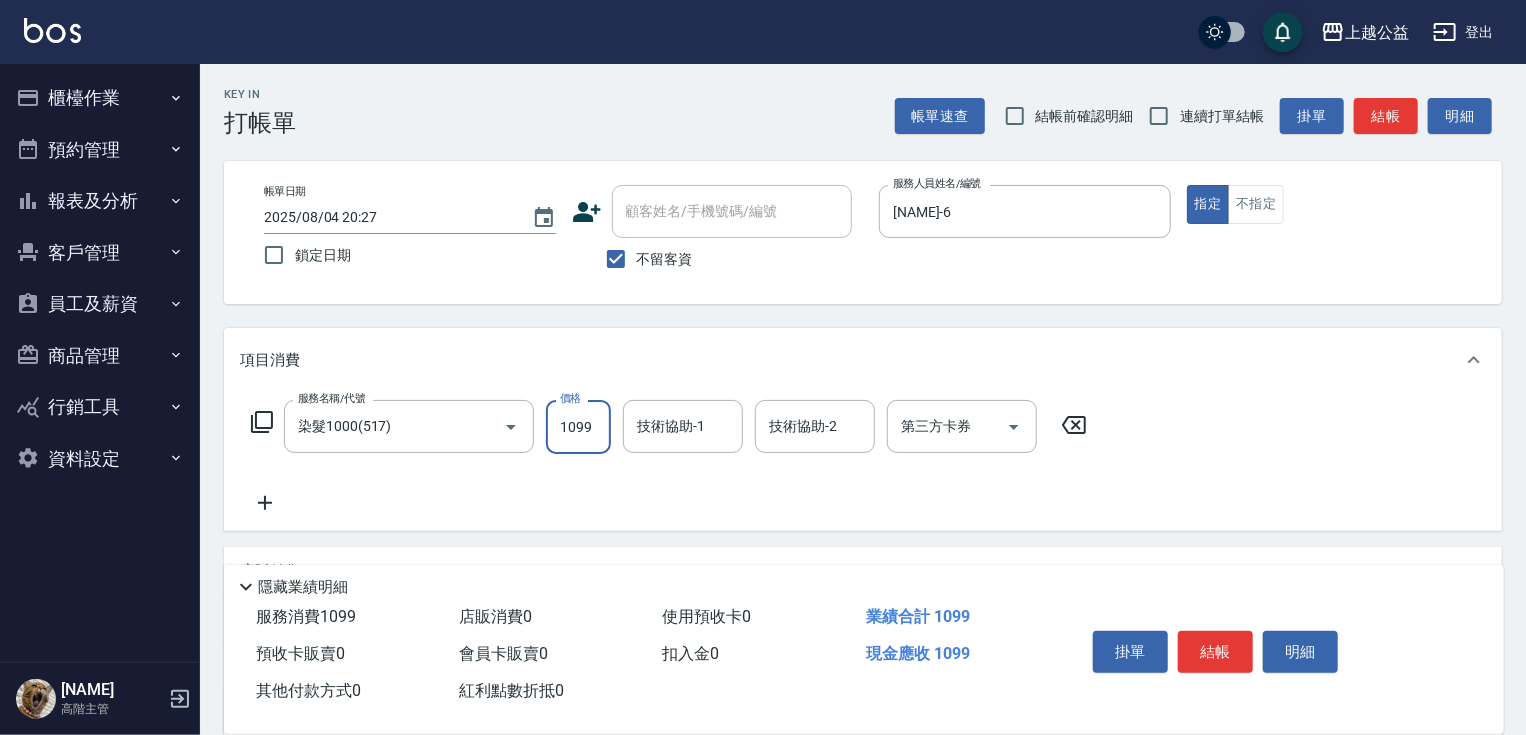 type on "1099" 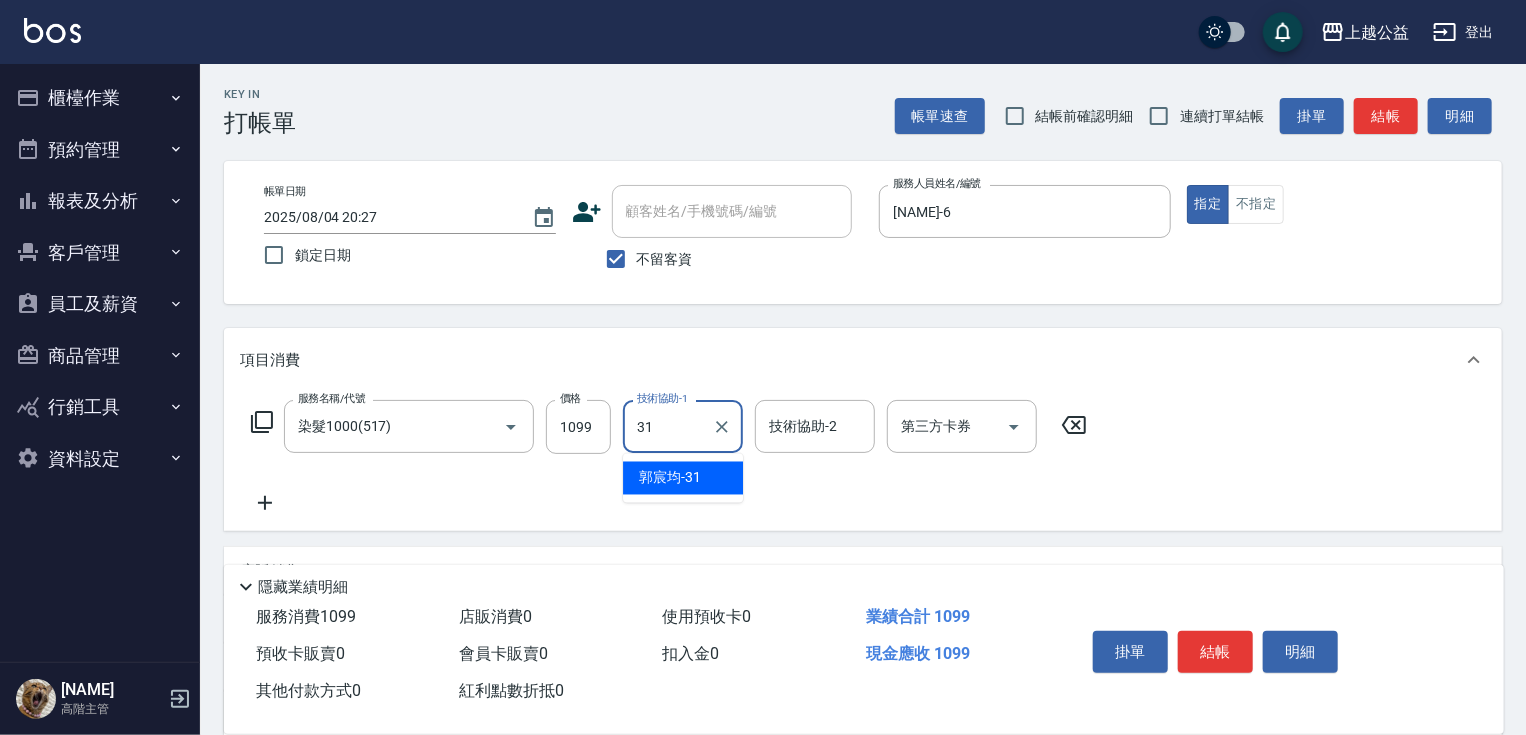 type on "[NAME]-31" 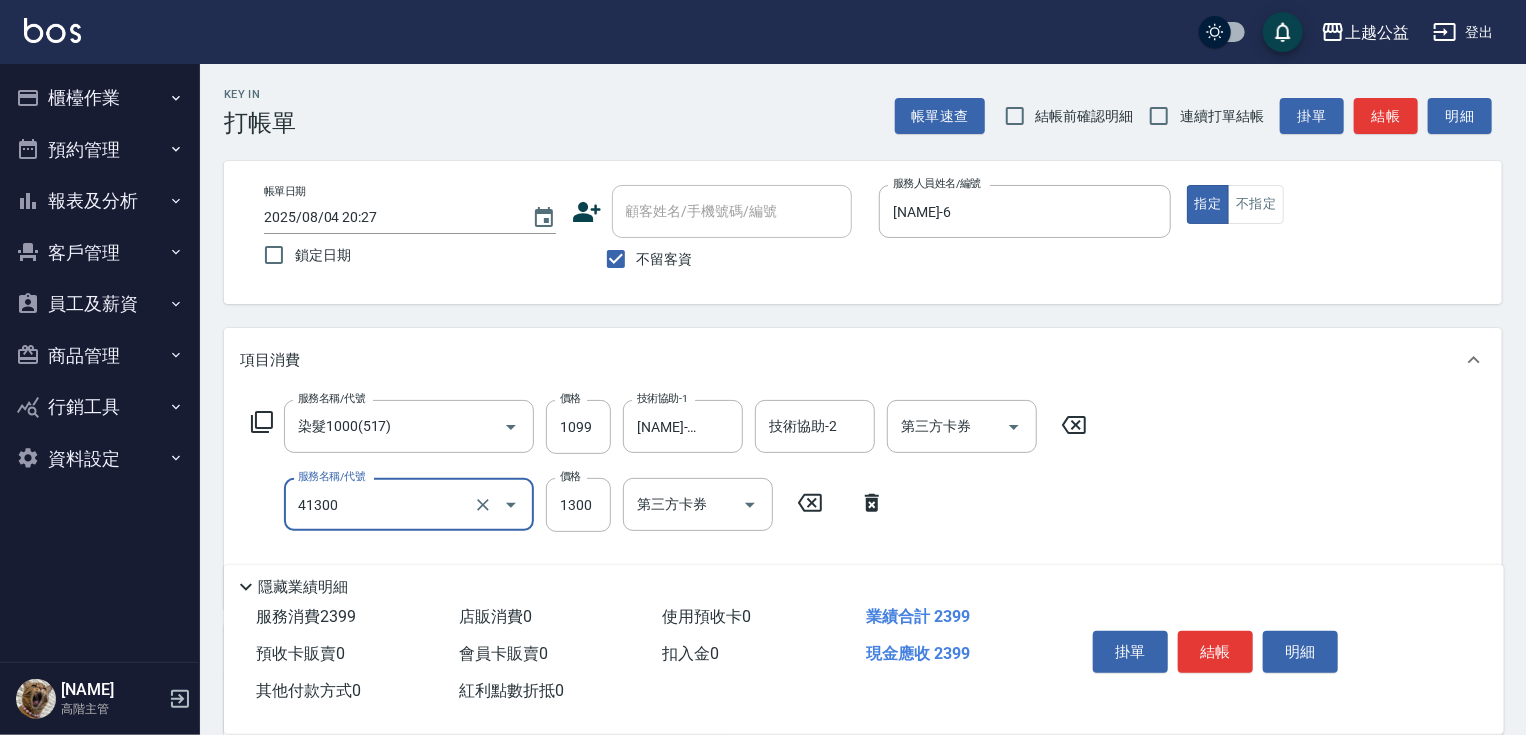 type on "鏡面1300(41300)" 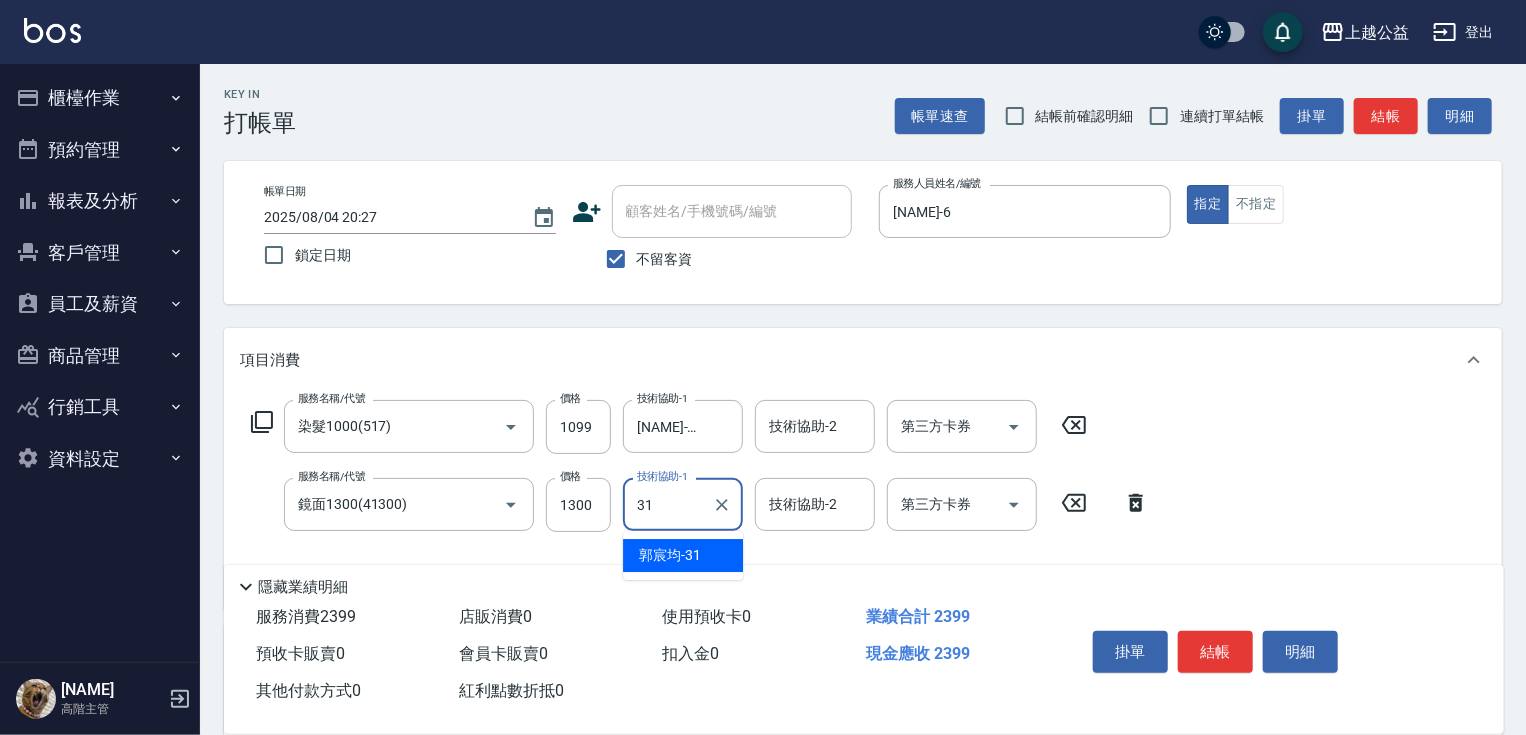 type on "[NAME]-31" 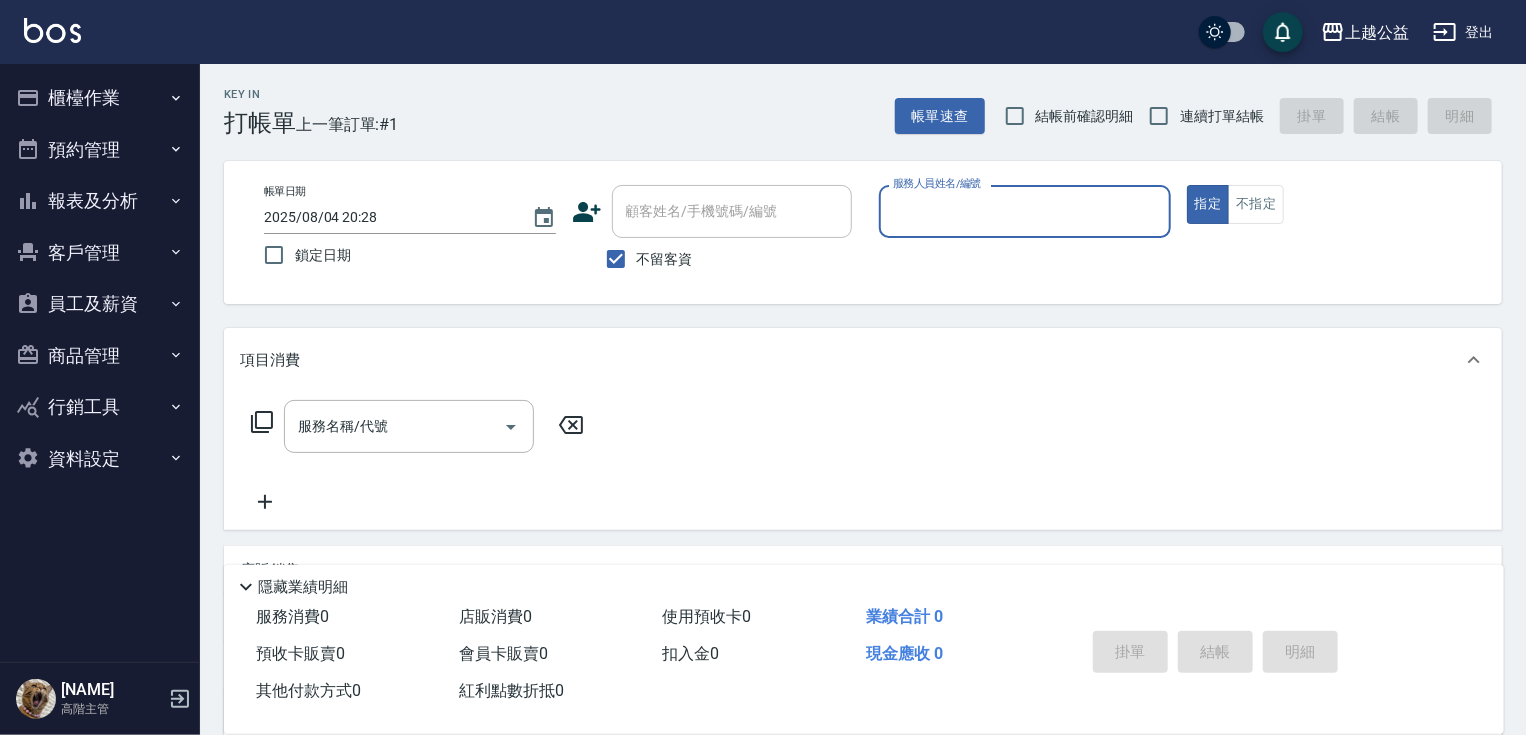 click on "連續打單結帳" at bounding box center [1222, 116] 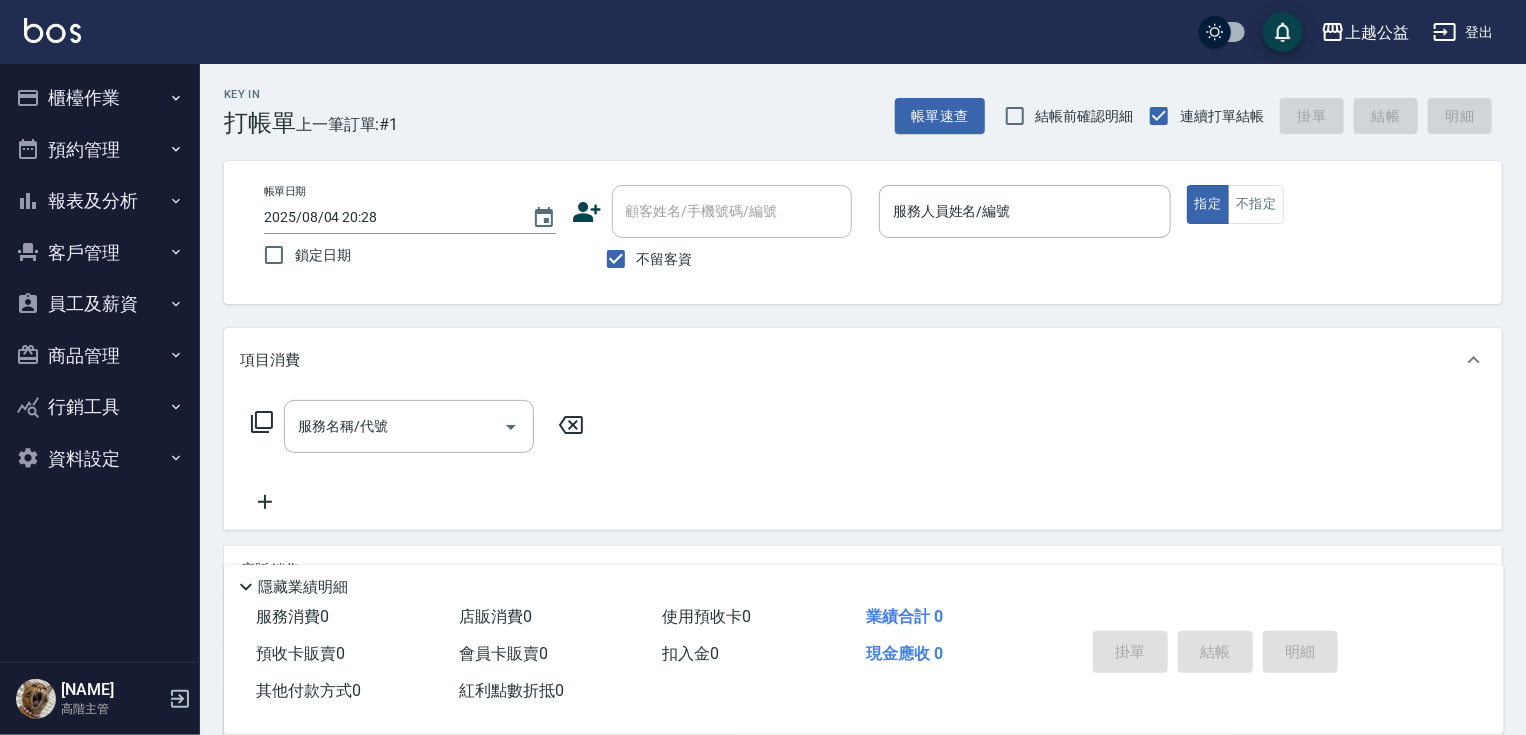 click on "不留客資" at bounding box center [665, 259] 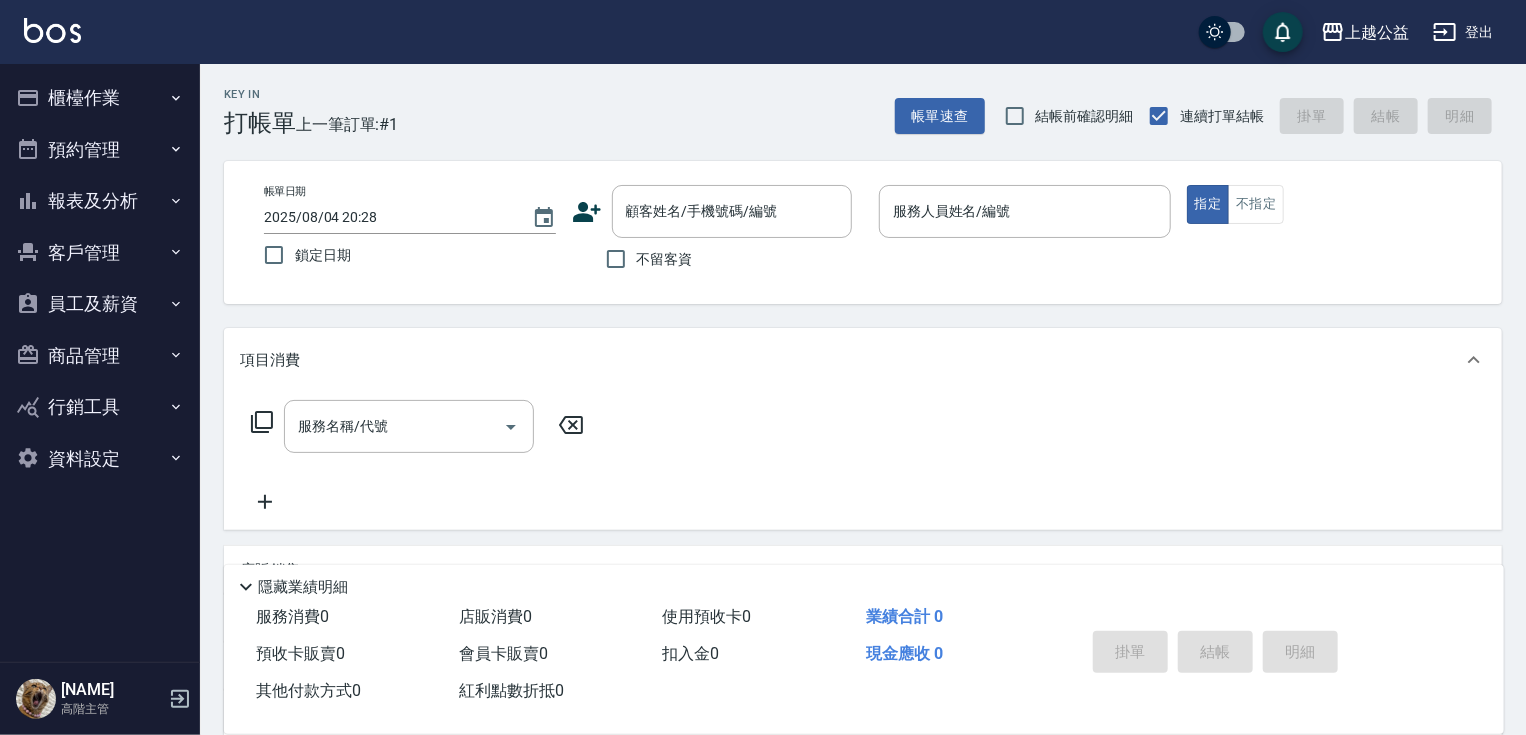 click on "不留客資" at bounding box center (712, 259) 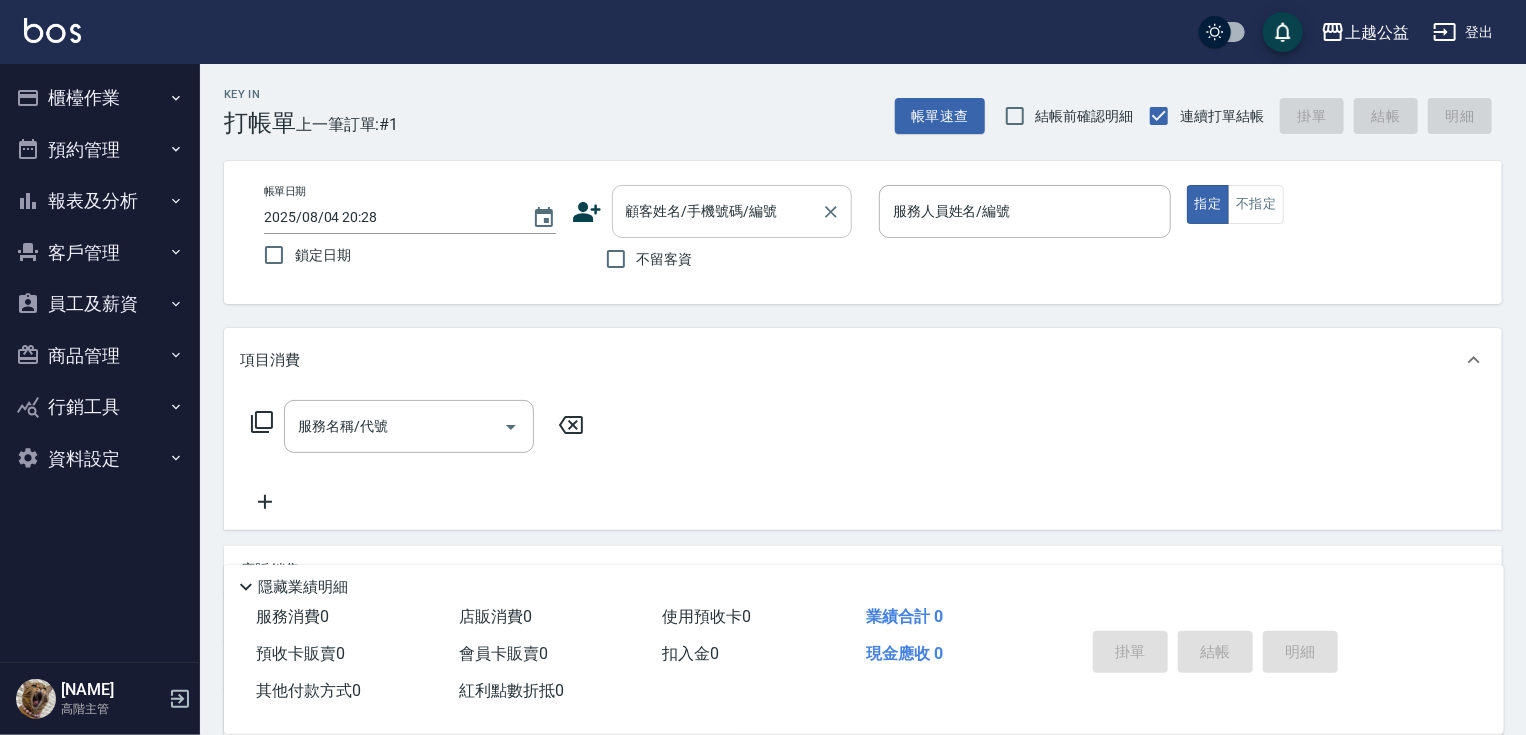 click on "顧客姓名/手機號碼/編號 顧客姓名/手機號碼/編號" at bounding box center (732, 211) 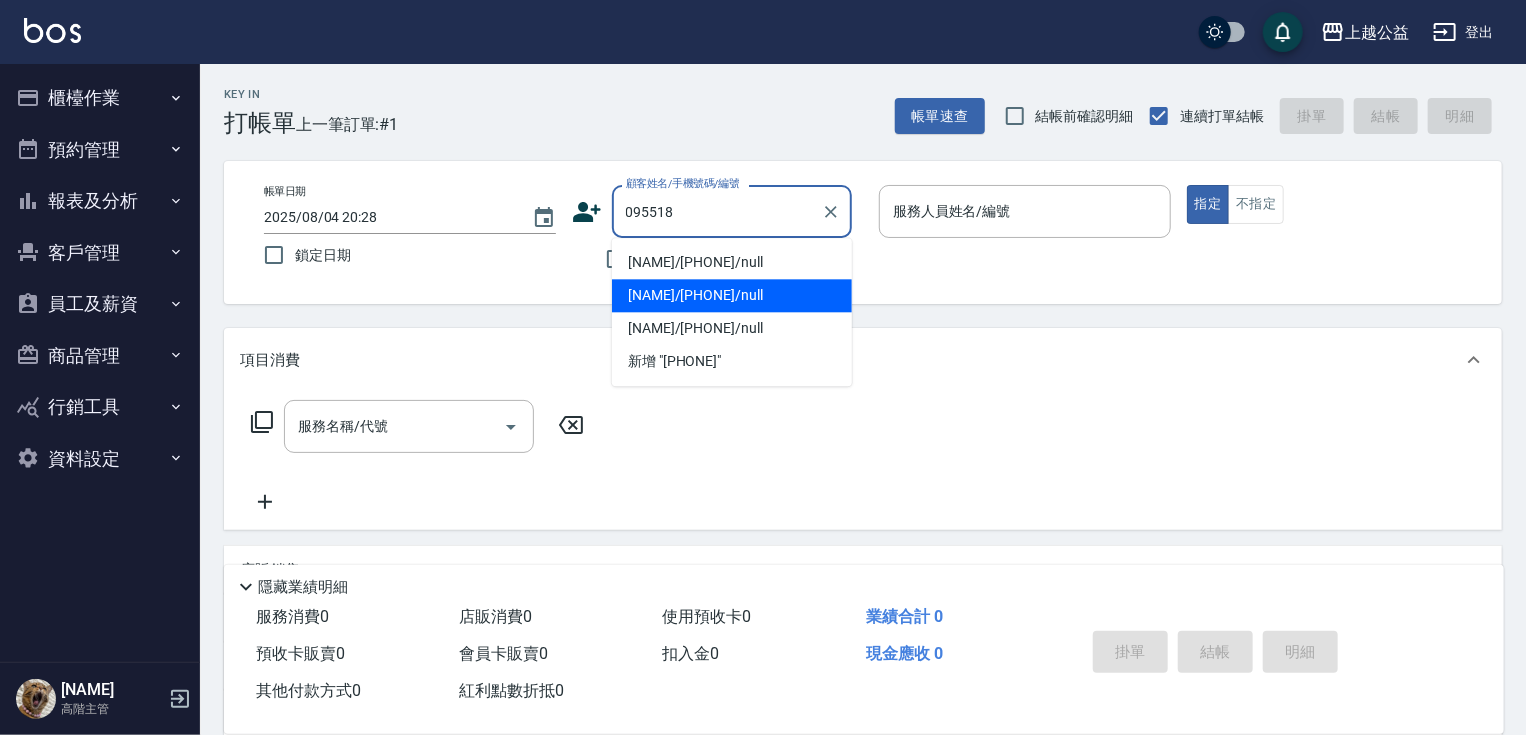 click on "[NAME]/[PHONE]/null" at bounding box center [732, 295] 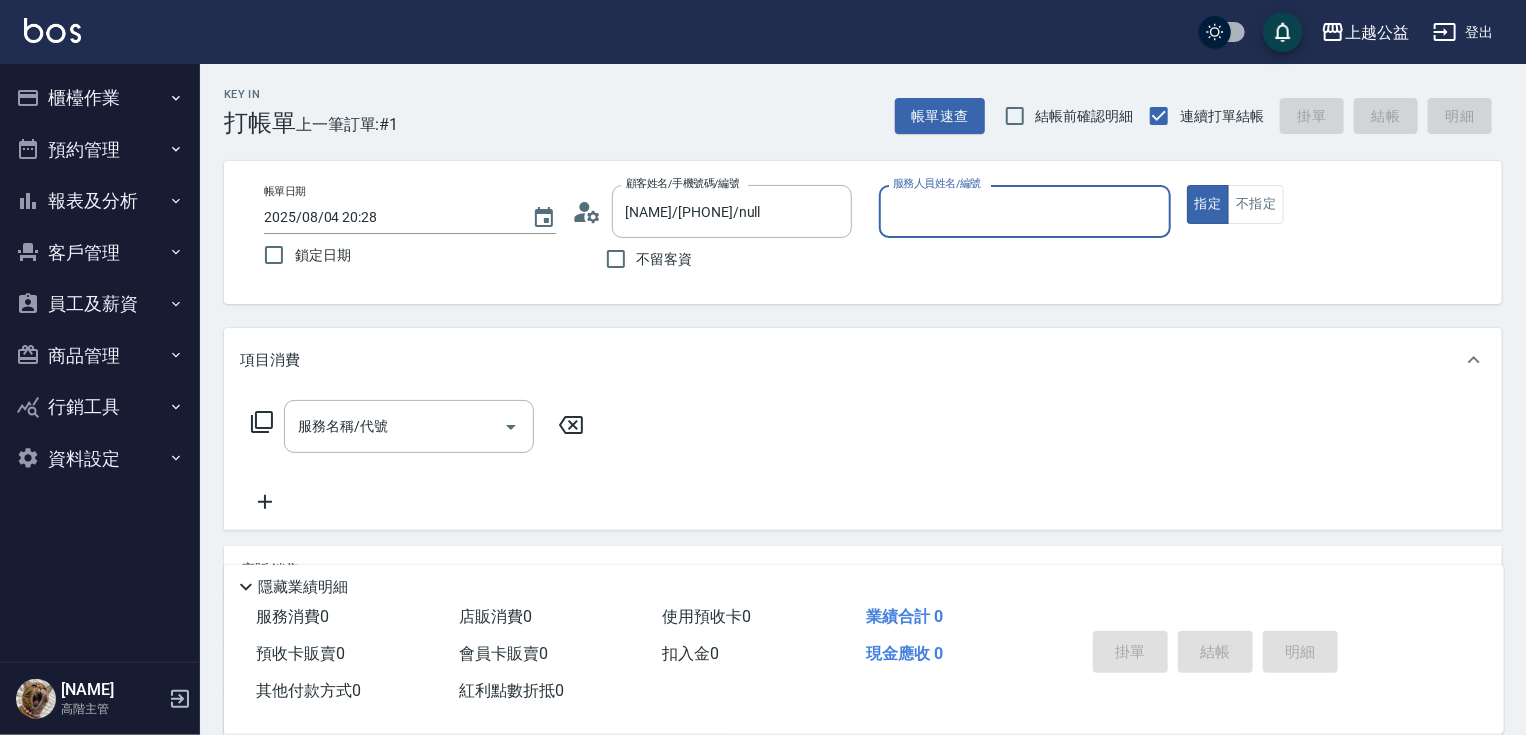 type on "[NAME]-6" 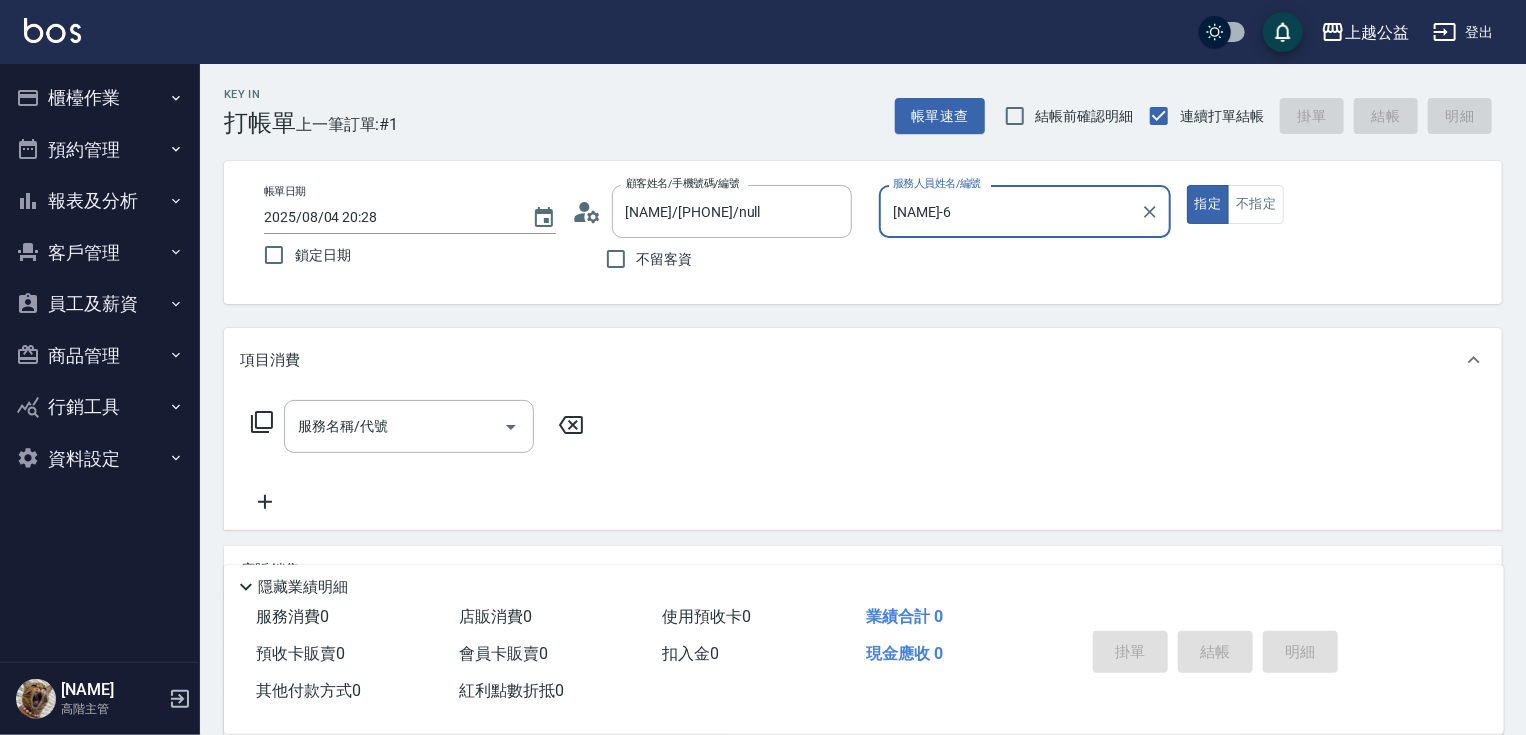 click on "指定" at bounding box center [1208, 204] 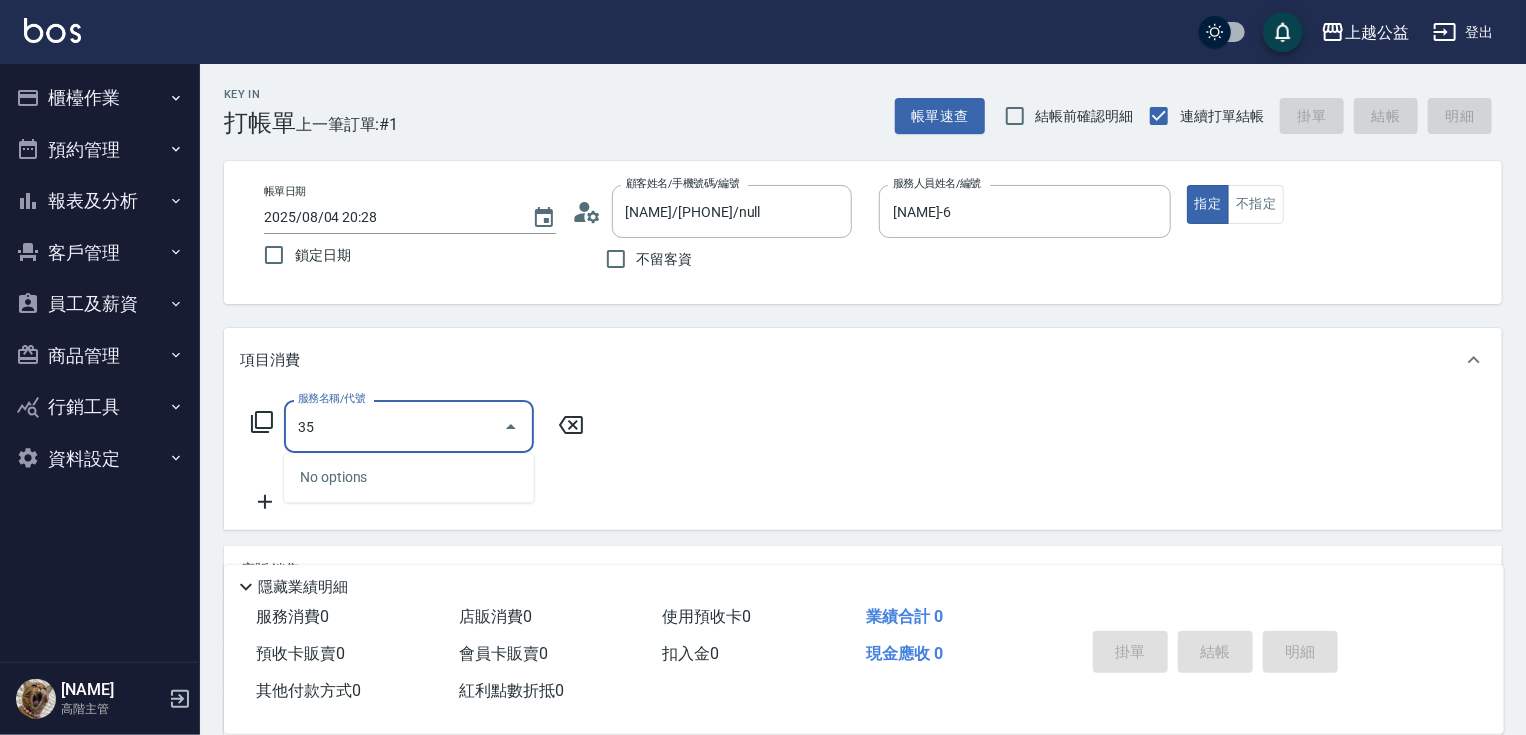 type on "3" 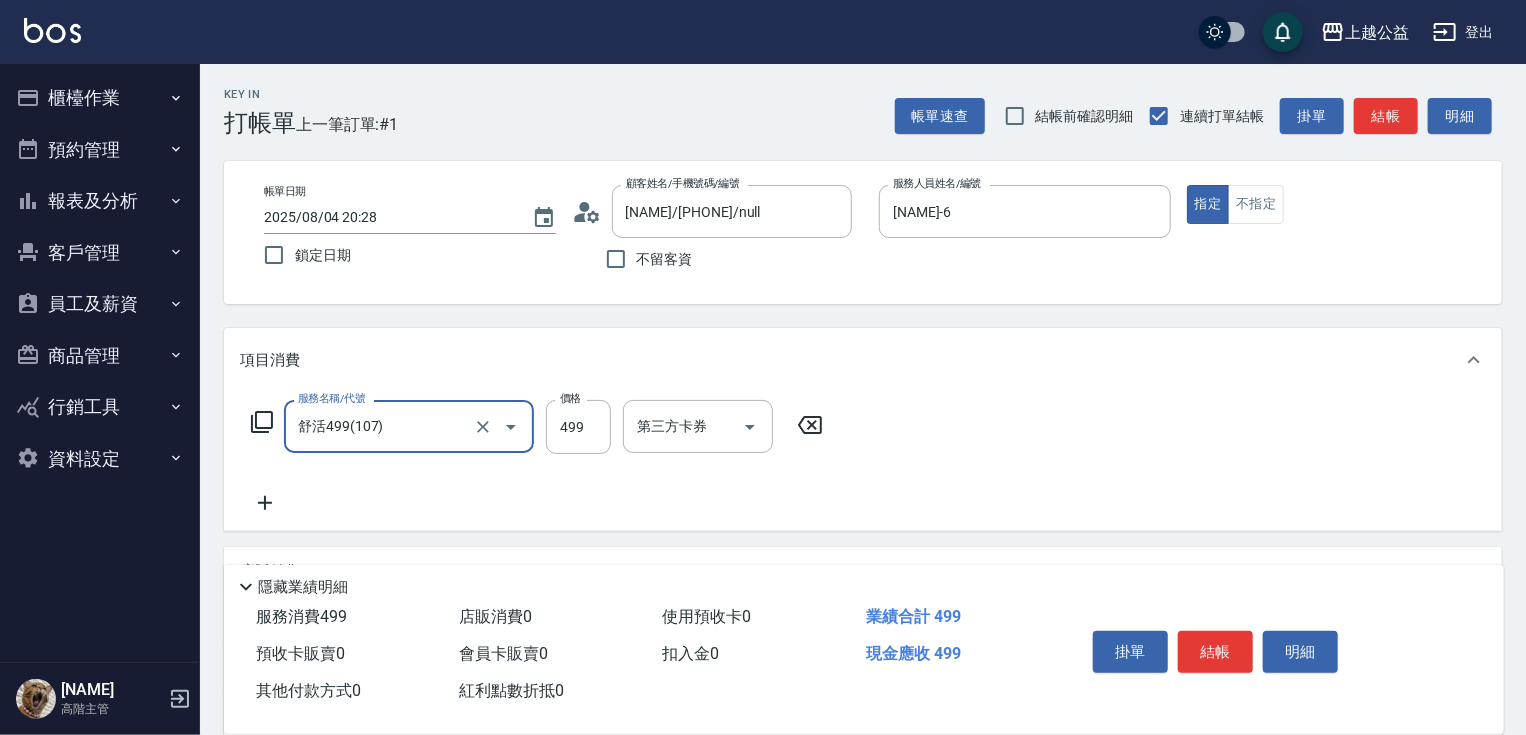 type on "舒活499(107)" 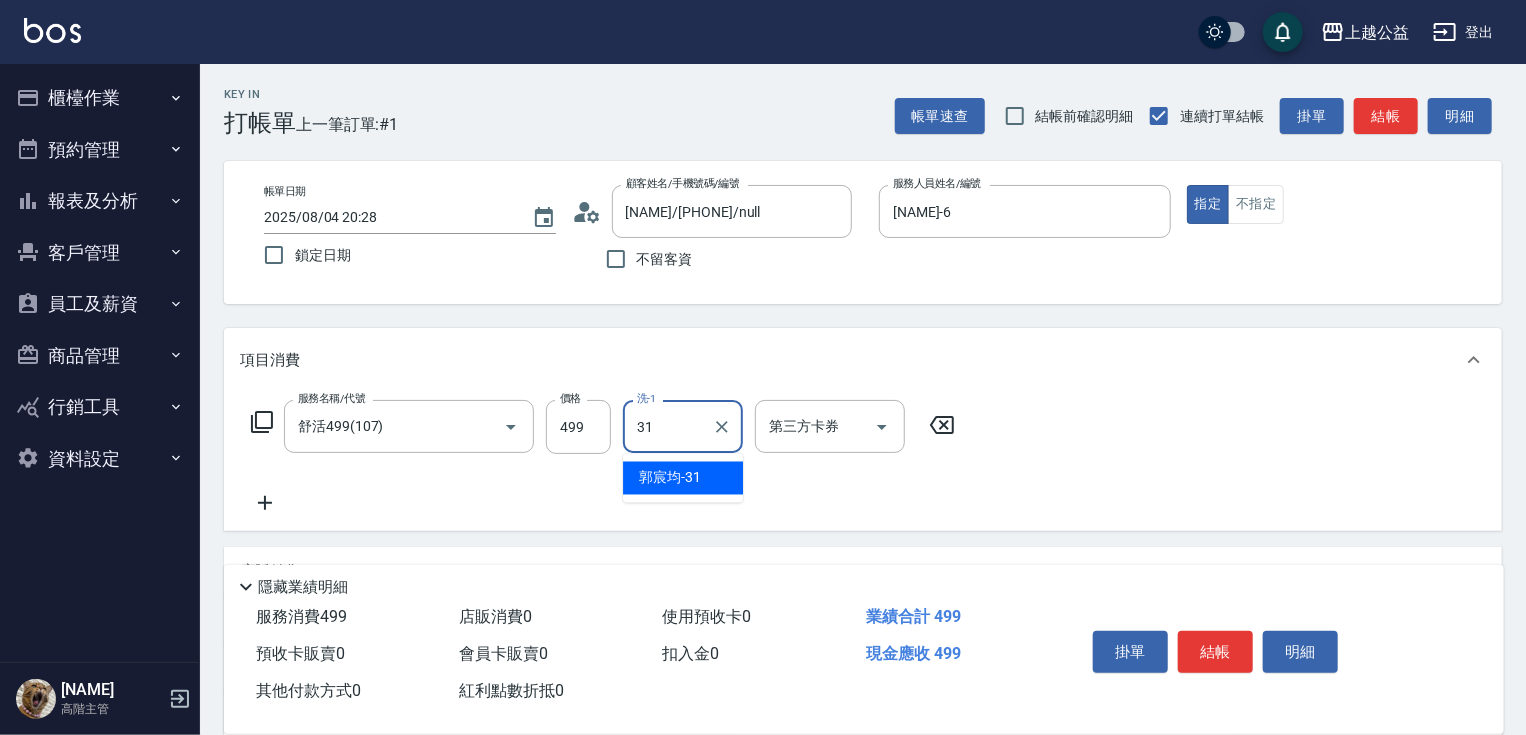type on "[NAME]-31" 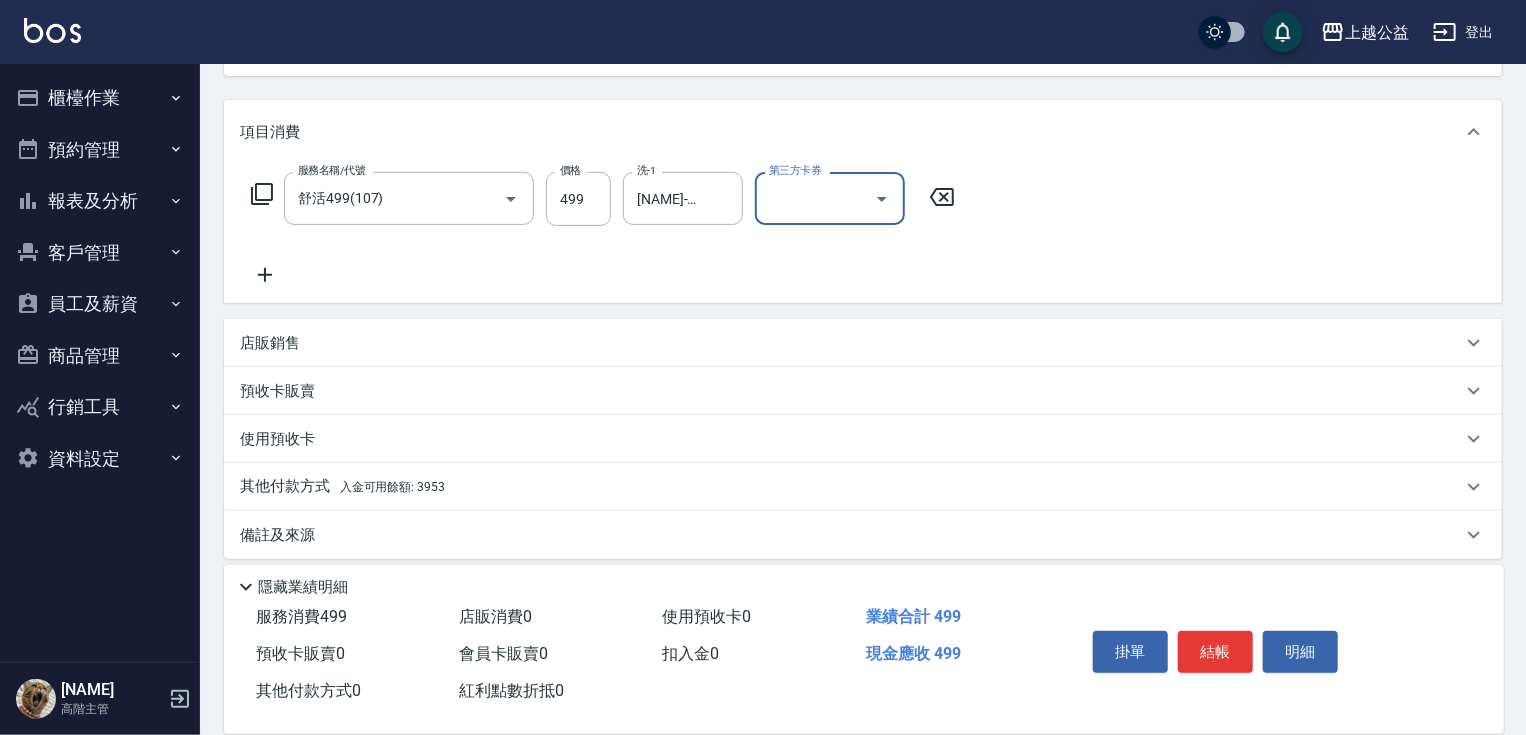 scroll, scrollTop: 242, scrollLeft: 0, axis: vertical 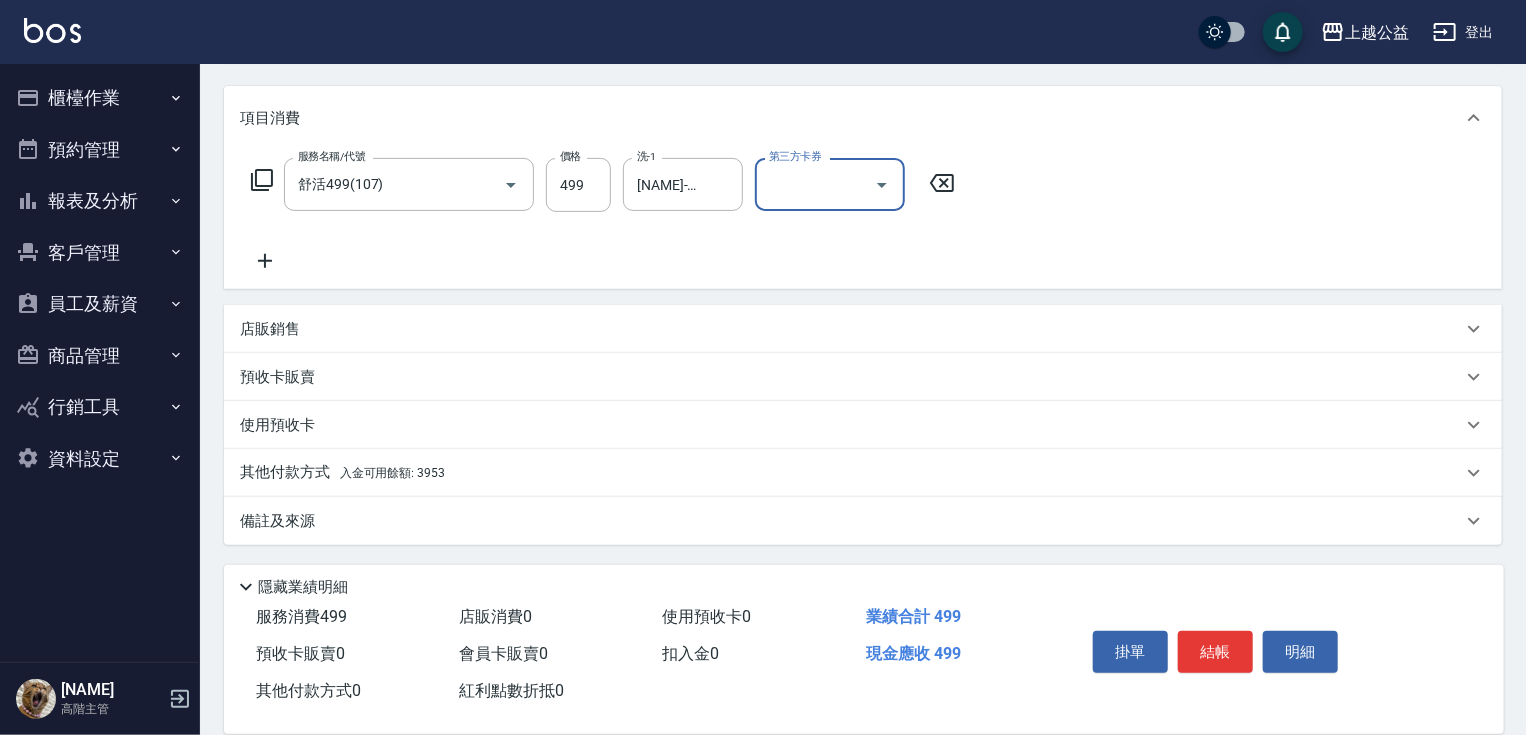 click on "入金可用餘額: 3953" at bounding box center (392, 473) 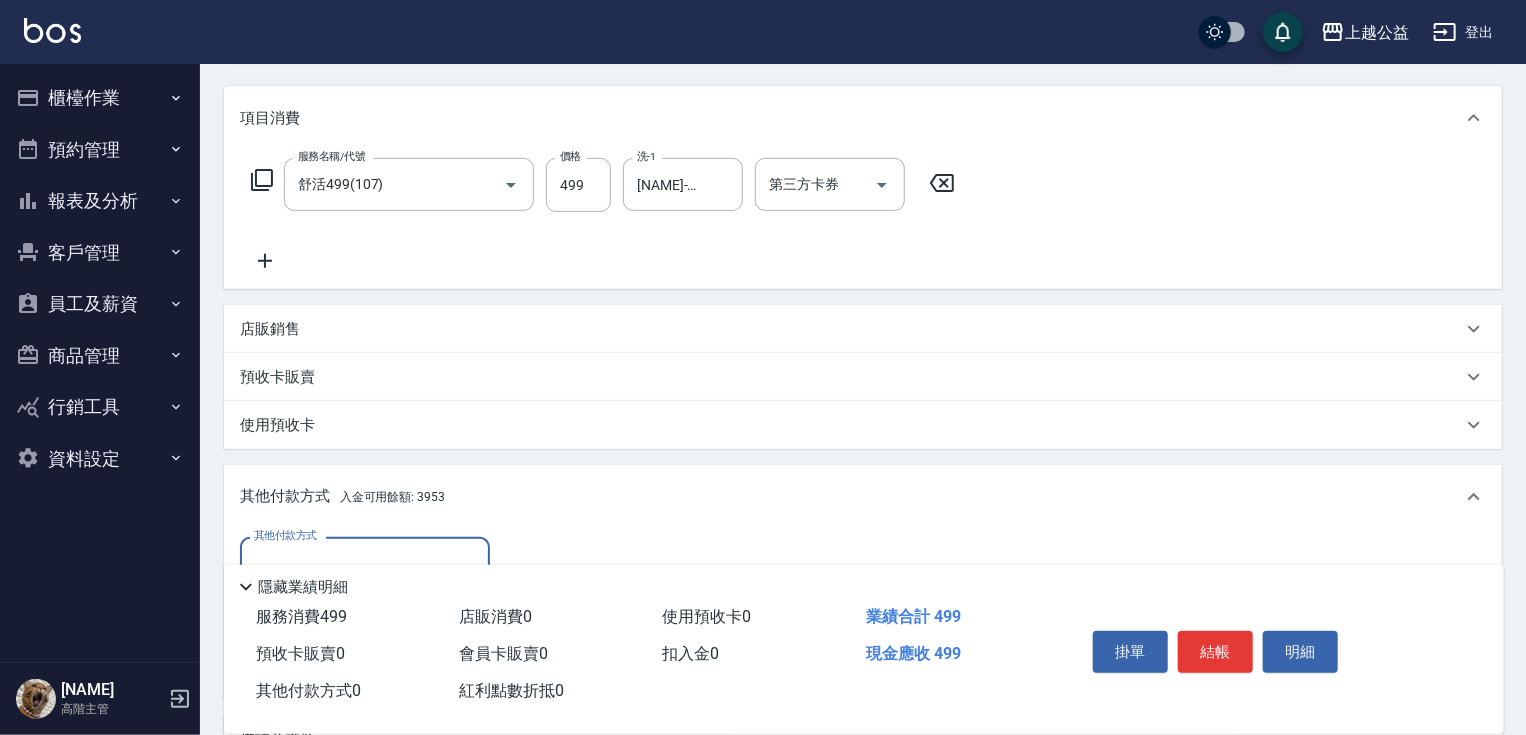 scroll, scrollTop: 0, scrollLeft: 0, axis: both 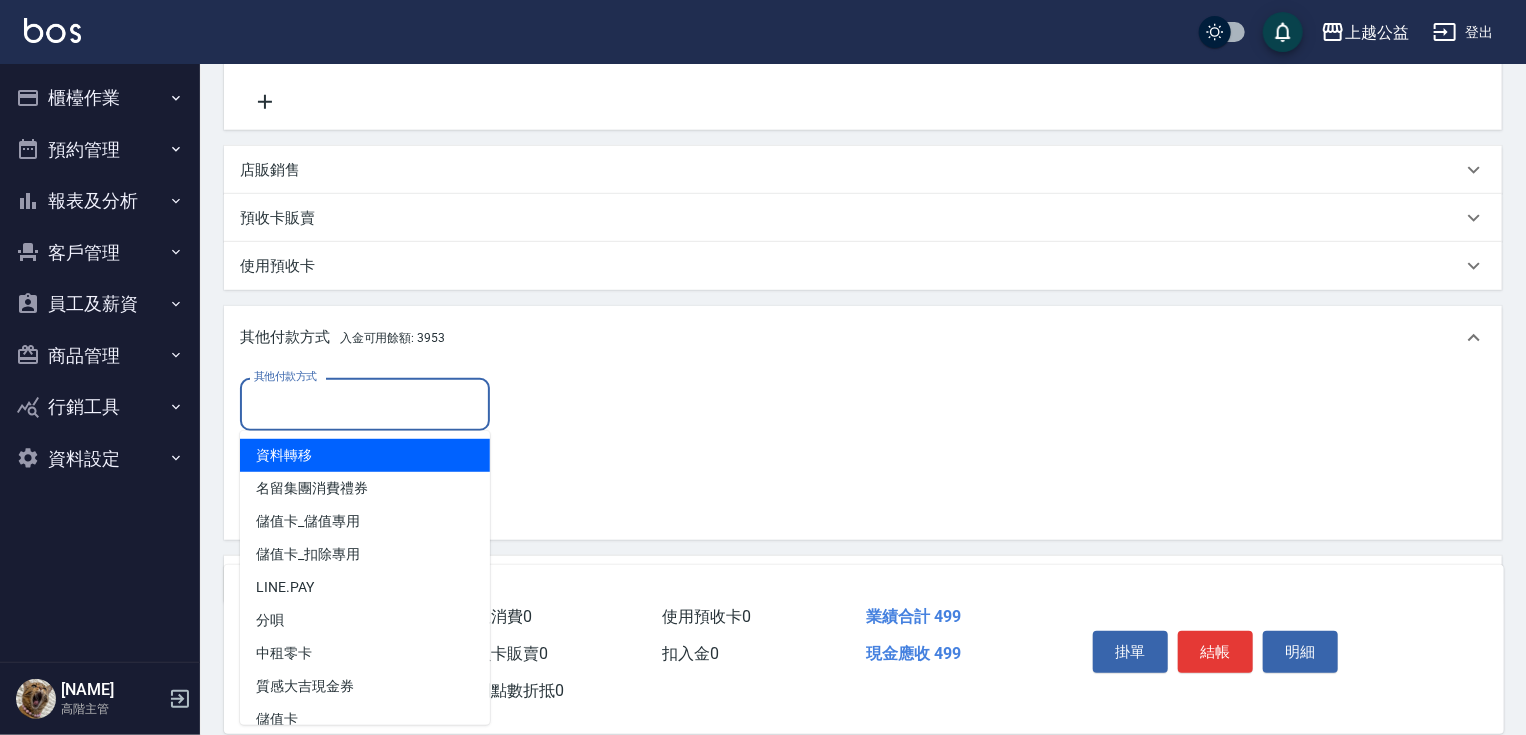click on "其他付款方式" at bounding box center [365, 404] 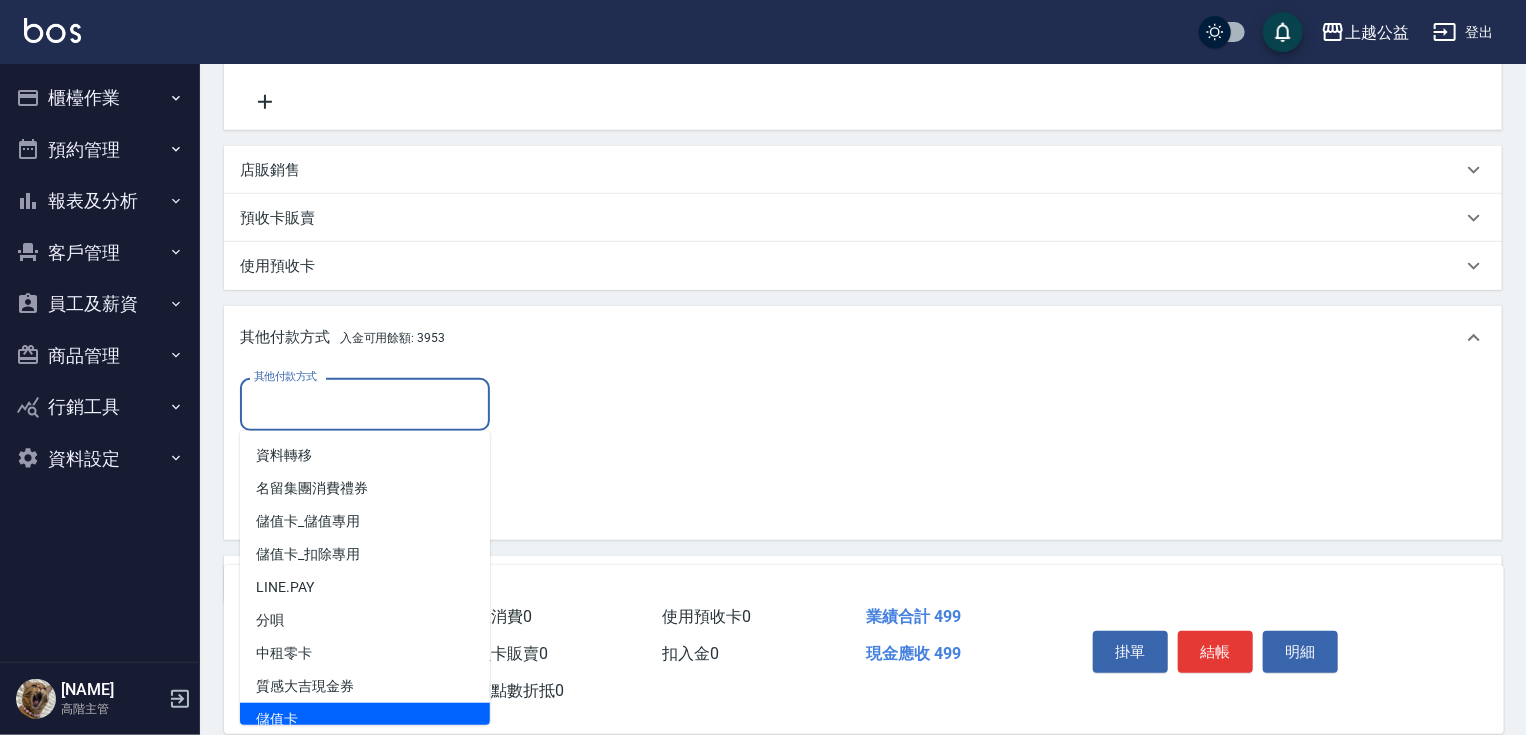 click on "儲值卡" at bounding box center [365, 719] 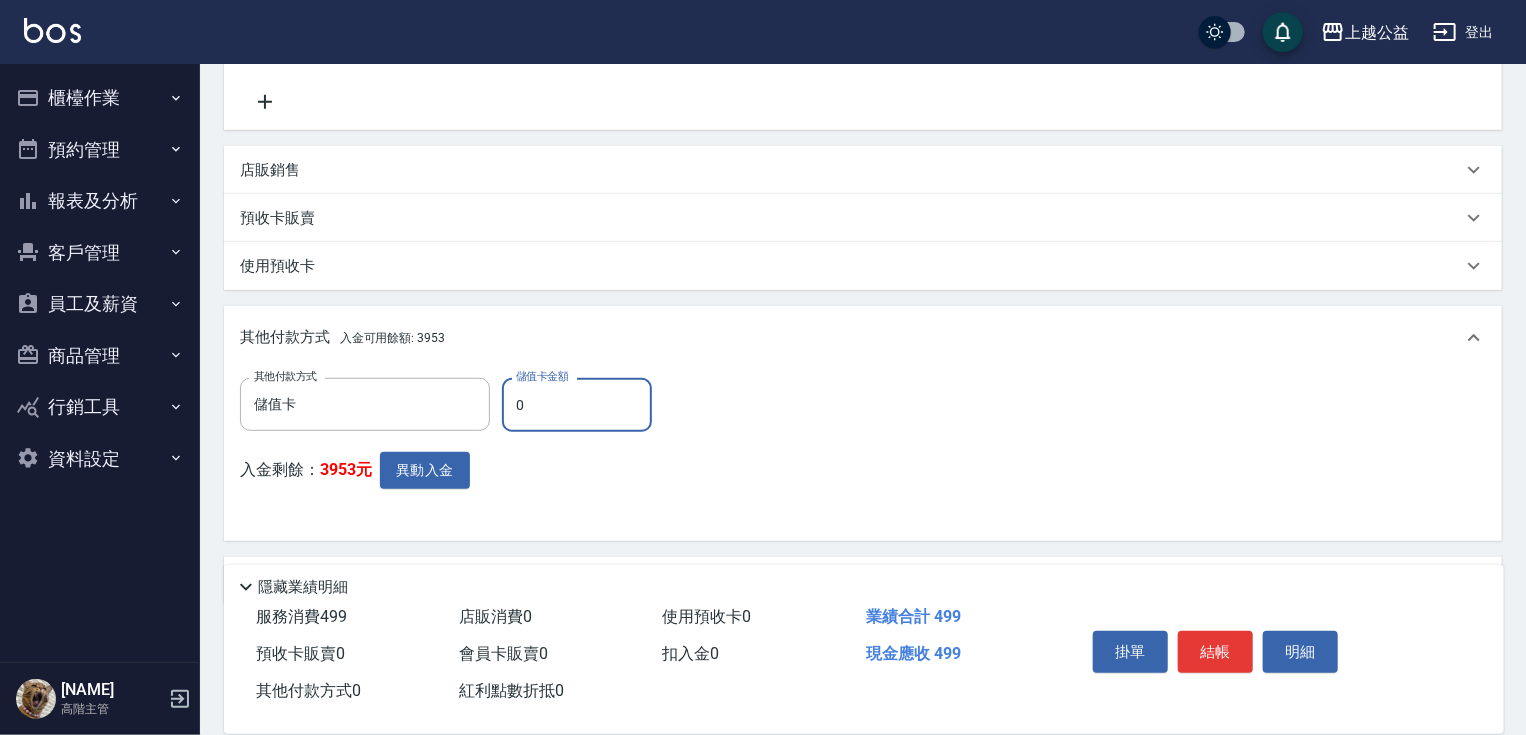 click on "0" at bounding box center (577, 405) 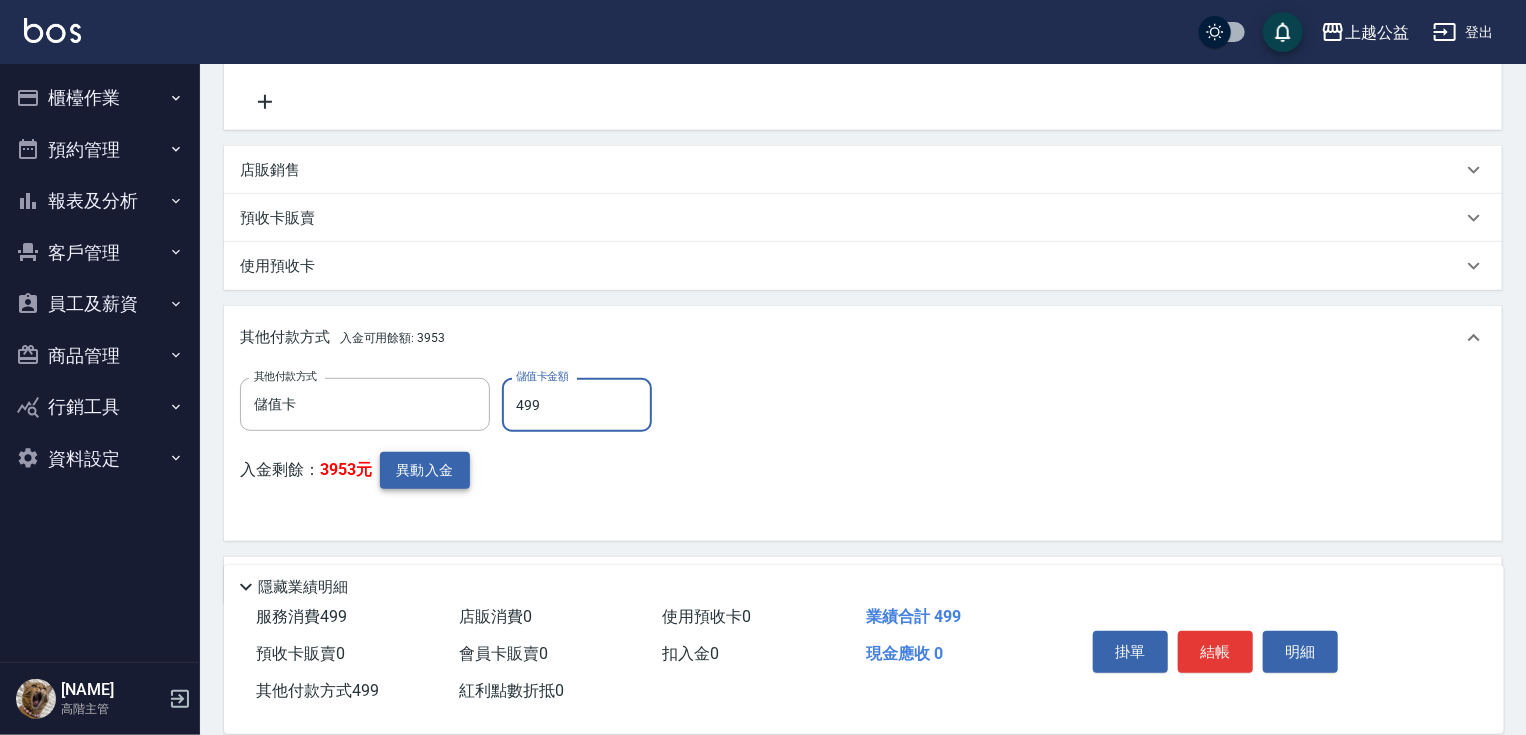 type on "499" 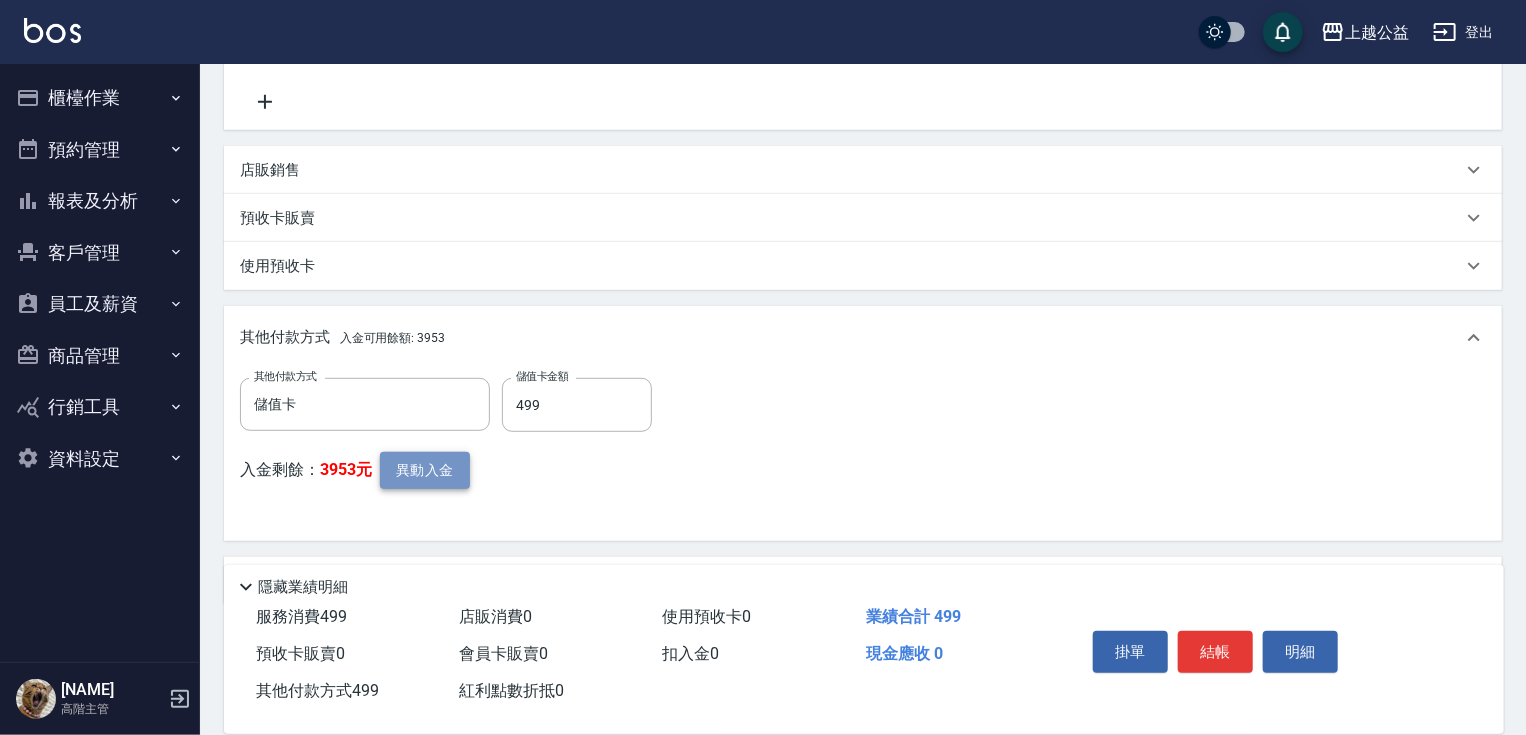 click on "異動入金" at bounding box center [425, 470] 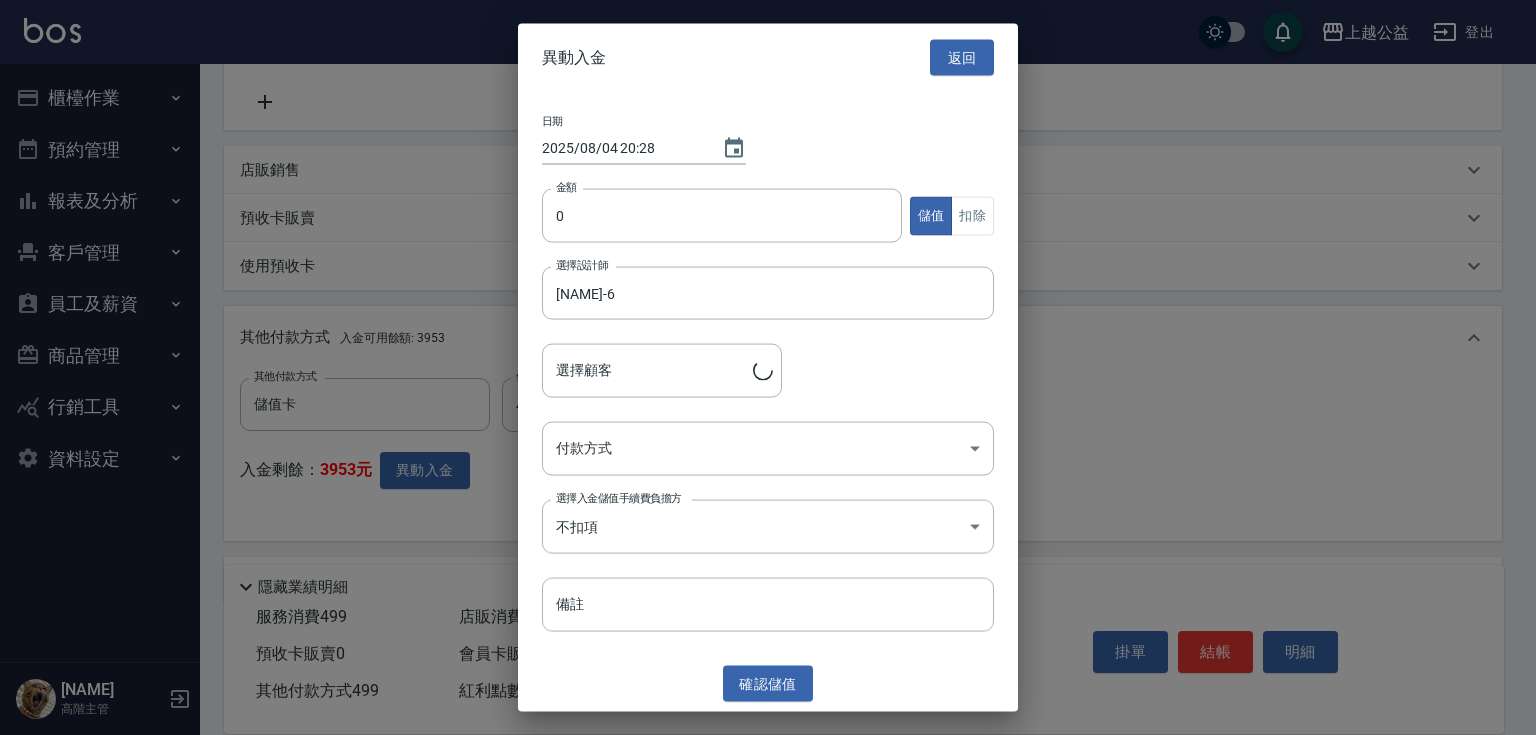type on "[NAME]/[PHONE]" 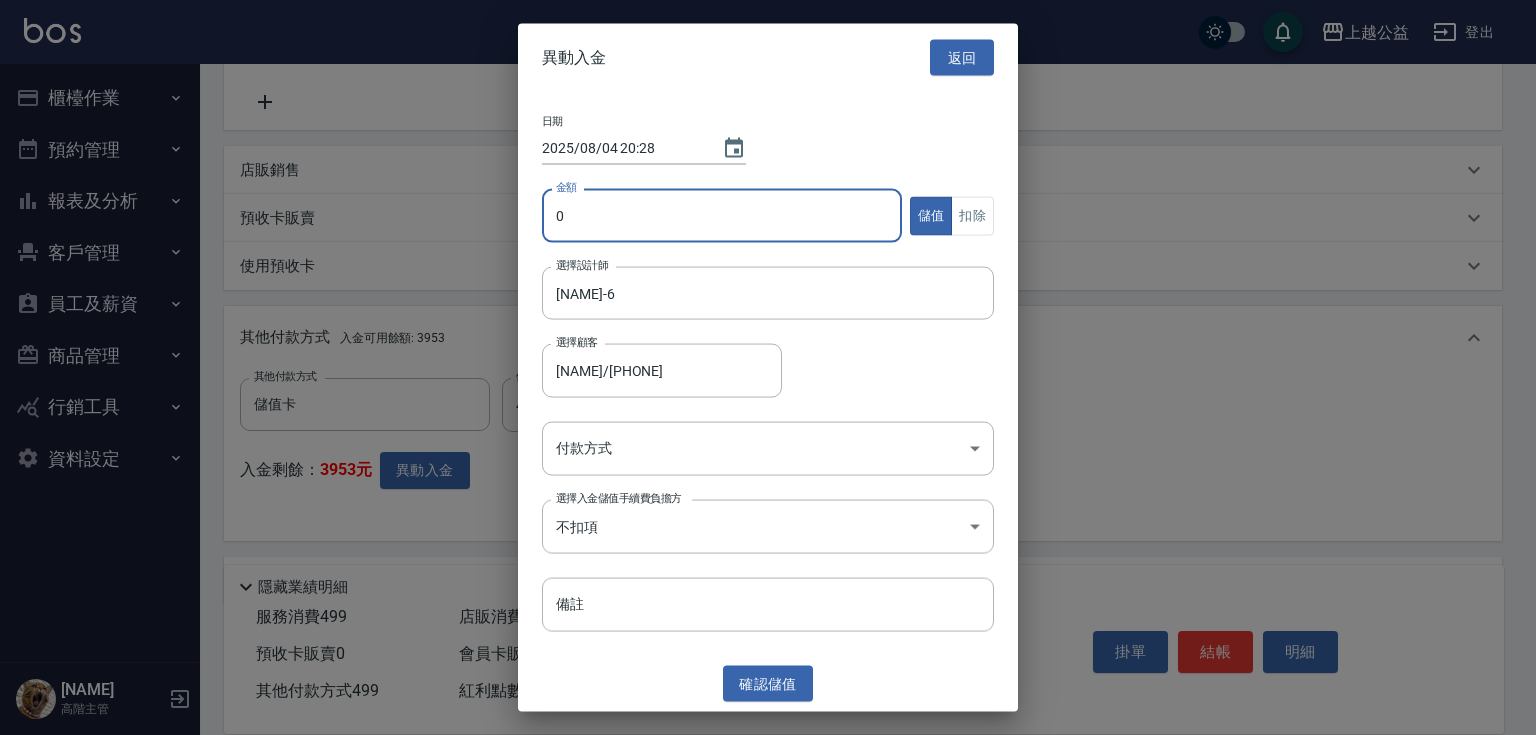 click on "0" at bounding box center [722, 216] 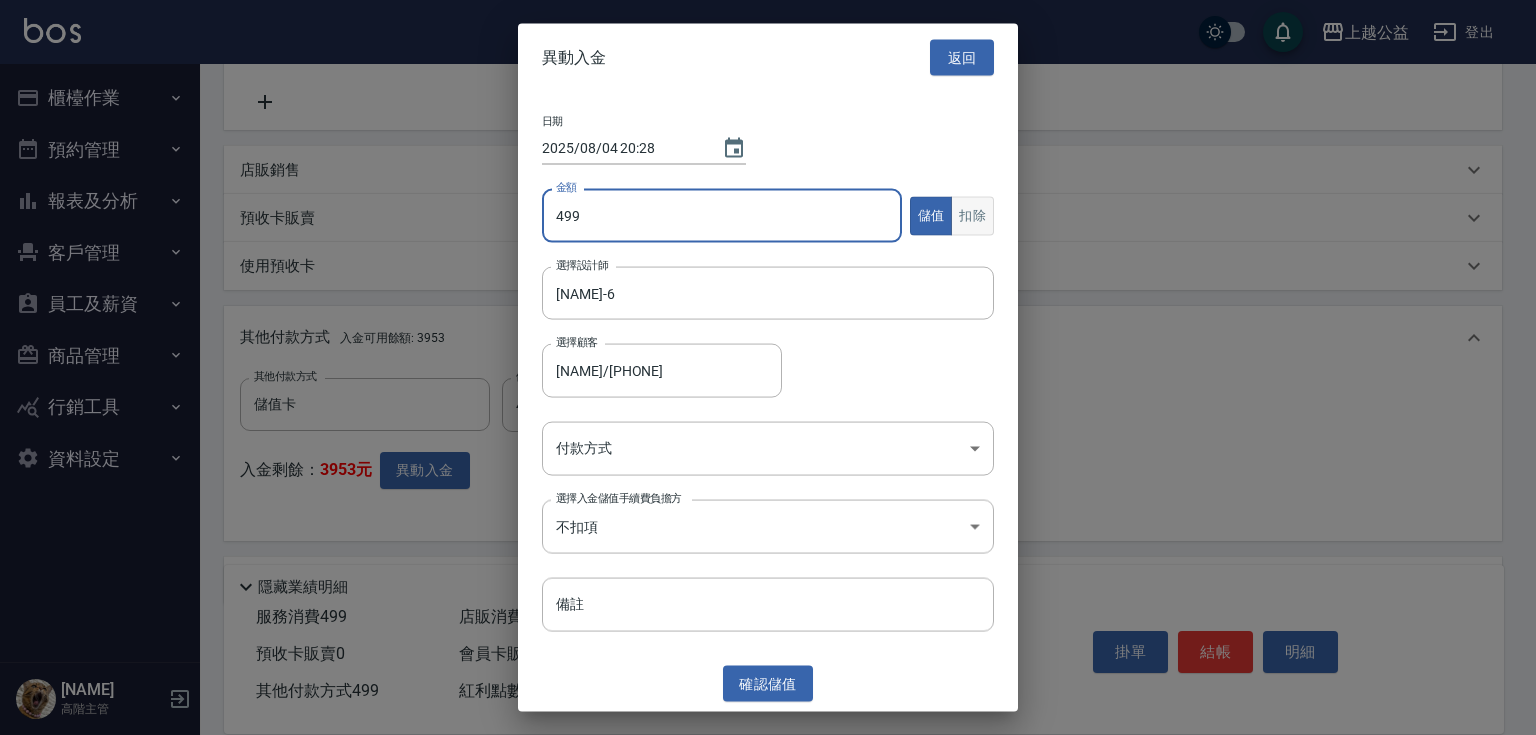 type on "499" 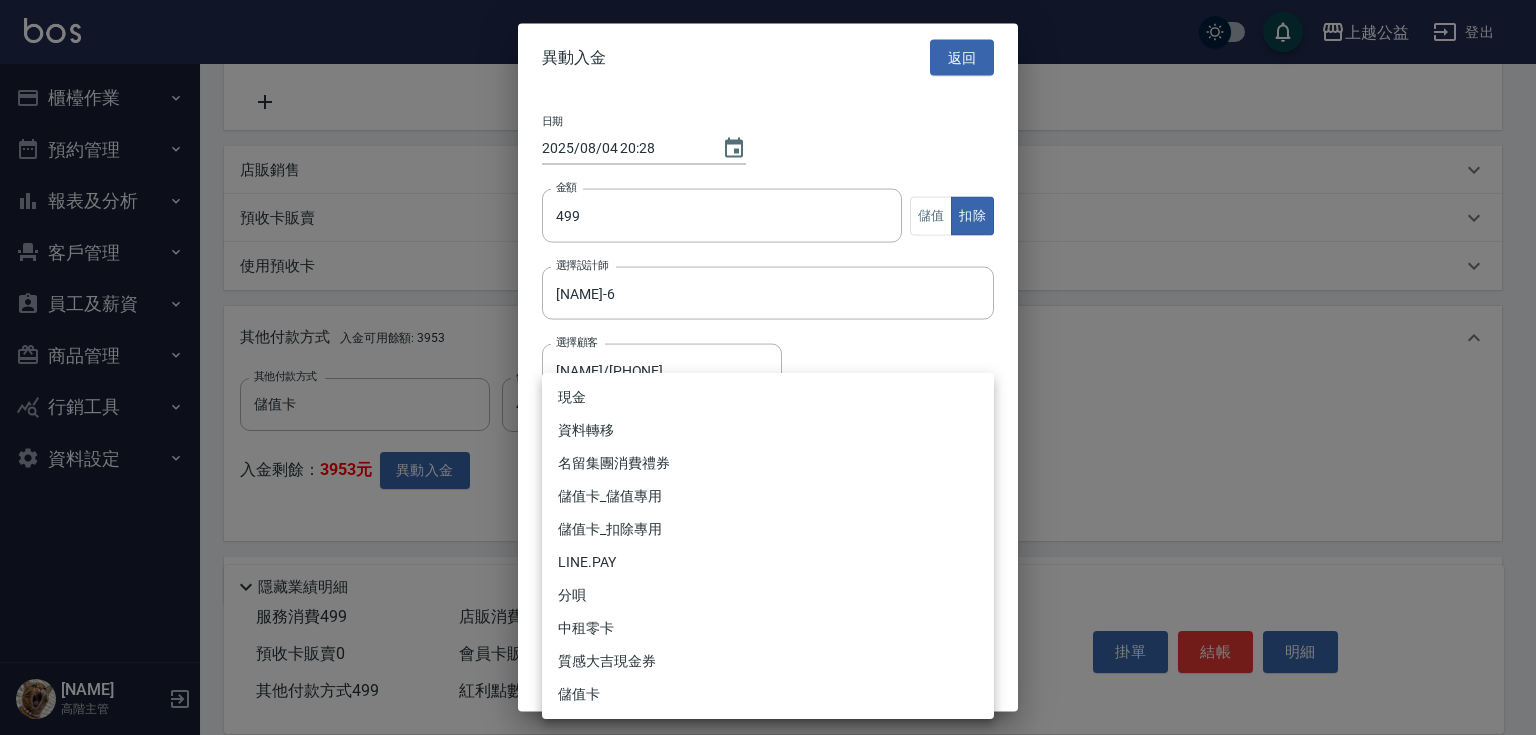 click on "上越公益 登出 櫃檯作業 打帳單 帳單列表 掛單列表 座位開單 營業儀表板 現金收支登錄 高階收支登錄 材料自購登錄 每日結帳 排班表 現場電腦打卡 掃碼打卡 預約管理 預約管理 單日預約紀錄 單週預約紀錄 報表及分析 報表目錄 消費分析儀表板 店家區間累計表 店家日報表 店家排行榜 互助日報表 互助月報表 互助排行榜 互助點數明細 互助業績報表 全店業績分析表 每日業績分析表 營業統計分析表 營業項目月分析表 設計師業績表 設計師日報表 設計師業績分析表 設計師業績月報表 設計師抽成報表 設計師排行榜 商品銷售排行榜 商品消耗明細 商品進銷貨報表 商品庫存表 商品庫存盤點表 會員卡銷售報表 服務扣項明細表 單一服務項目查詢 店販抽成明細 店販分類抽成明細 顧客入金餘額表 顧客卡券餘額表 每日非現金明細 每日收支明細 收支分類明細表 收支匯款表 0" at bounding box center [768, 197] 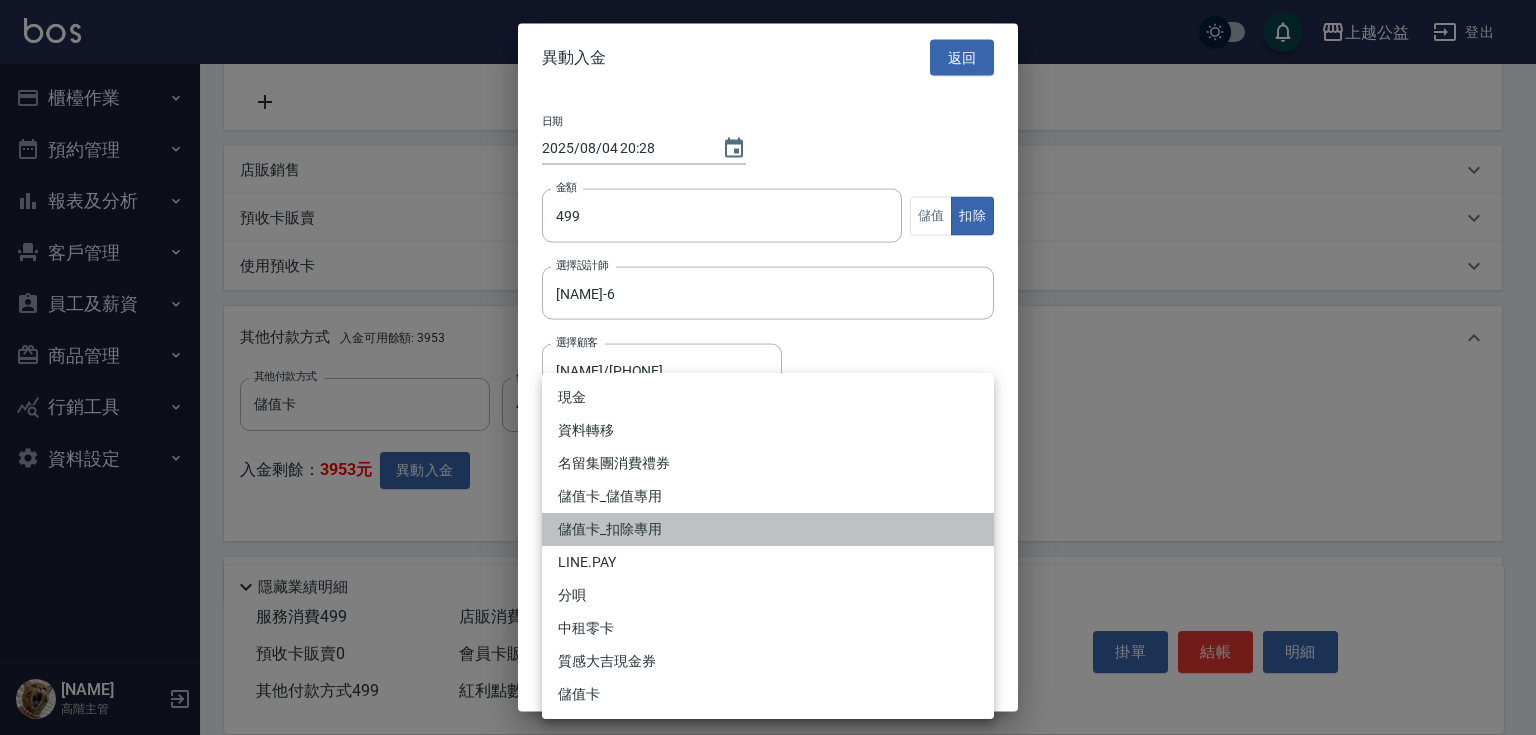 click on "儲值卡_扣除專用" at bounding box center (768, 529) 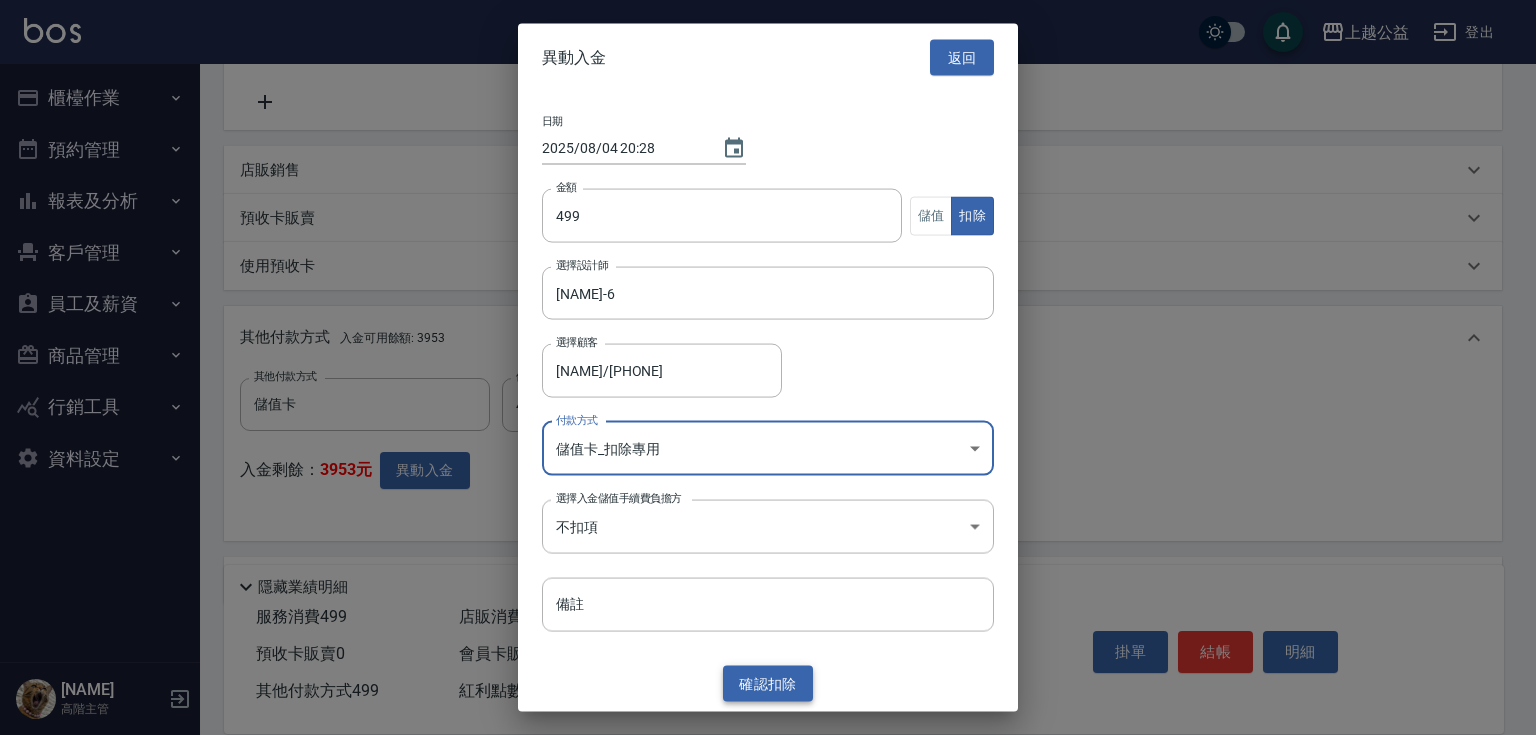 click on "確認 扣除" at bounding box center (768, 683) 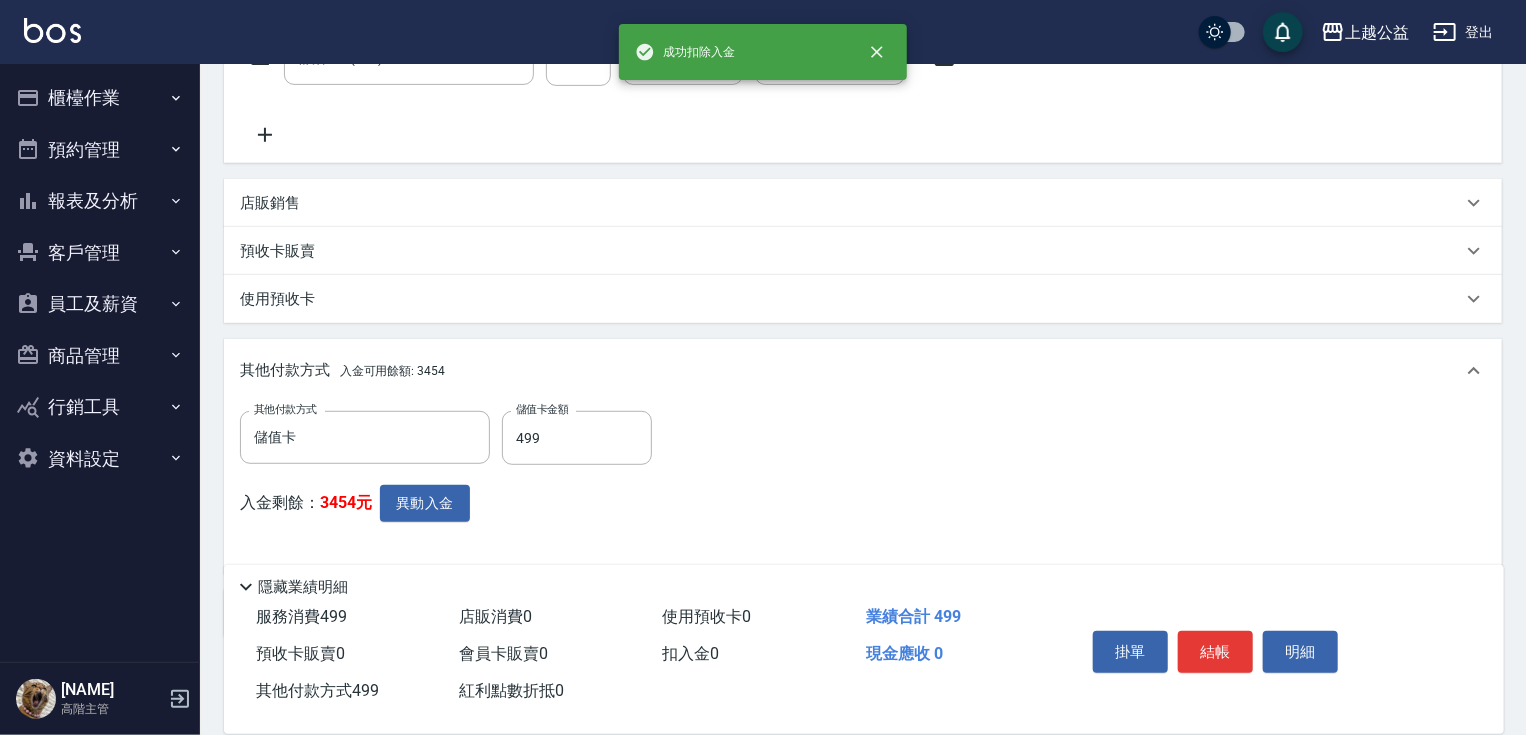 scroll, scrollTop: 401, scrollLeft: 0, axis: vertical 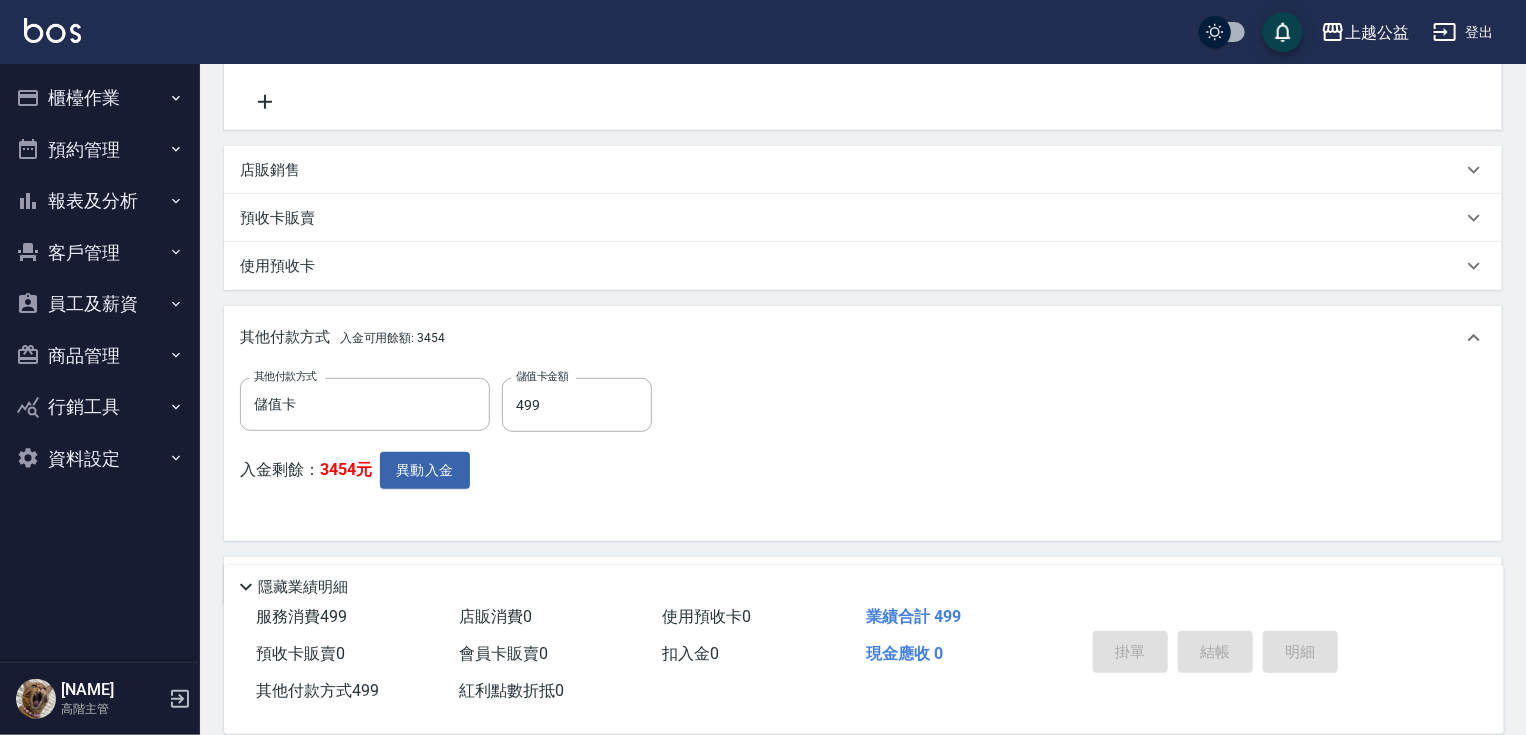 type on "2025/08/04 20:29" 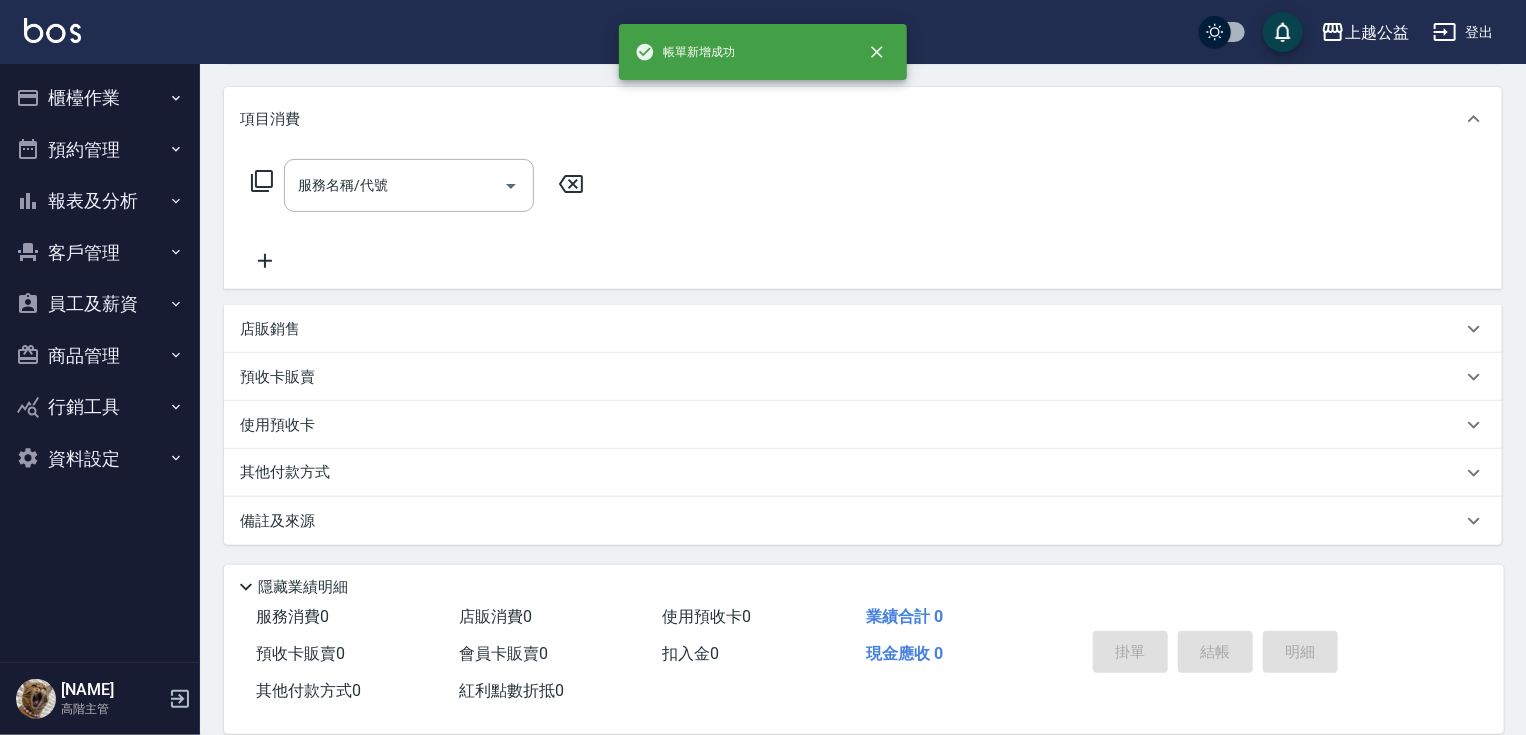 scroll, scrollTop: 0, scrollLeft: 0, axis: both 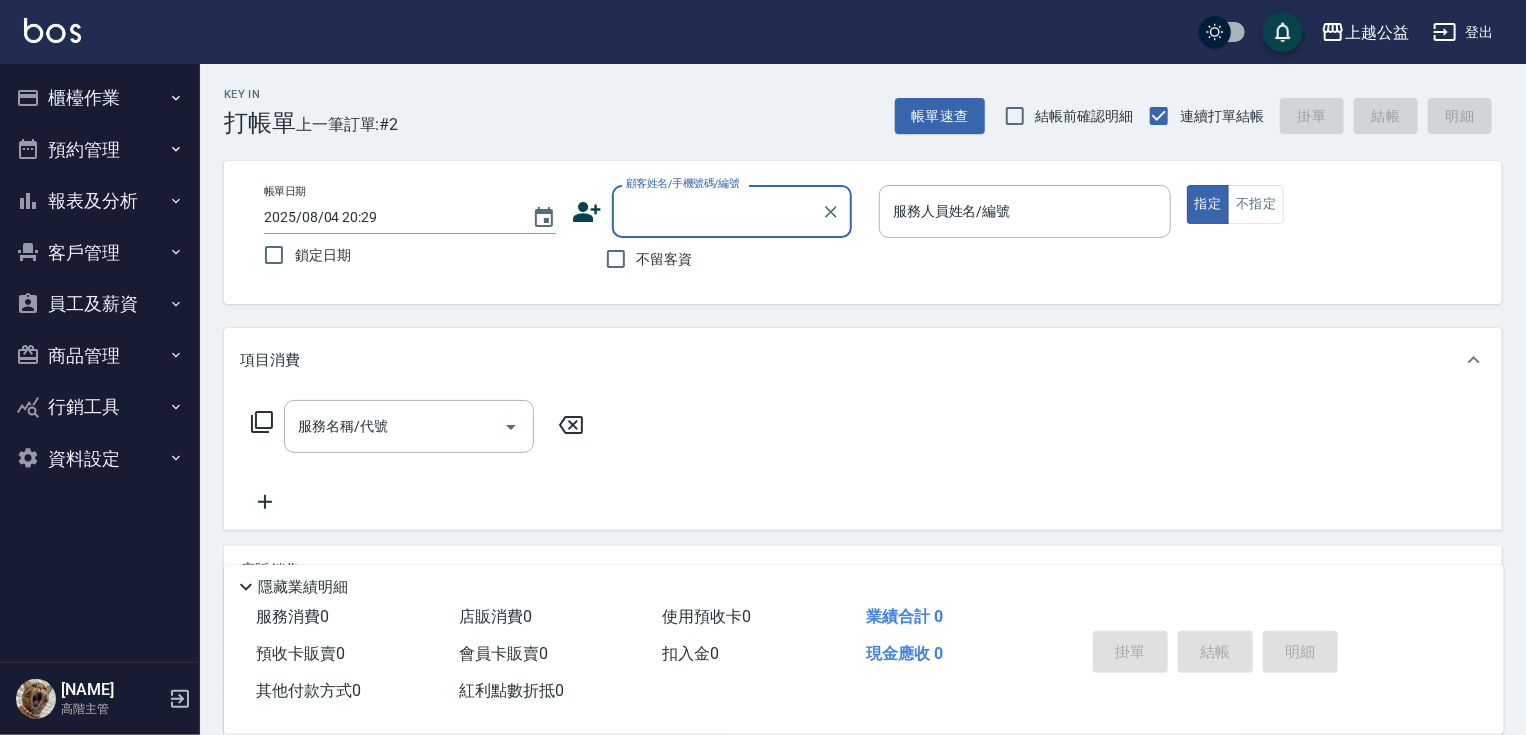 type on "6" 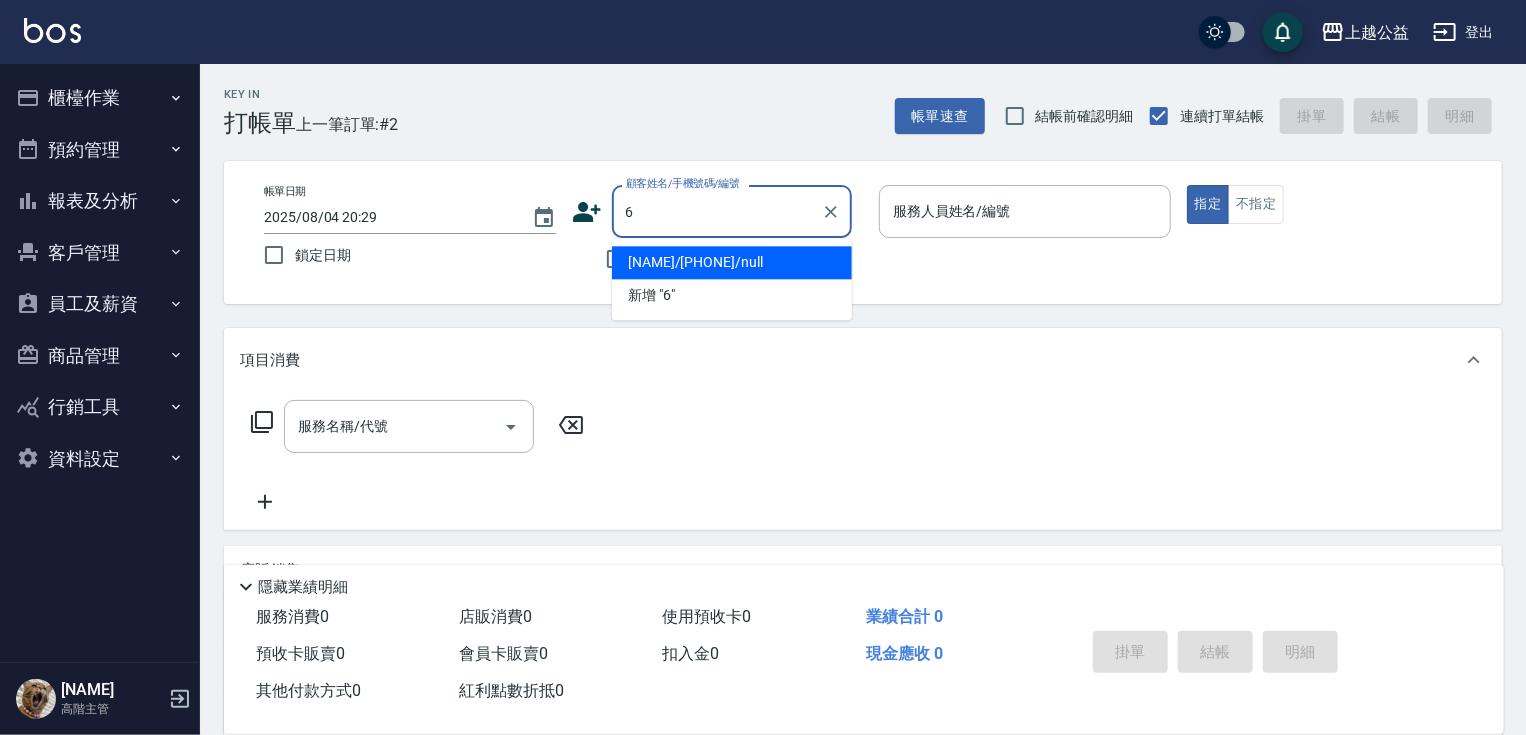 type 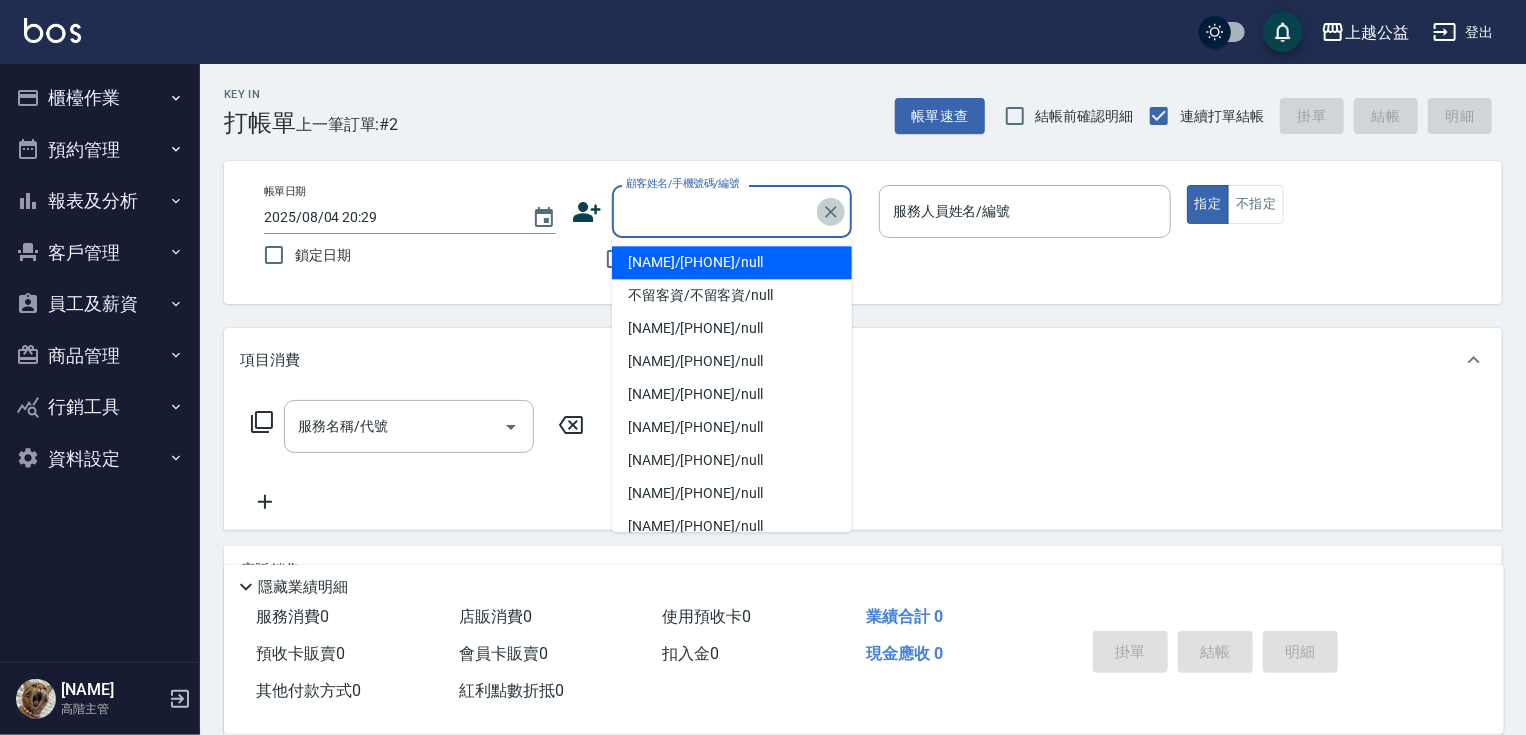 drag, startPoint x: 822, startPoint y: 214, endPoint x: 957, endPoint y: 312, distance: 166.82027 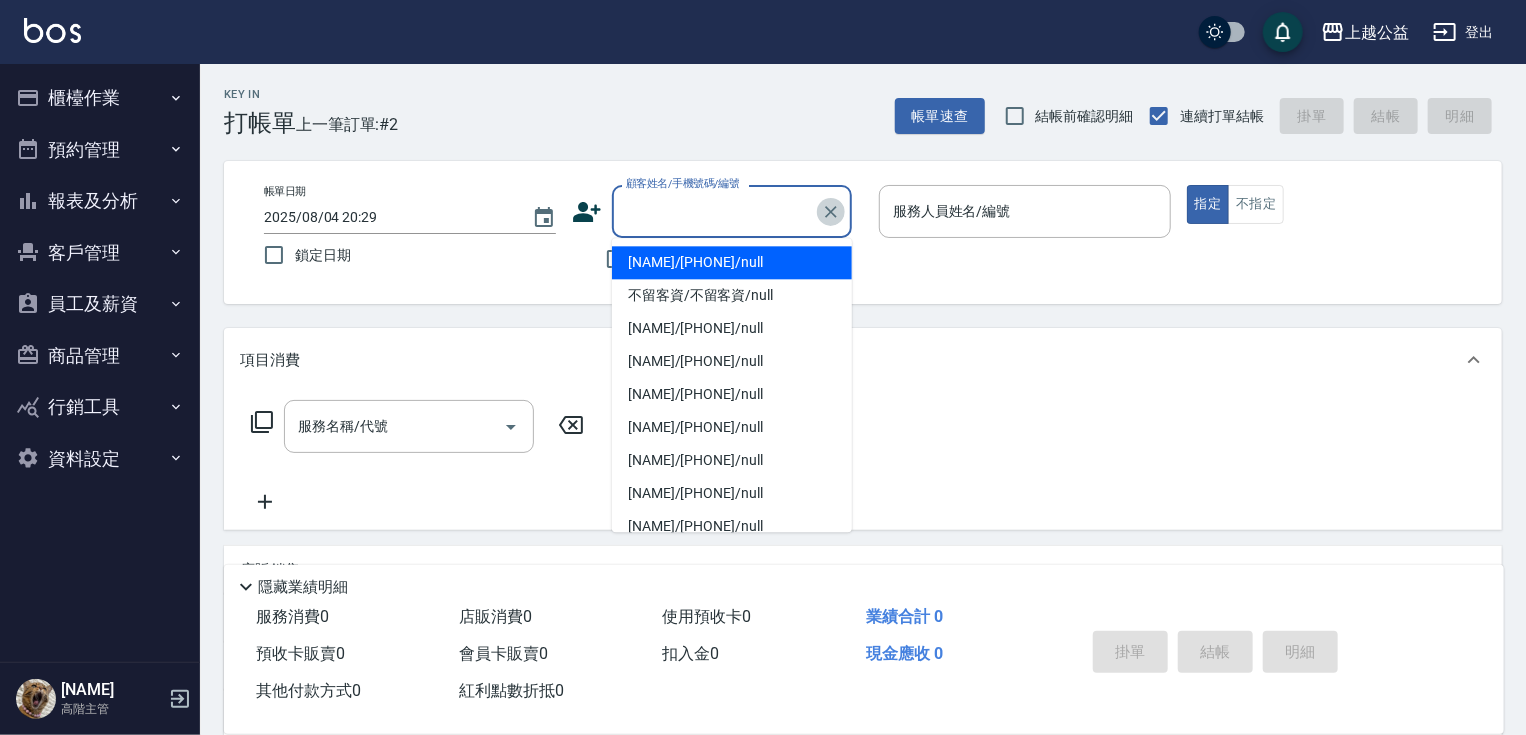 click 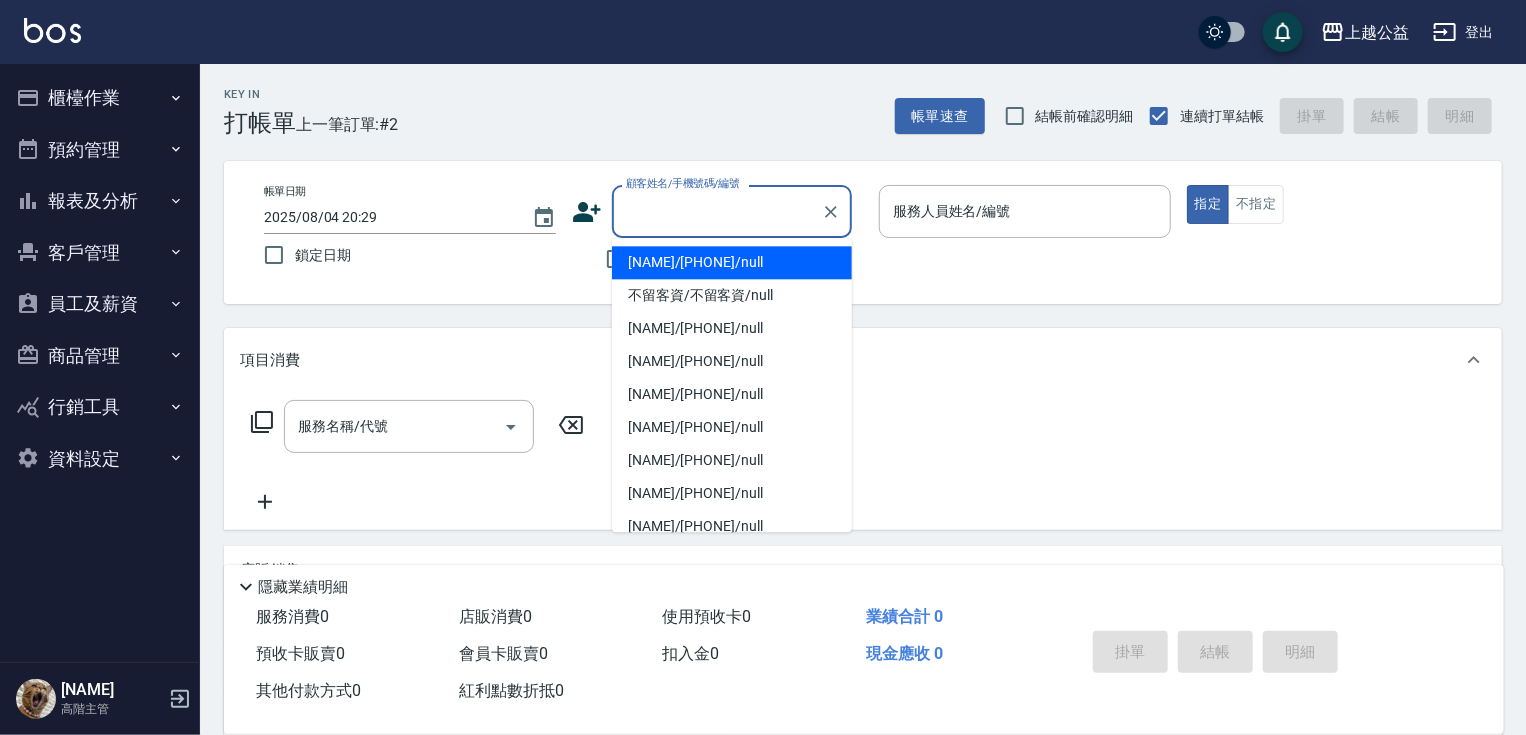drag, startPoint x: 1003, startPoint y: 325, endPoint x: 728, endPoint y: 272, distance: 280.0607 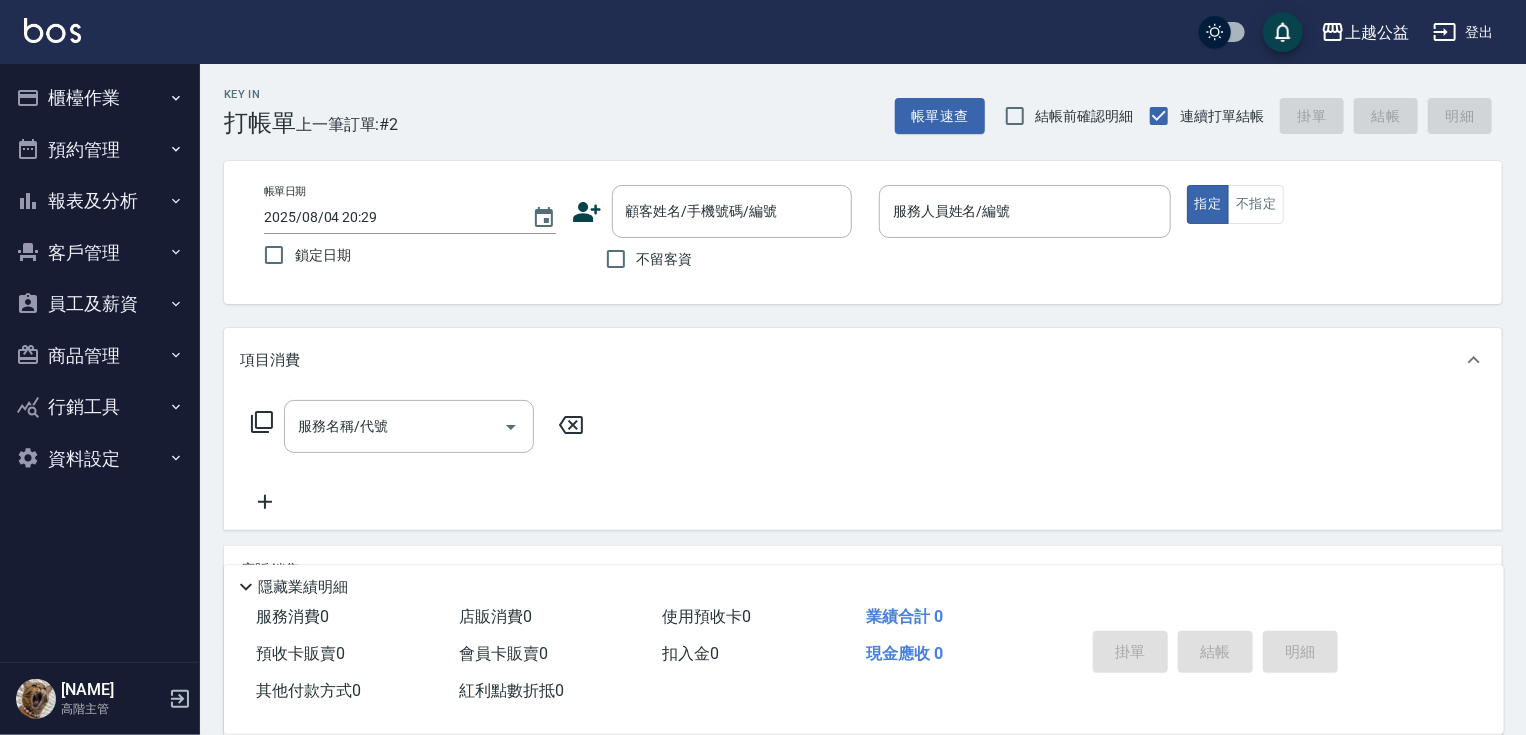 click on "不留客資" at bounding box center [665, 259] 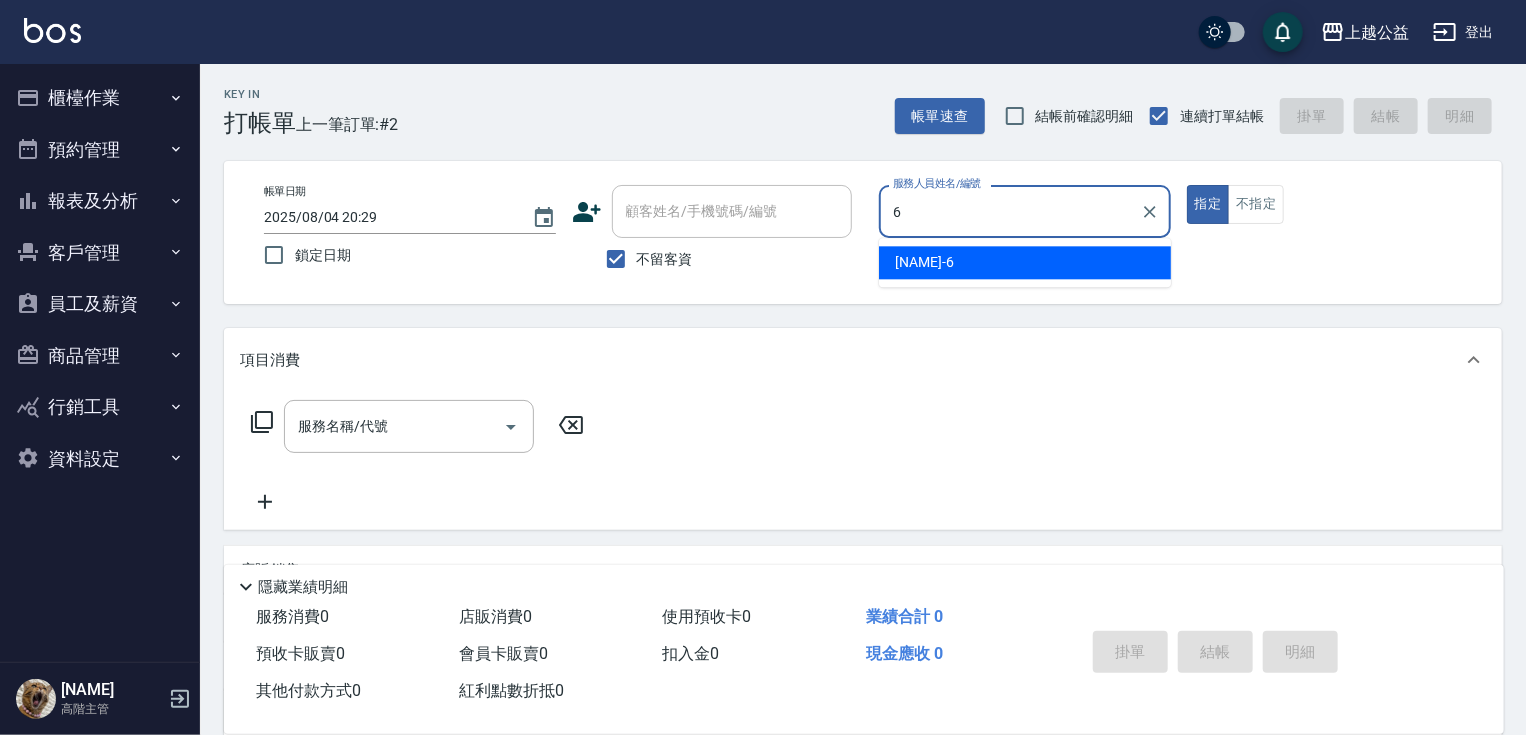 type on "[NAME]-6" 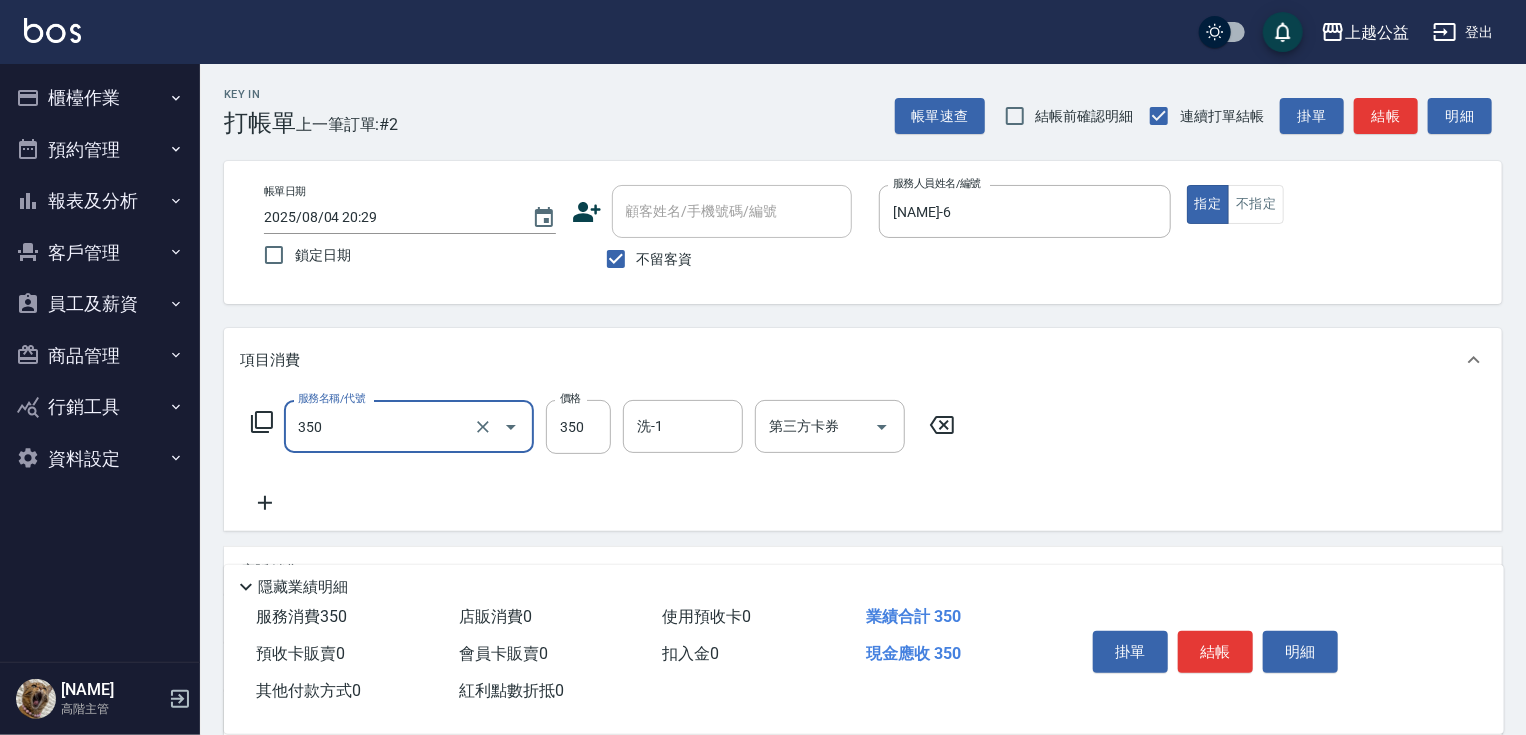 type on "一般洗剪(350)" 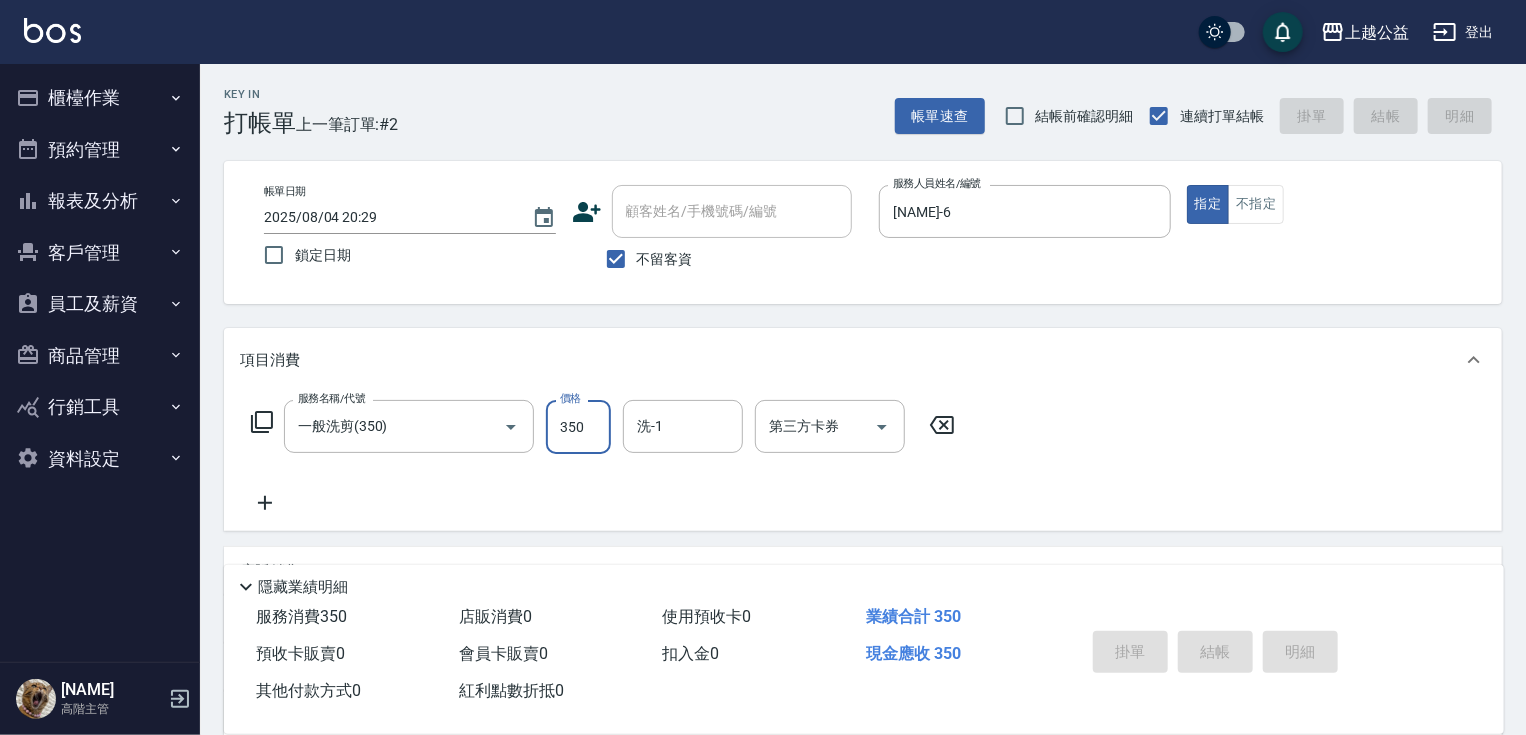 type 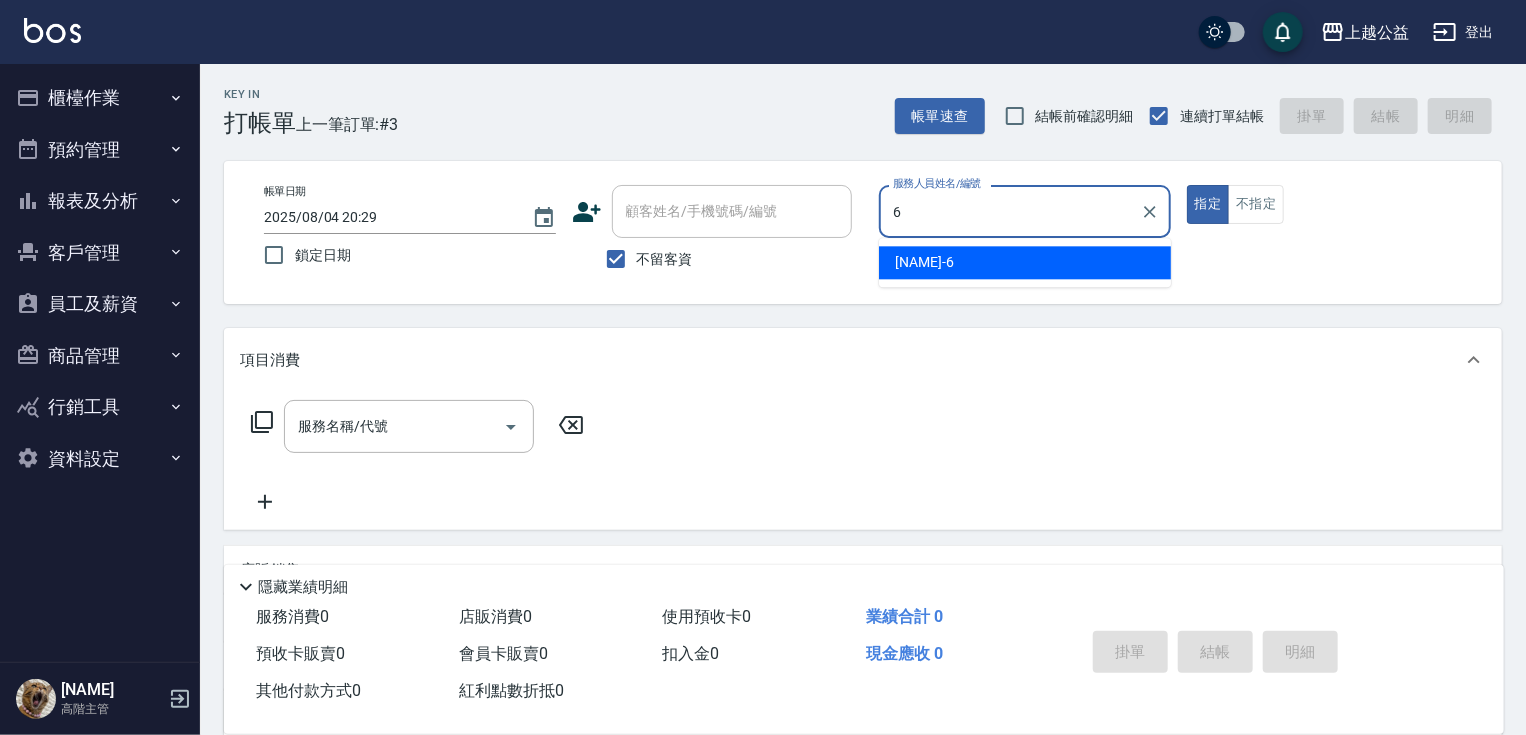 type on "[NAME]-6" 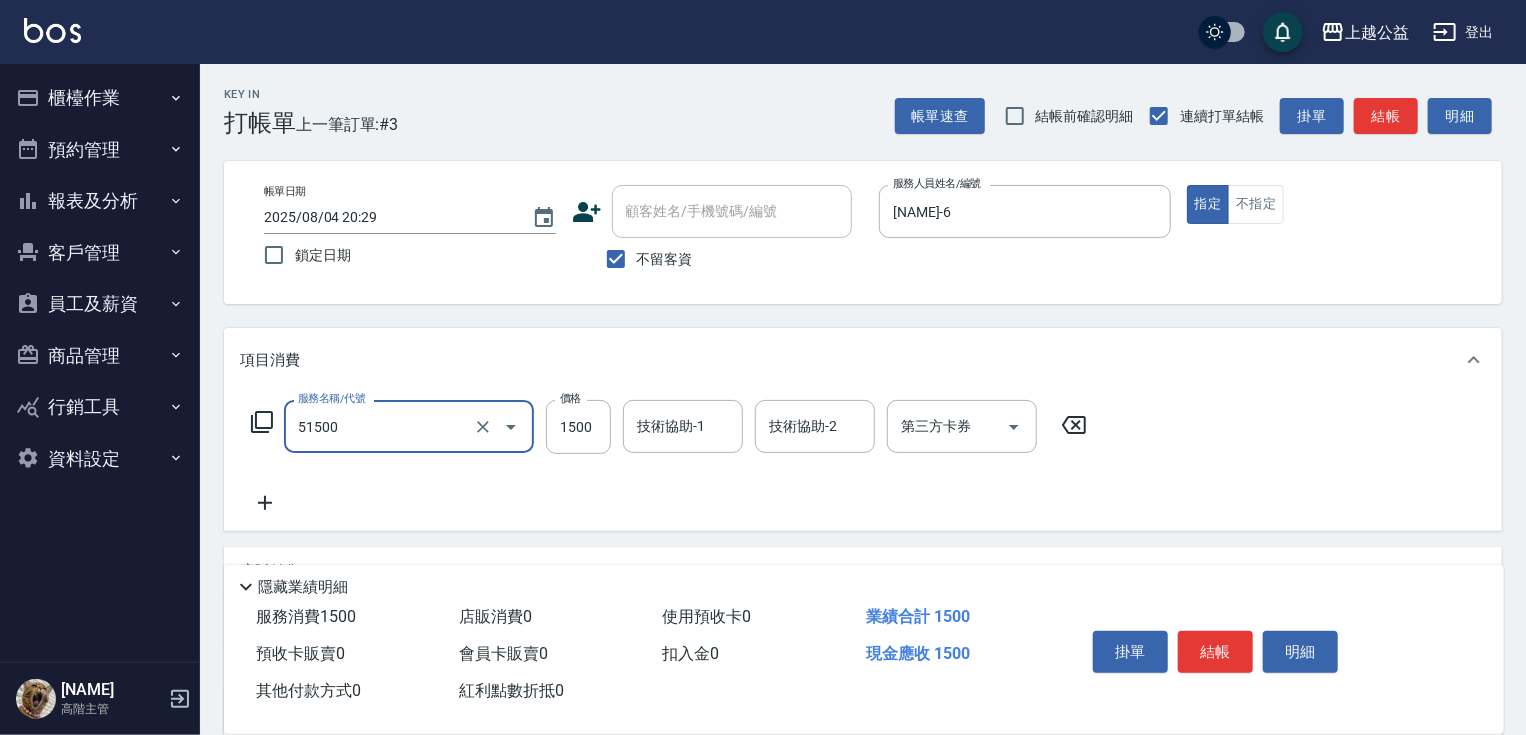 type on "染髮(51500)" 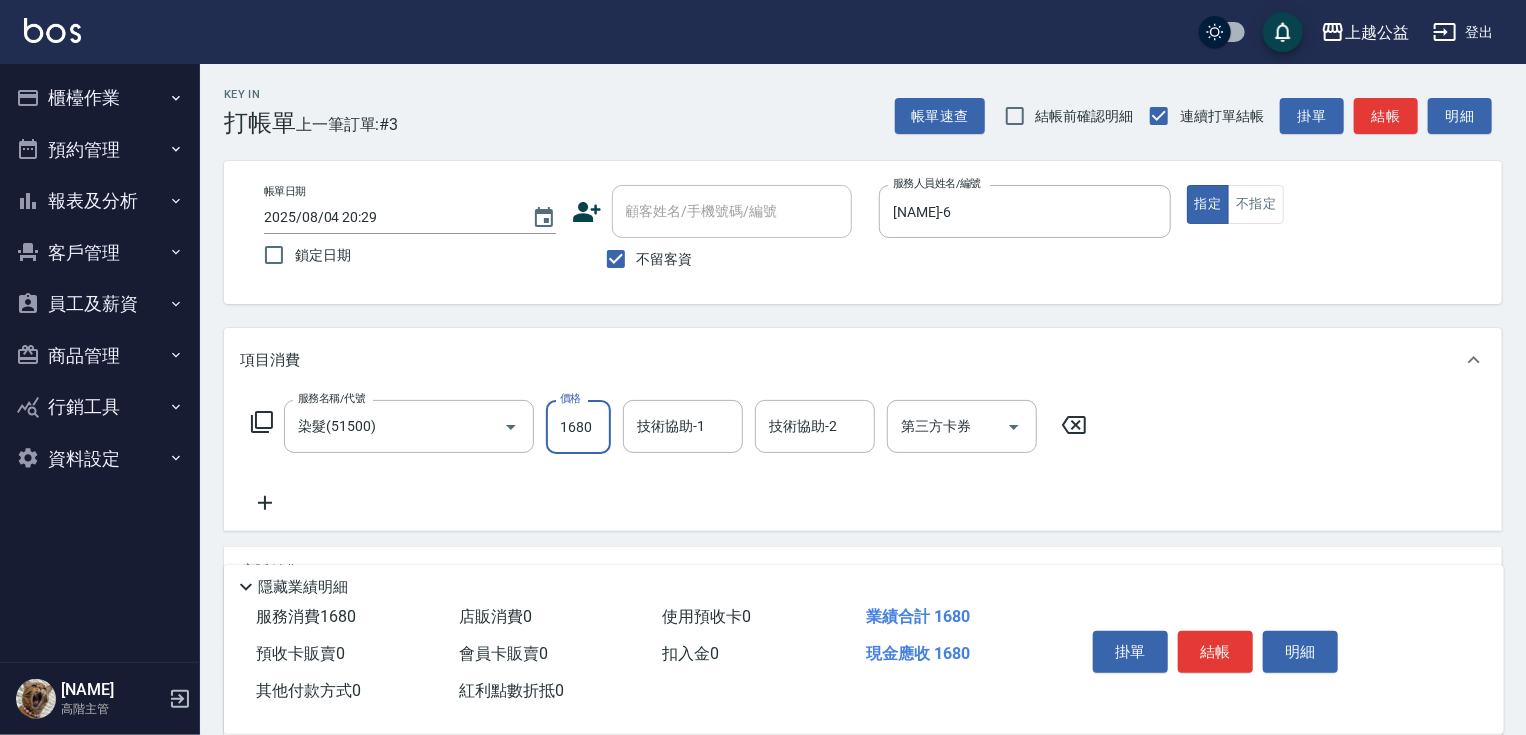 type on "1680" 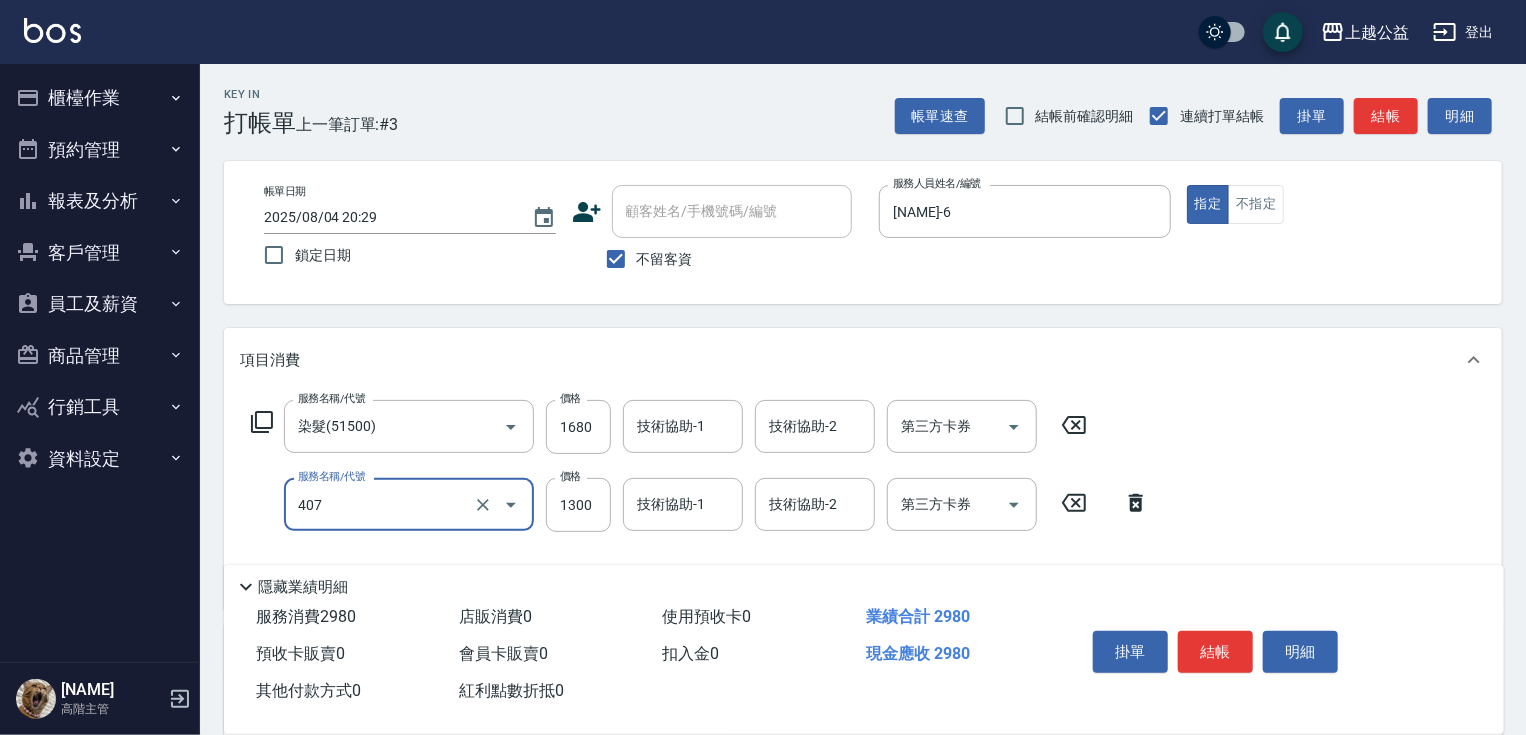 type on "女神鉑金護髮(407)" 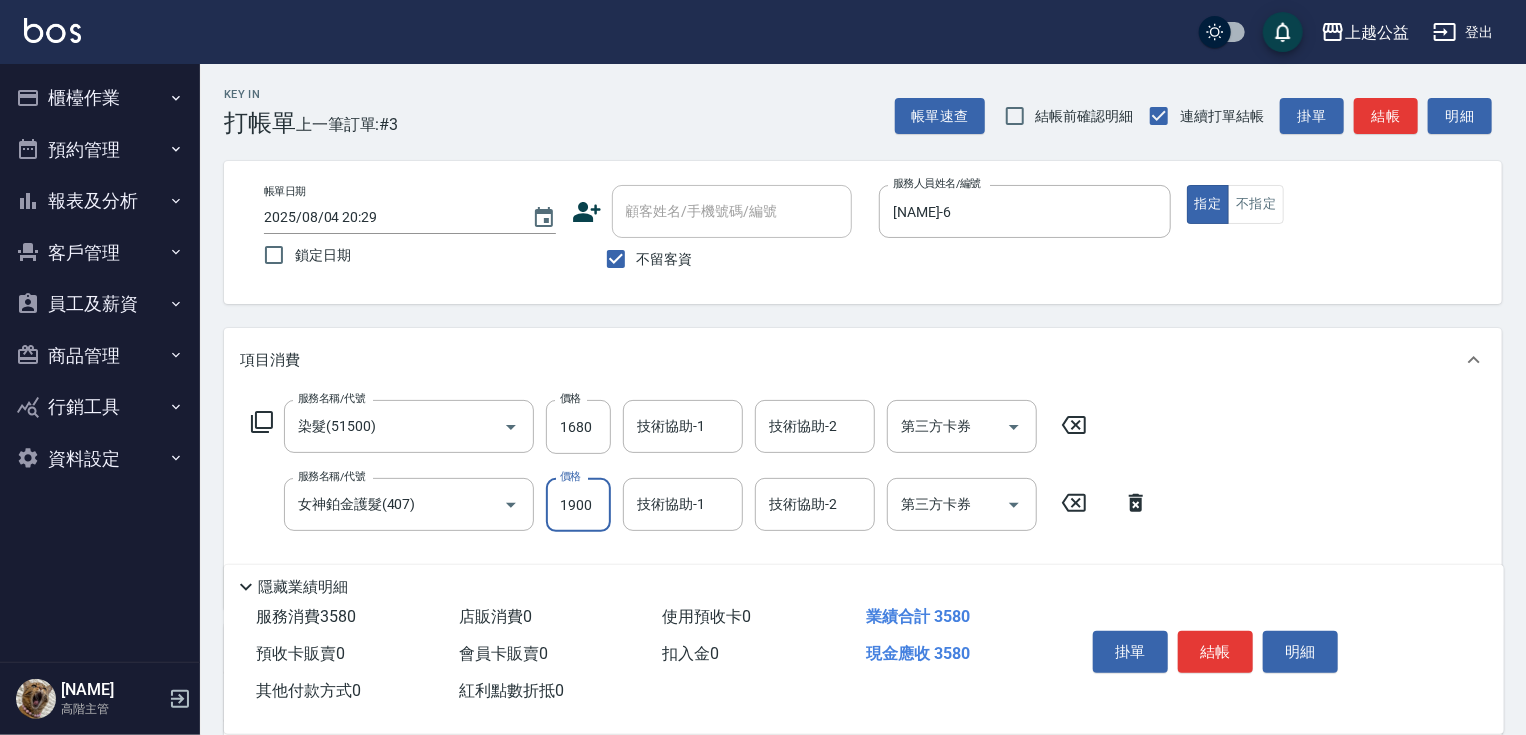 type on "1900" 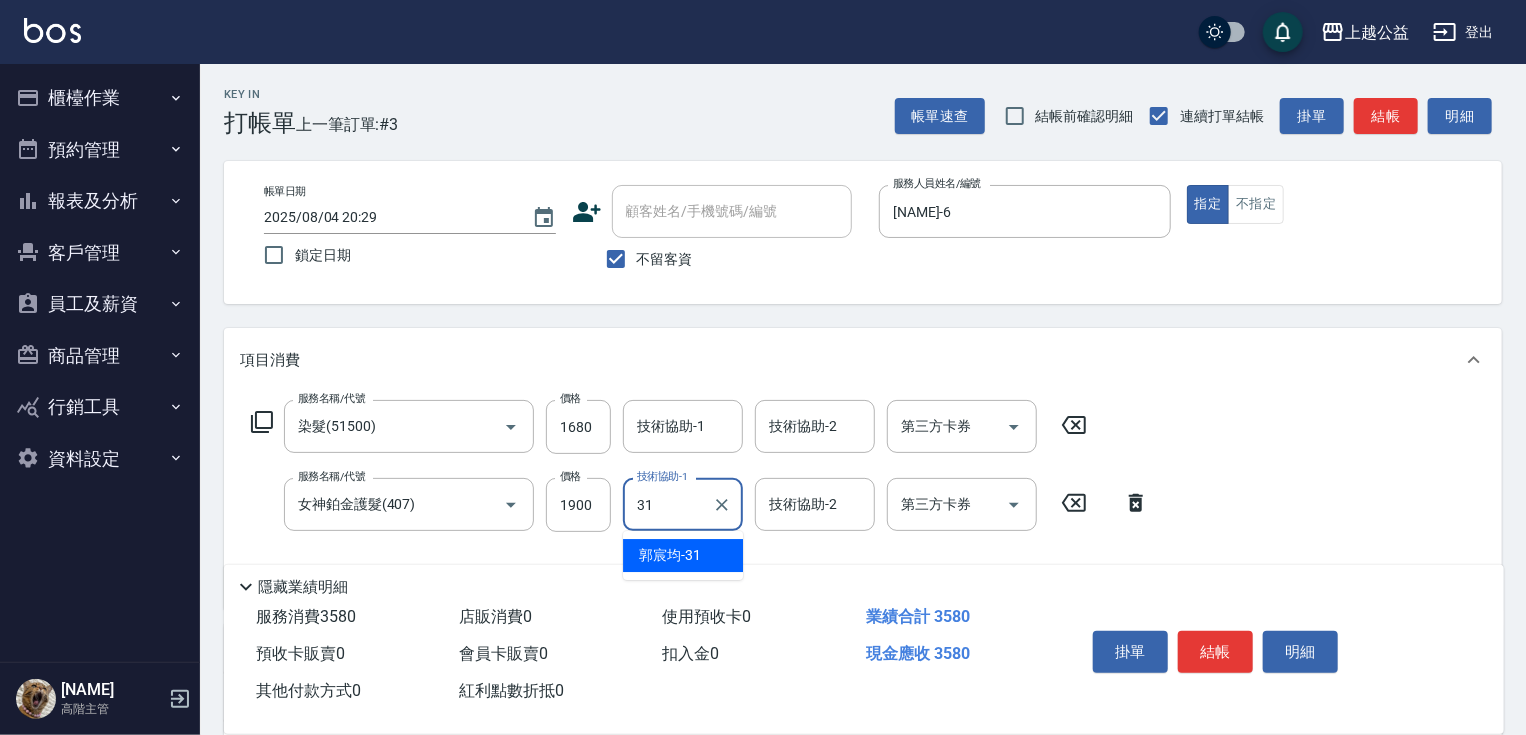 type on "[NAME]-31" 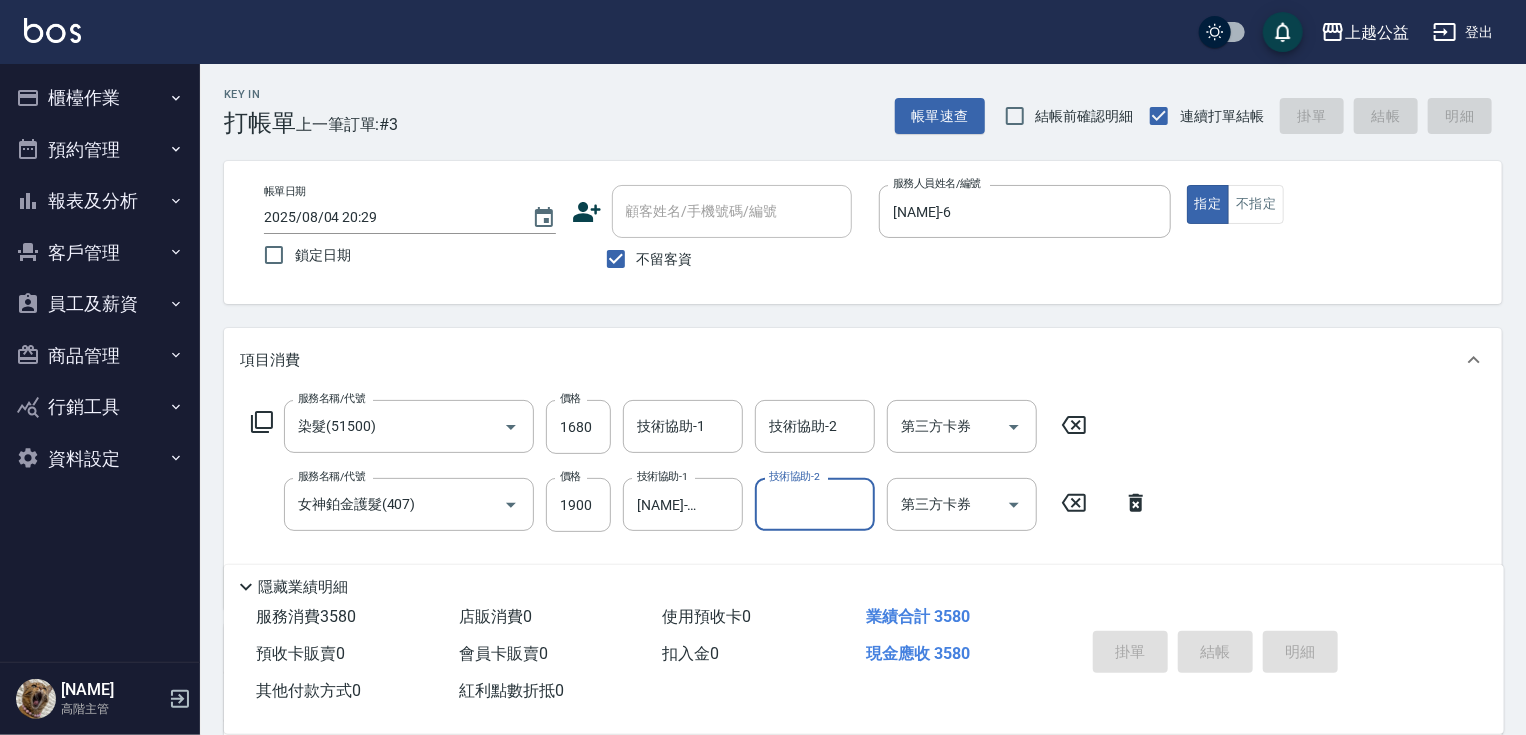type on "2025/08/04 20:31" 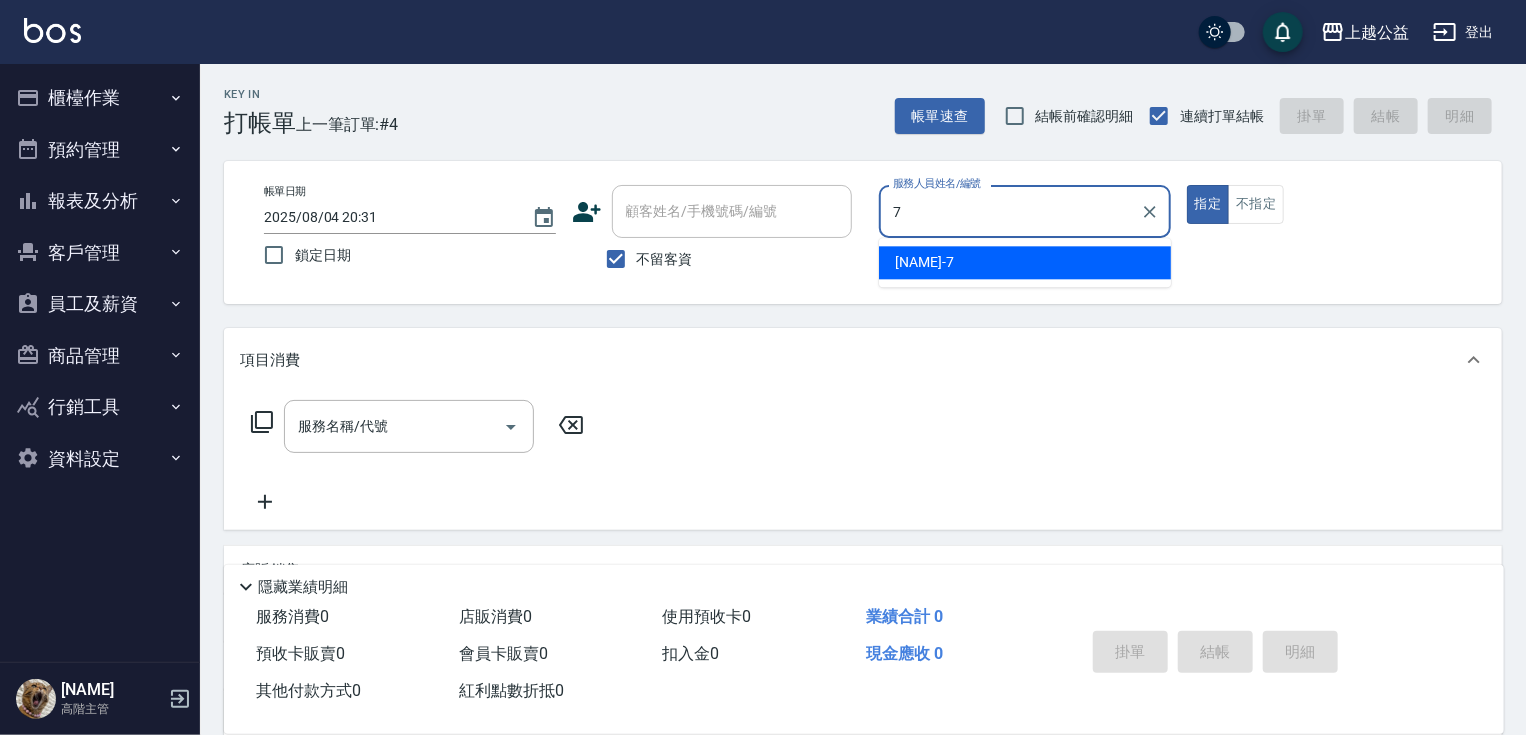 type on "[NAME]-7" 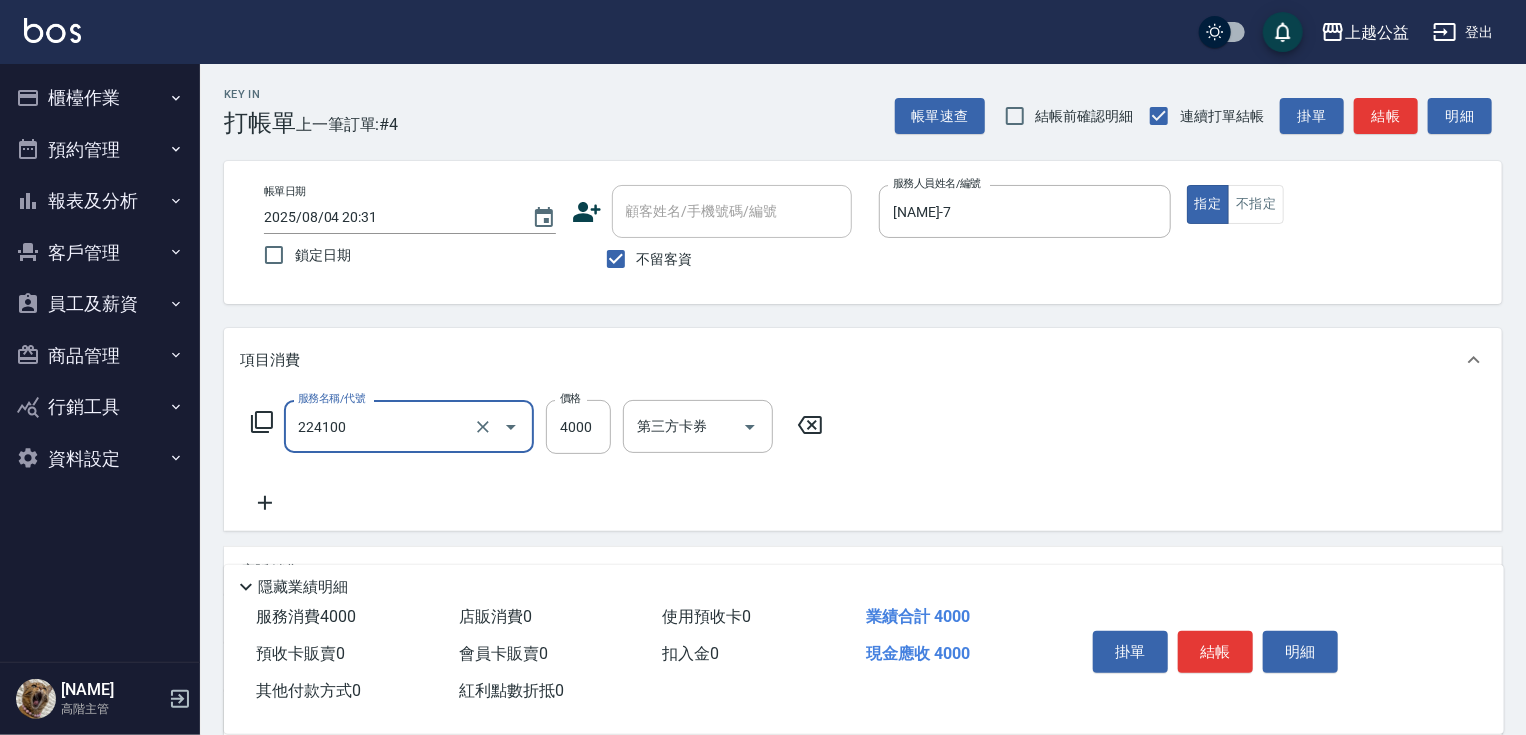 type on "A過年燙髮B套餐(224100)" 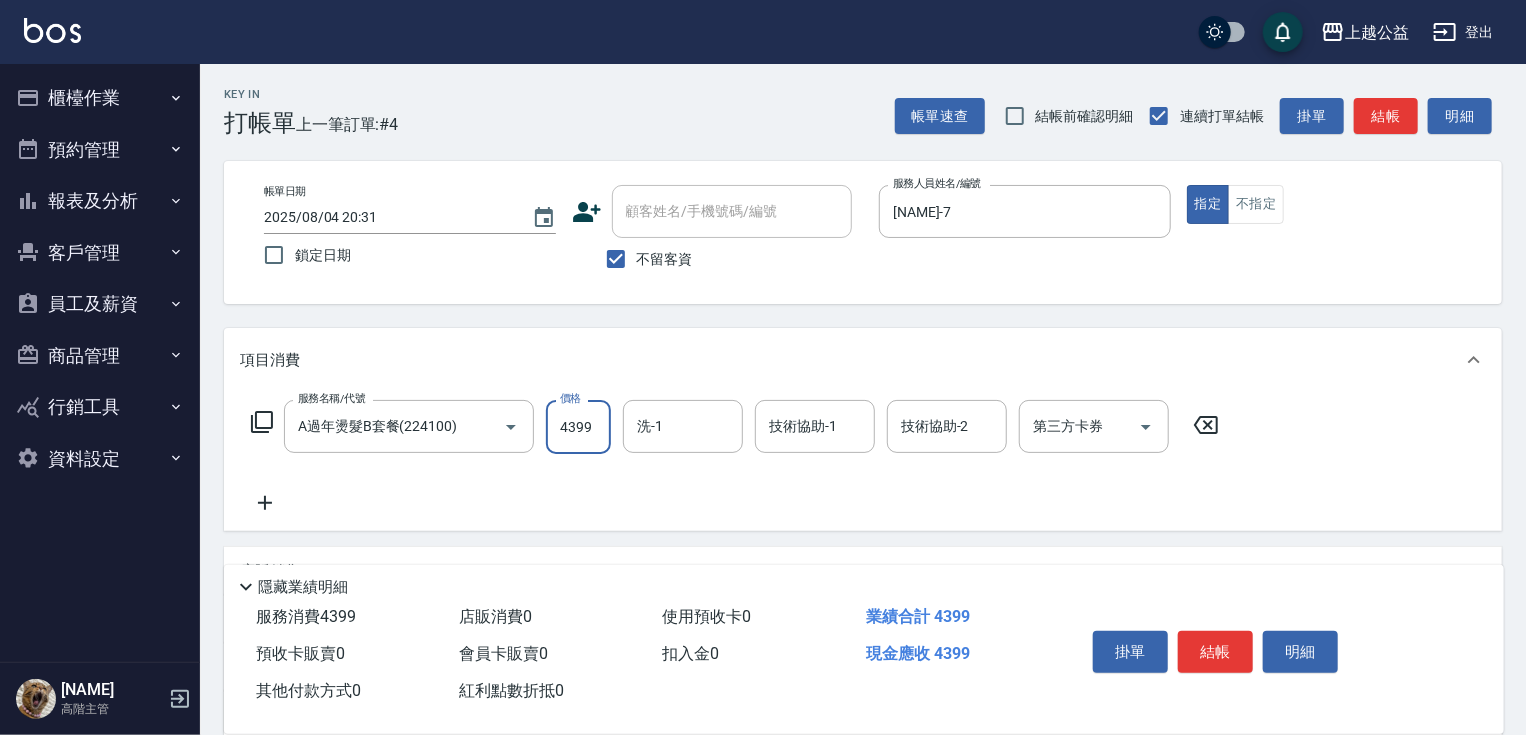 type on "4399" 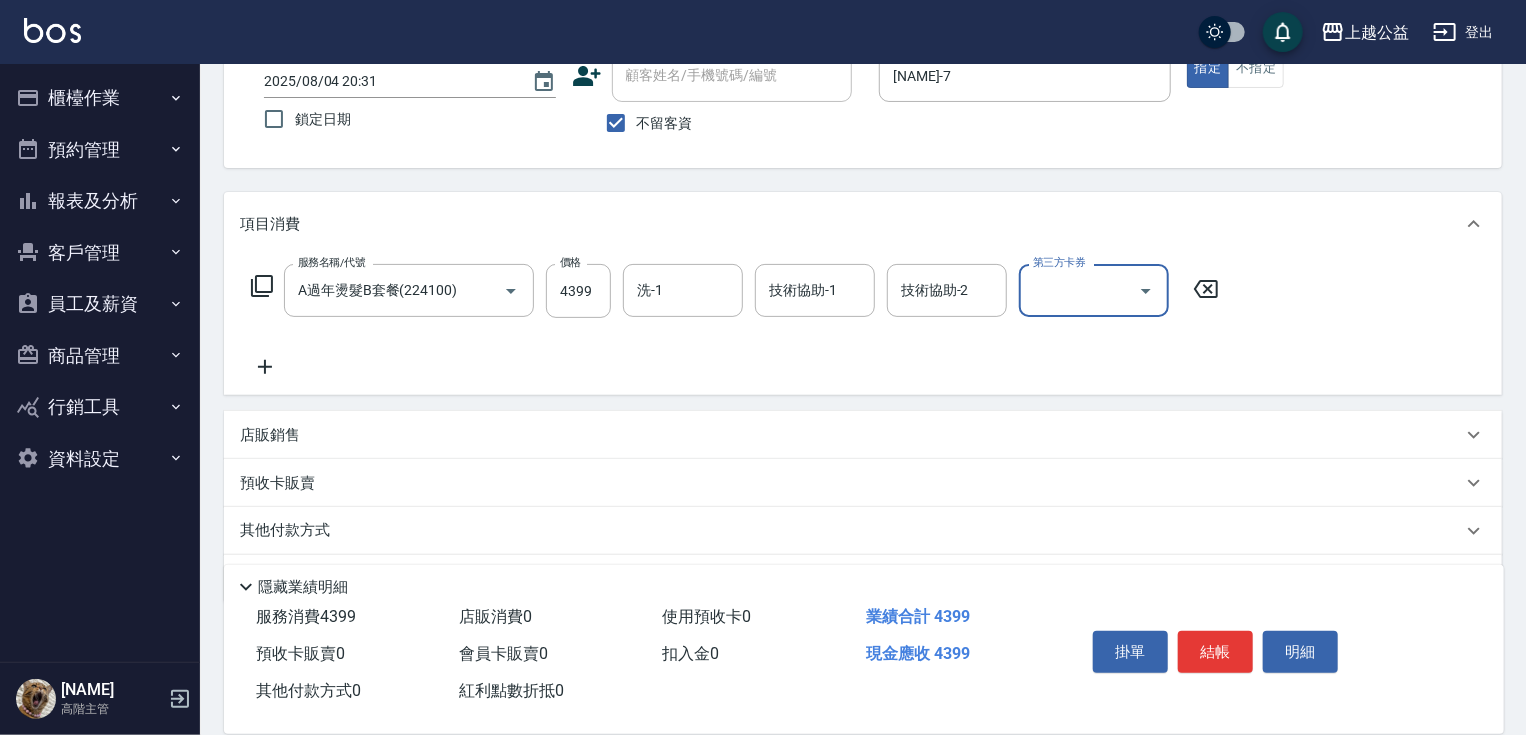 scroll, scrollTop: 144, scrollLeft: 0, axis: vertical 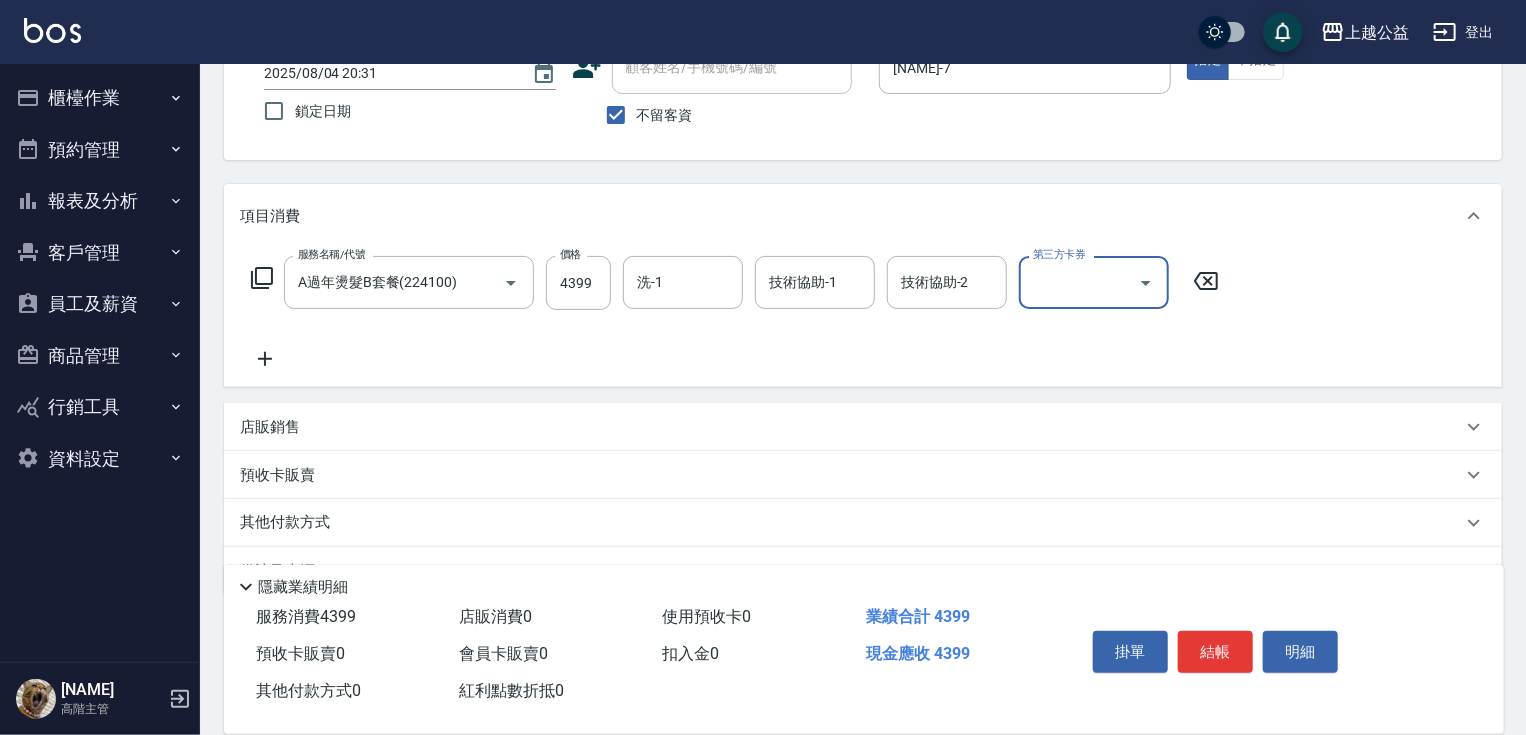 click on "店販銷售" at bounding box center [851, 427] 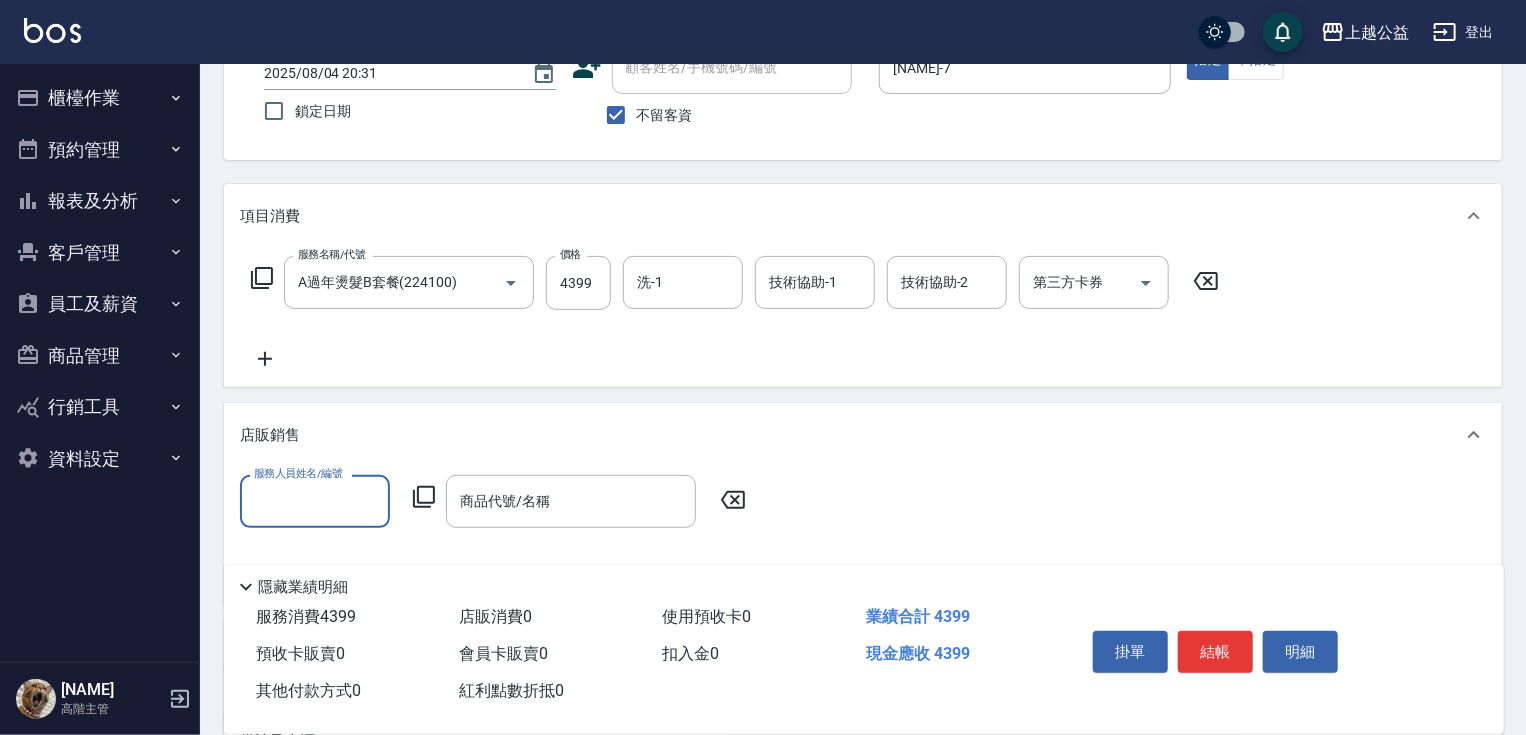 scroll, scrollTop: 0, scrollLeft: 0, axis: both 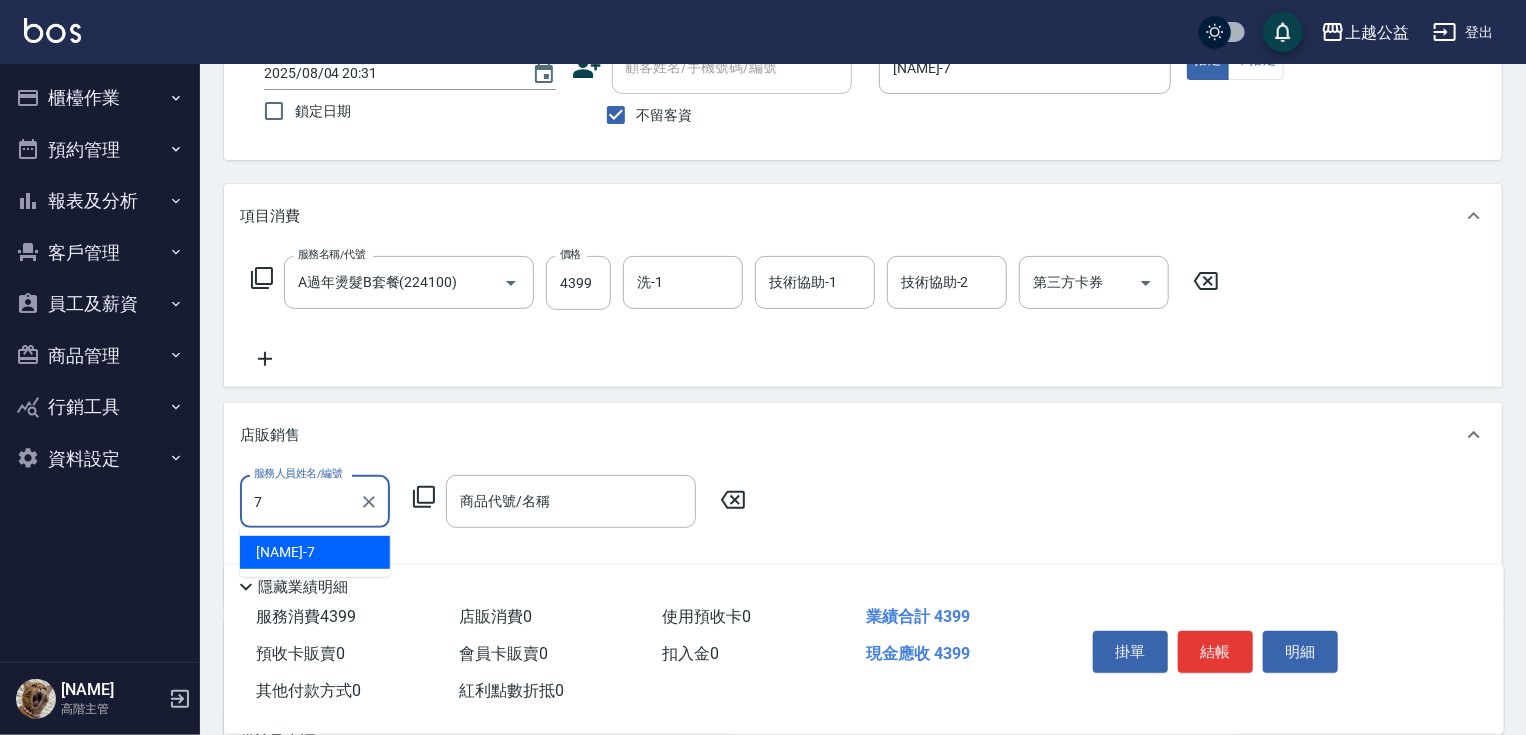type on "[NAME]-7" 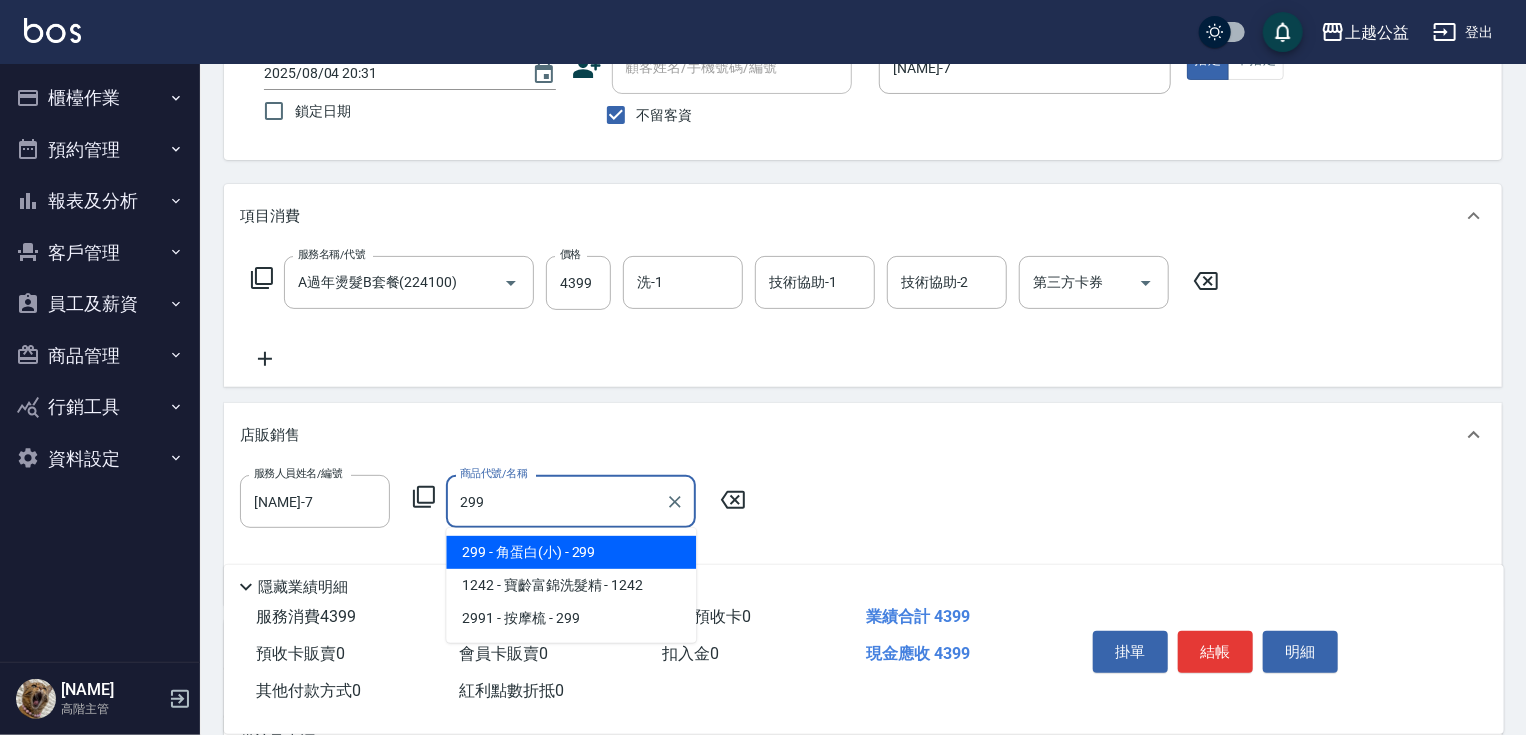 type on "角蛋白(小)" 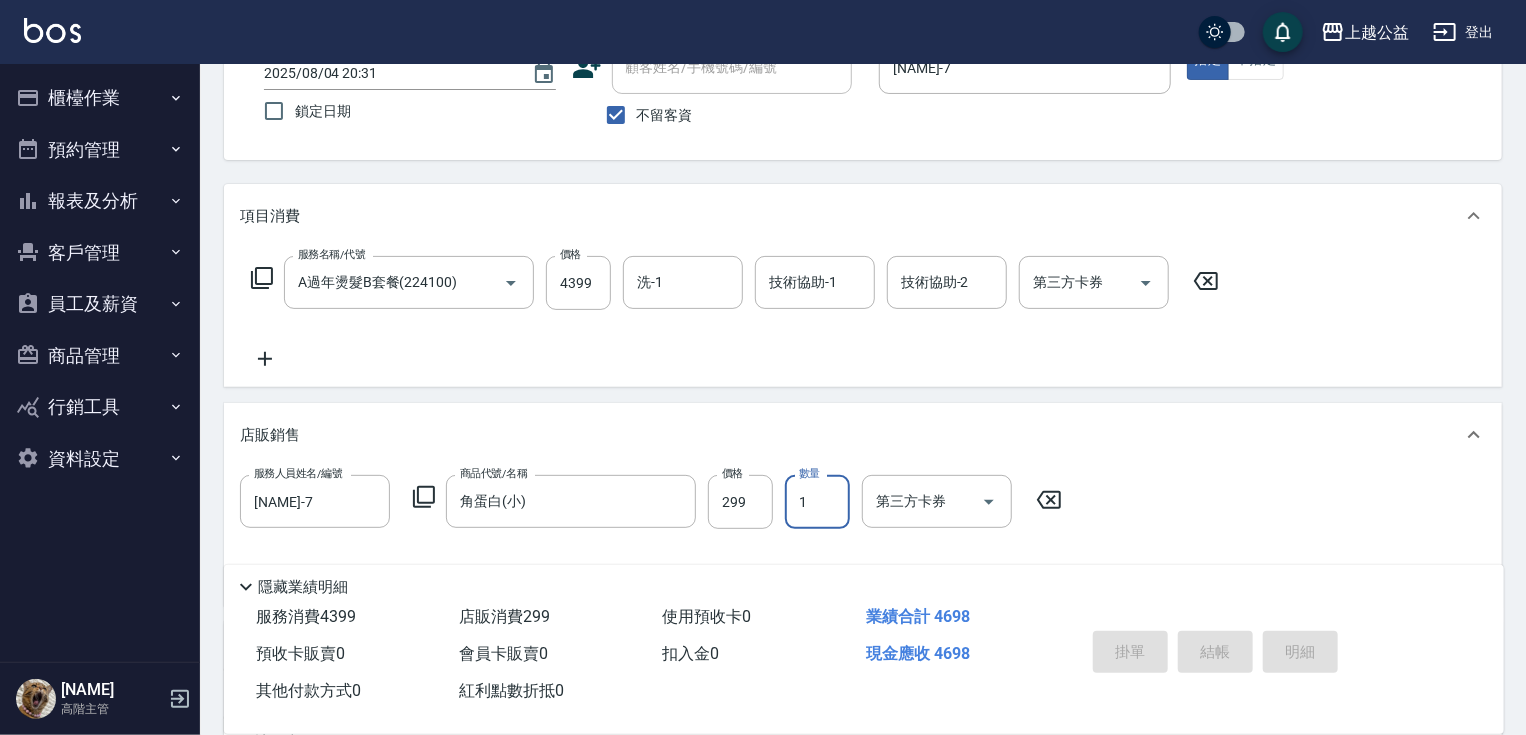 type on "2025/08/04 20:32" 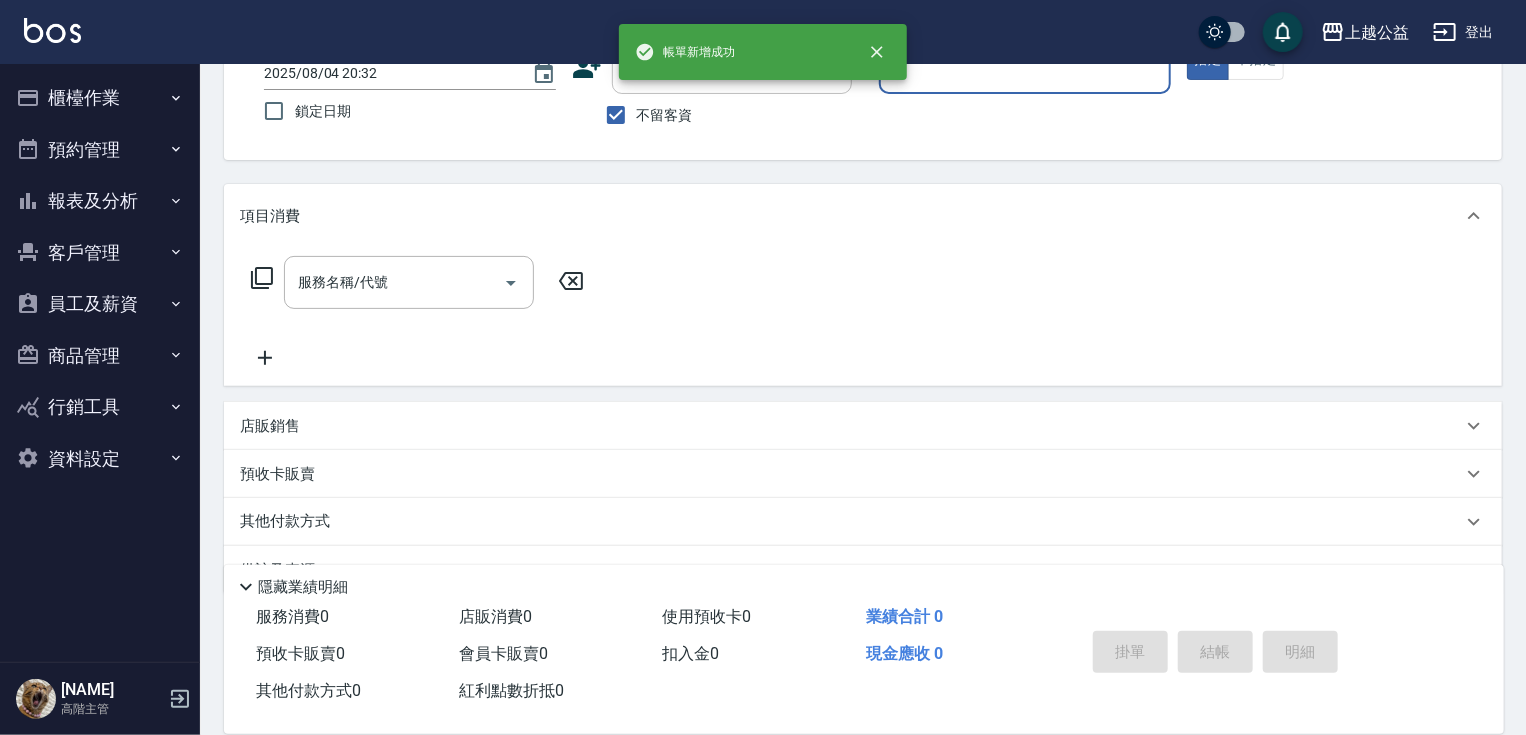 scroll, scrollTop: 0, scrollLeft: 0, axis: both 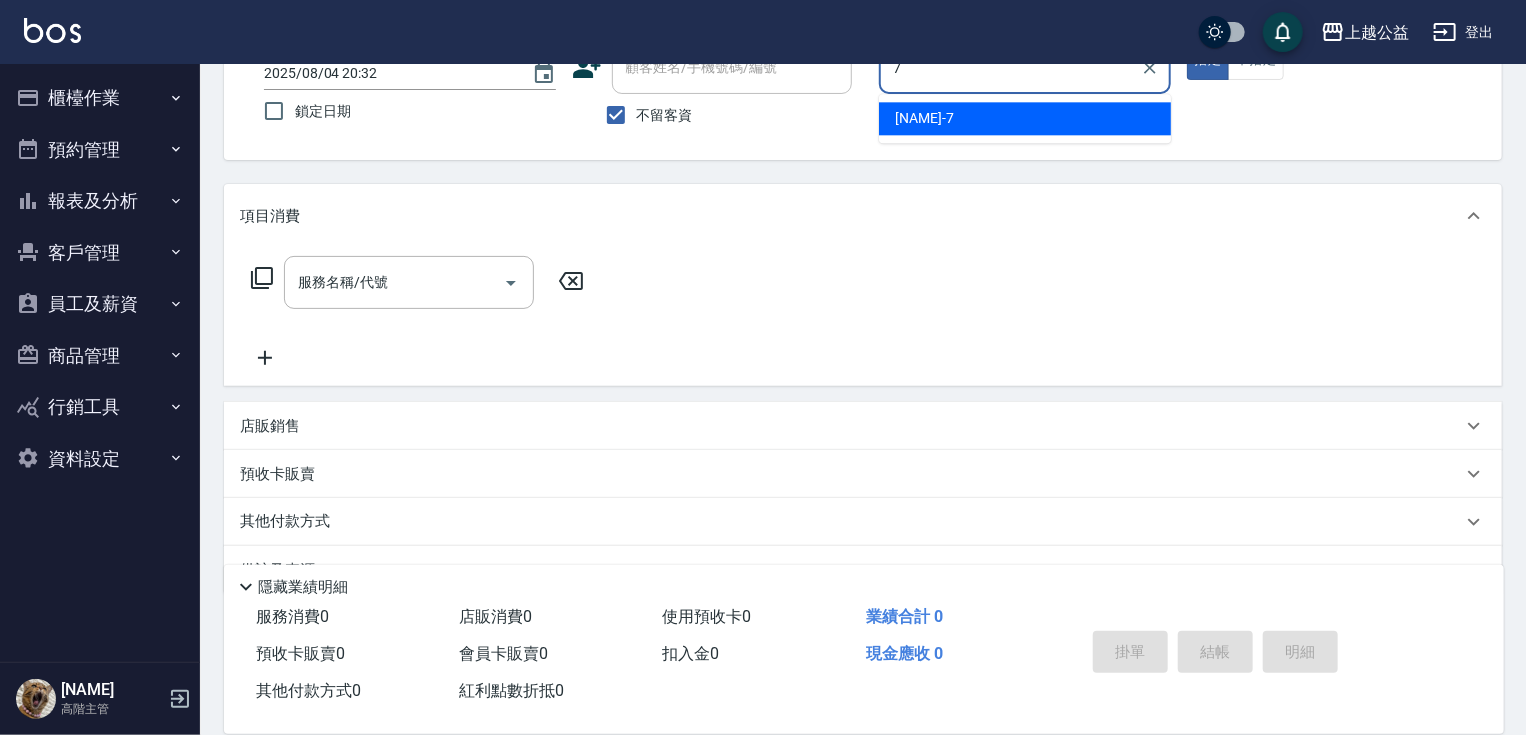 type on "[NAME]-7" 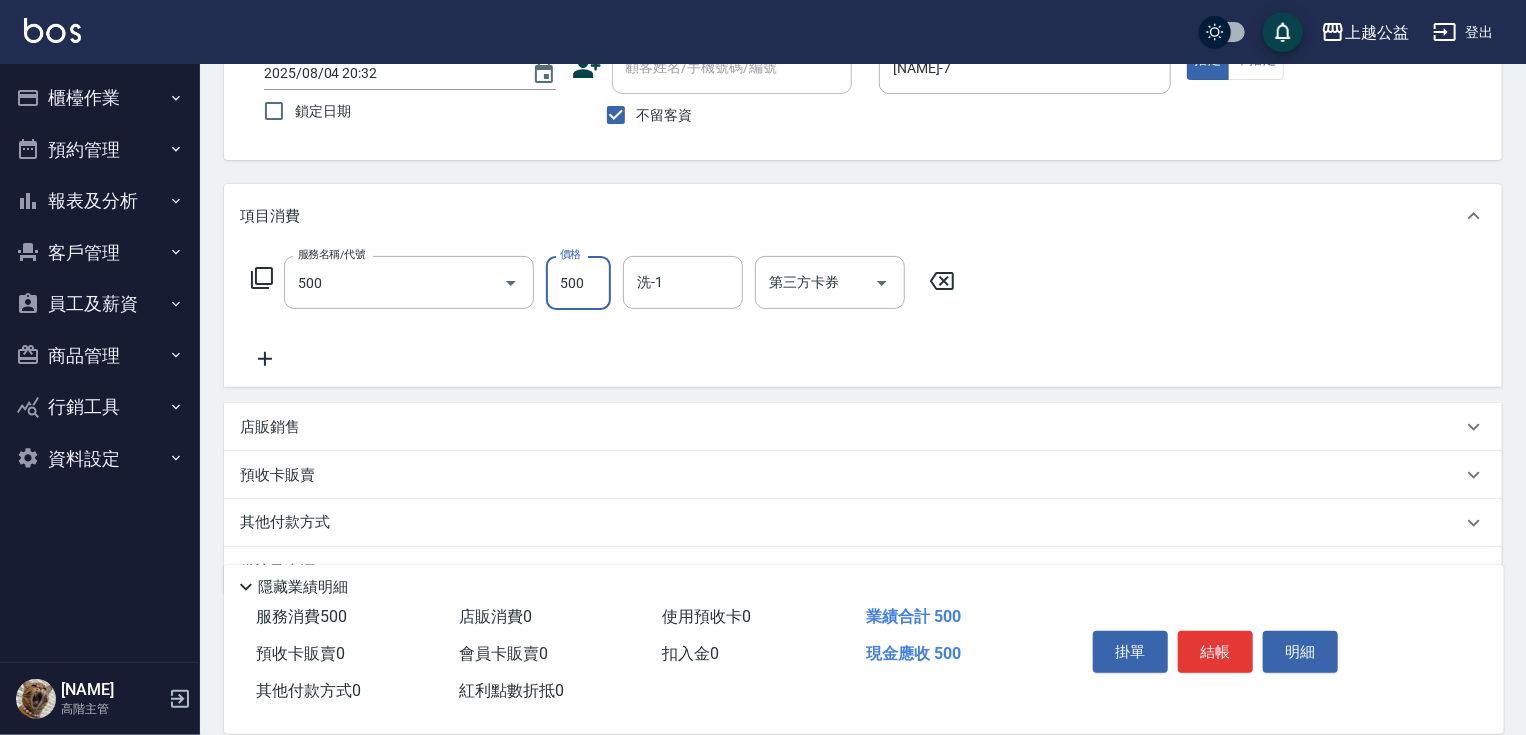 type on "洗剪500(500)" 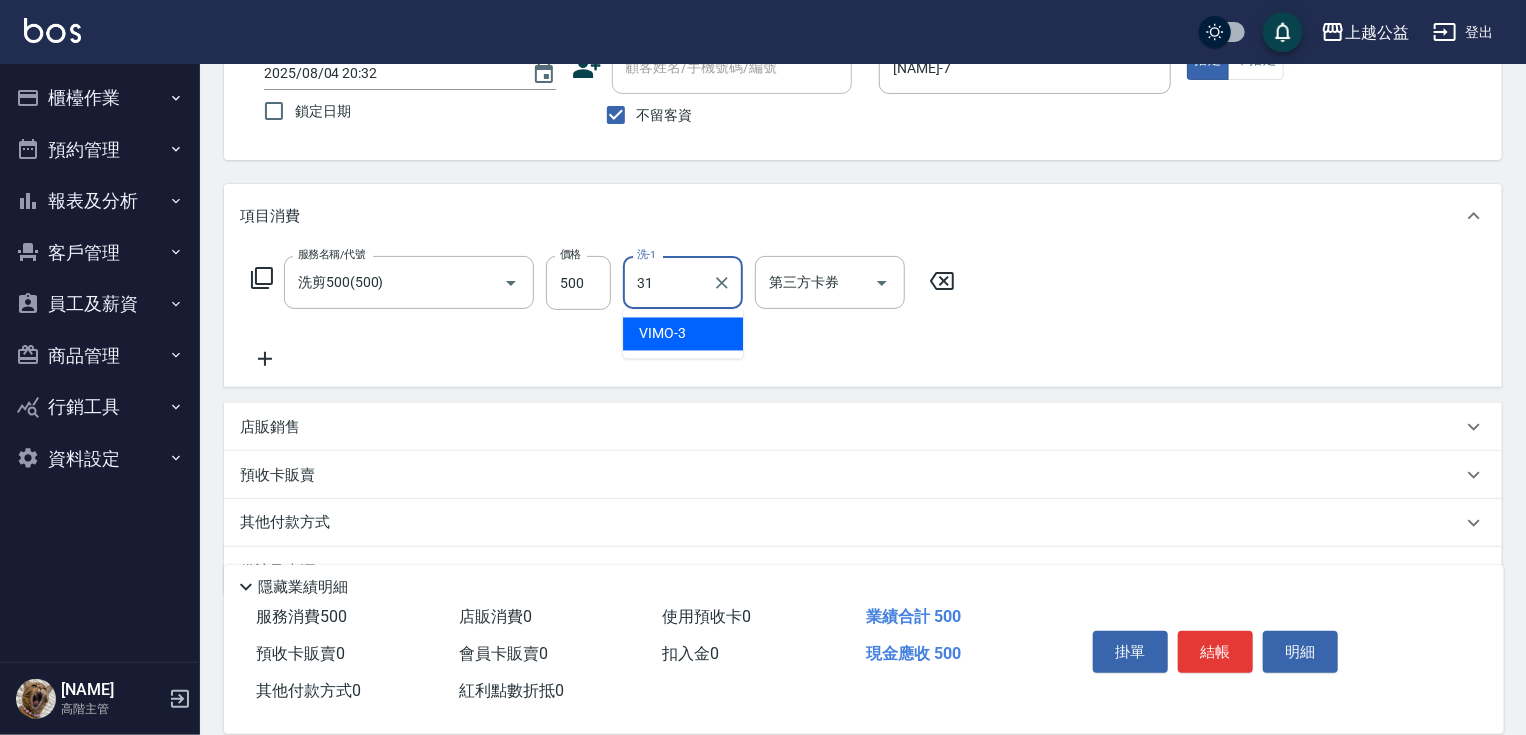 type on "[NAME]-31" 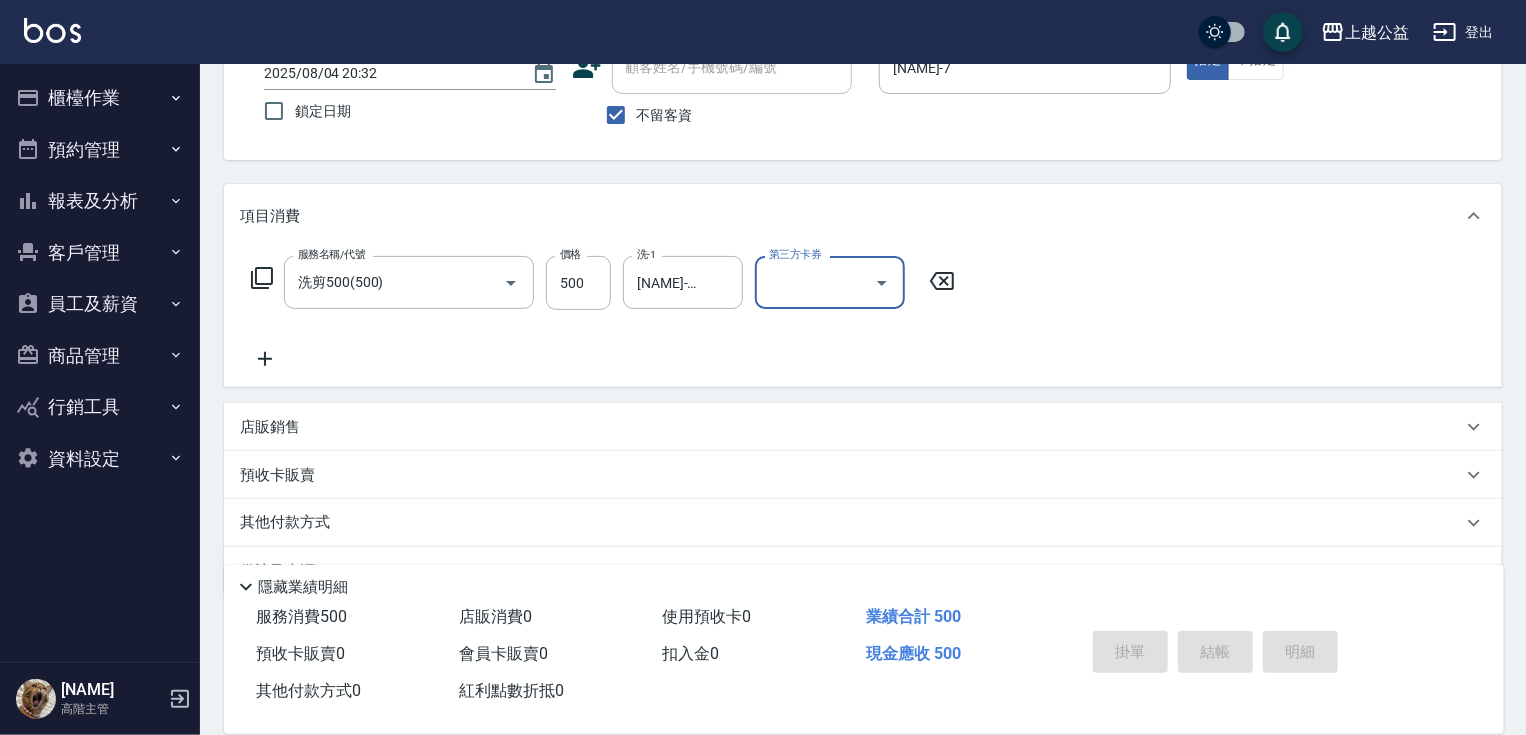 type on "2025/08/04 20:33" 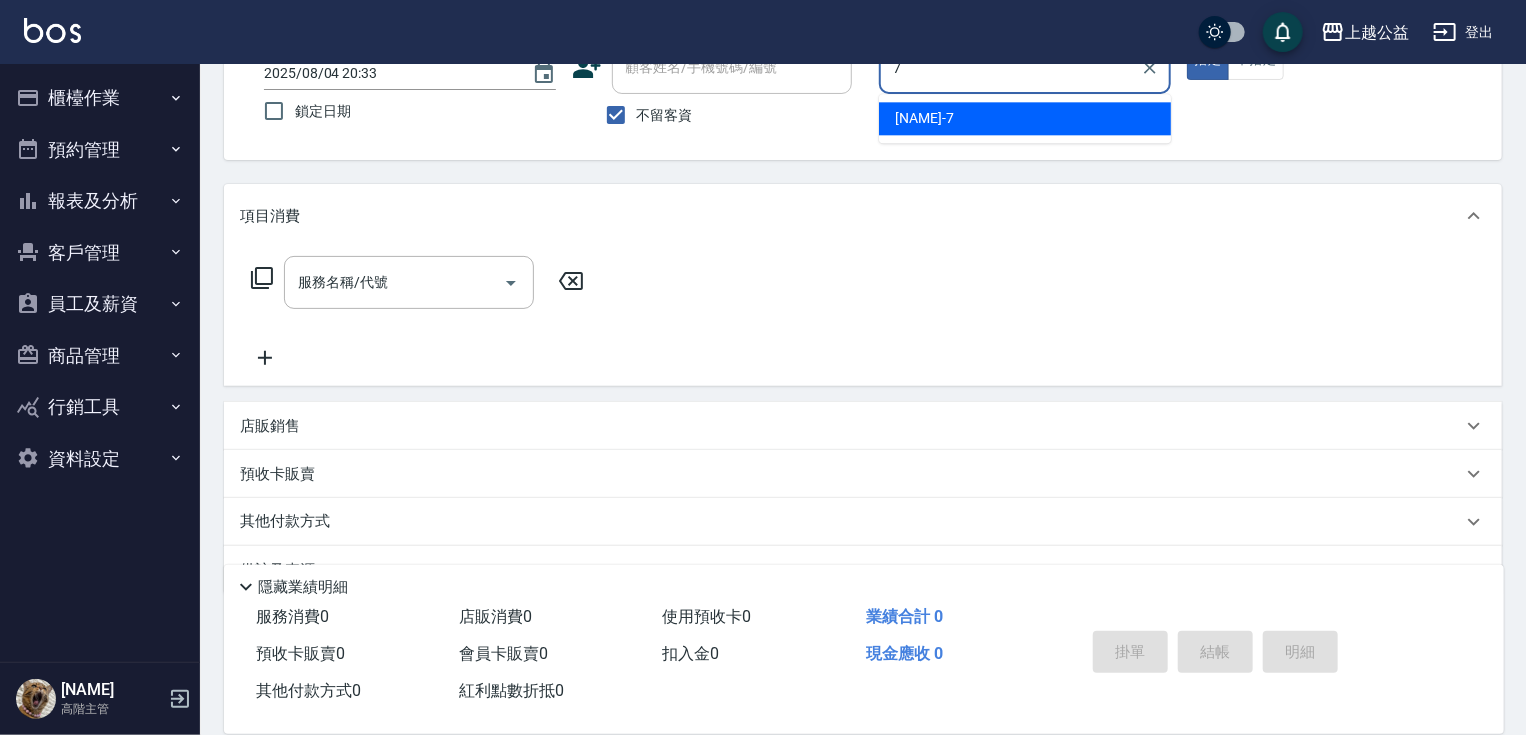 type on "[NAME]-7" 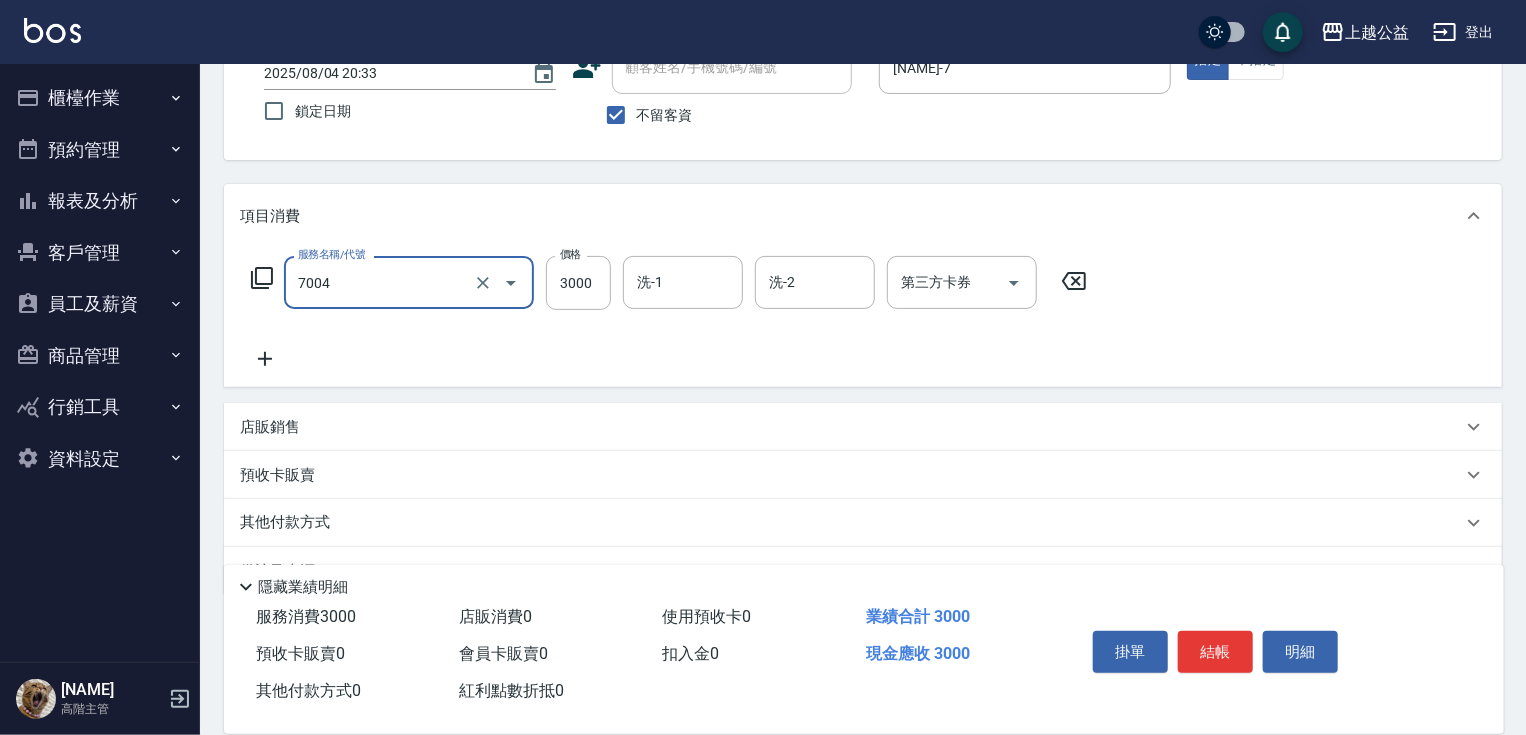 type on "重整3包(7004)" 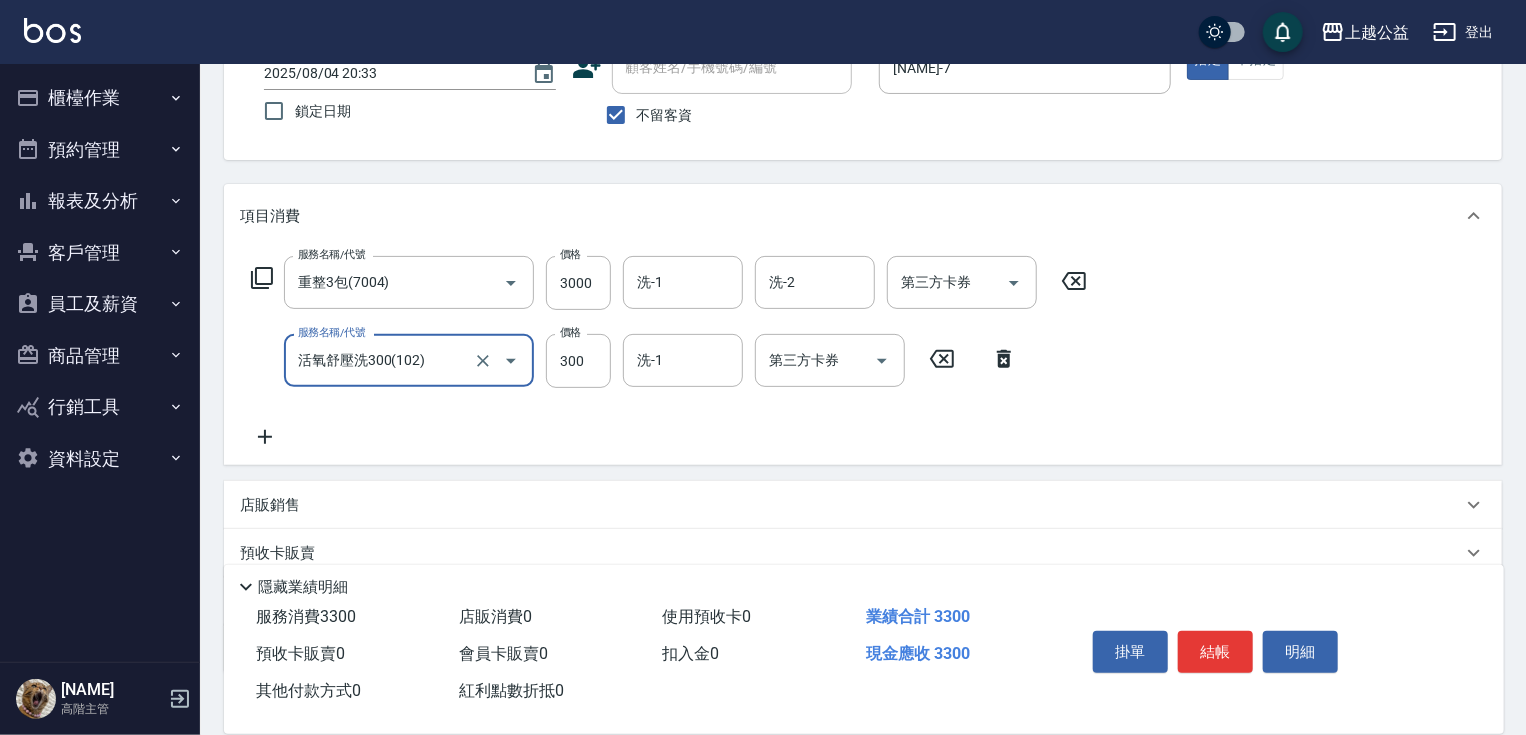 type on "活氧舒壓洗300(102)" 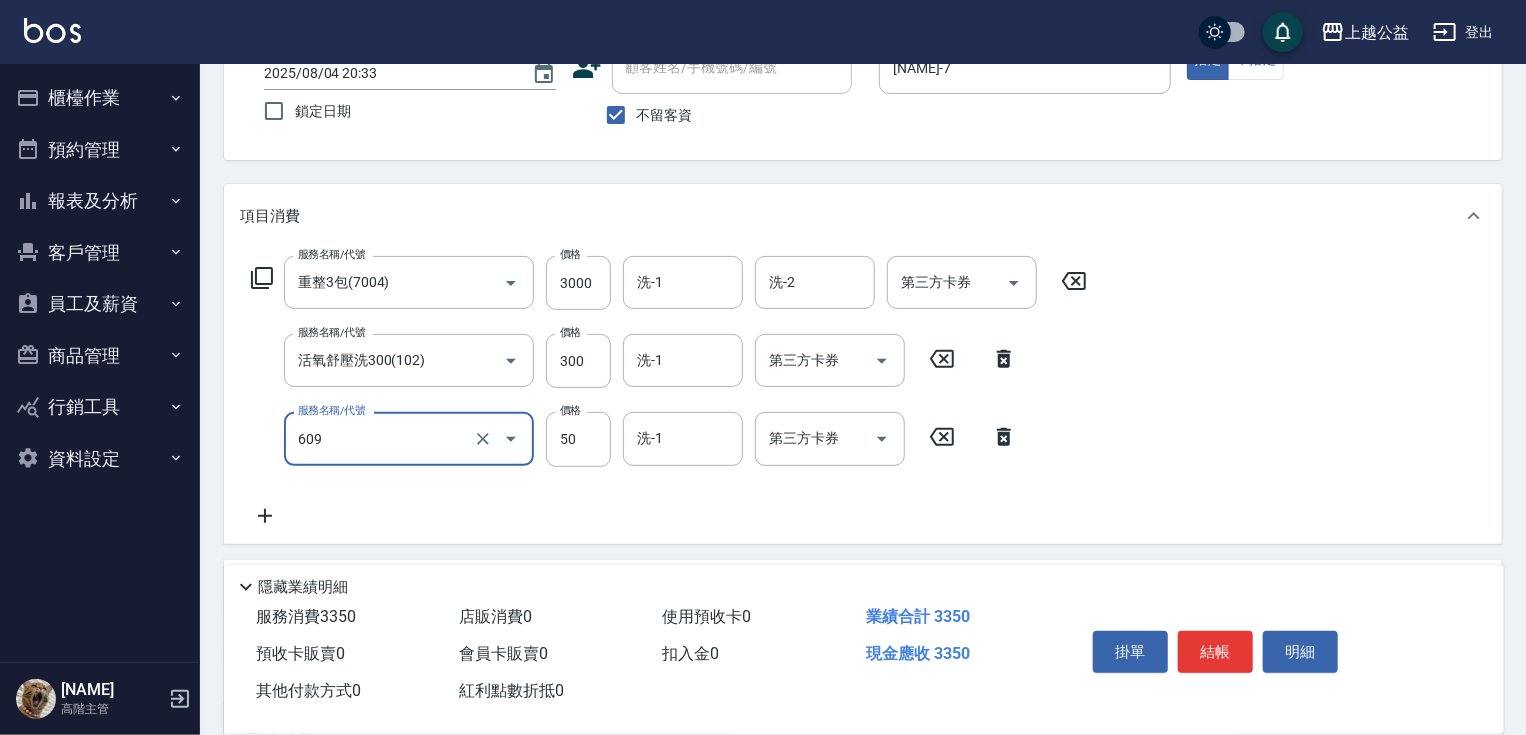 type on "精油(609)" 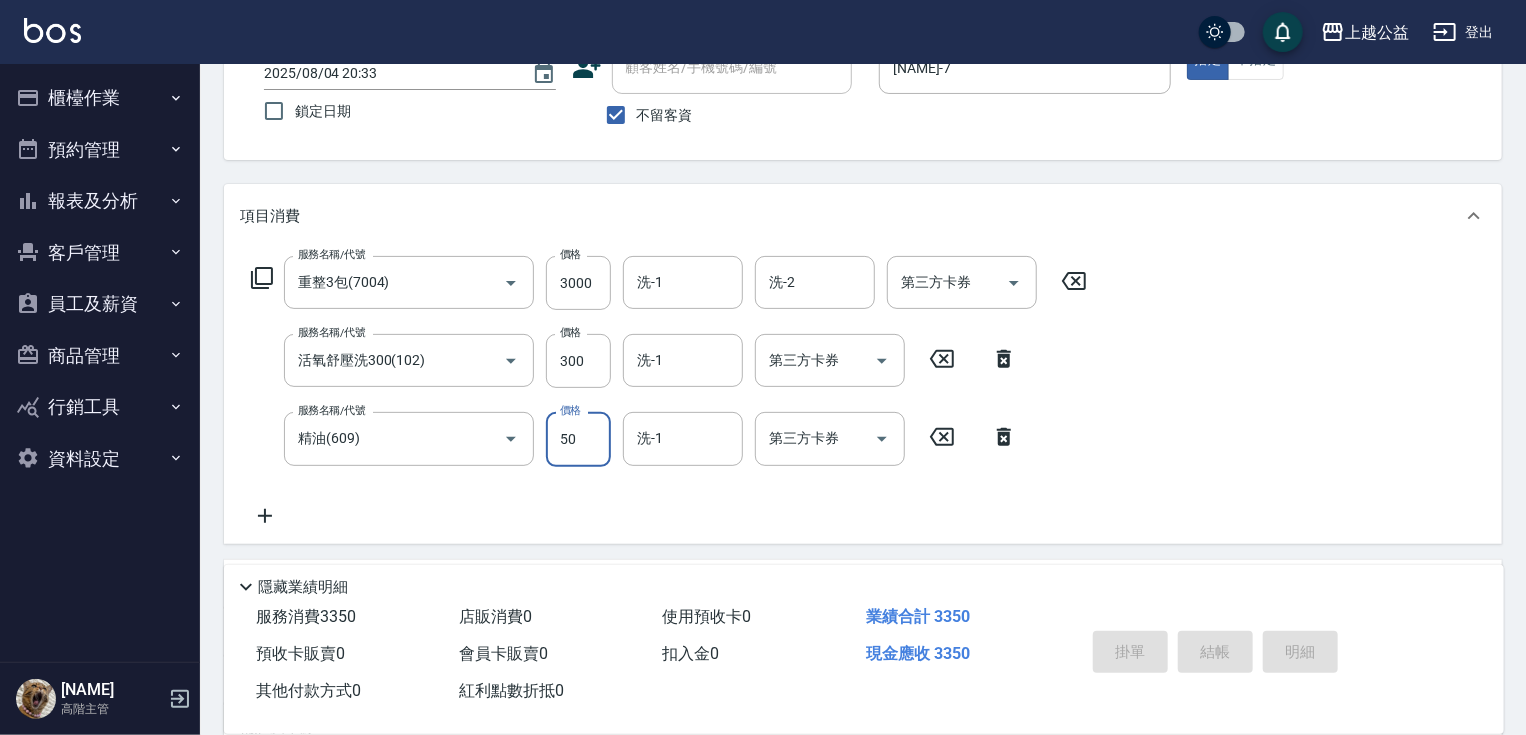 type 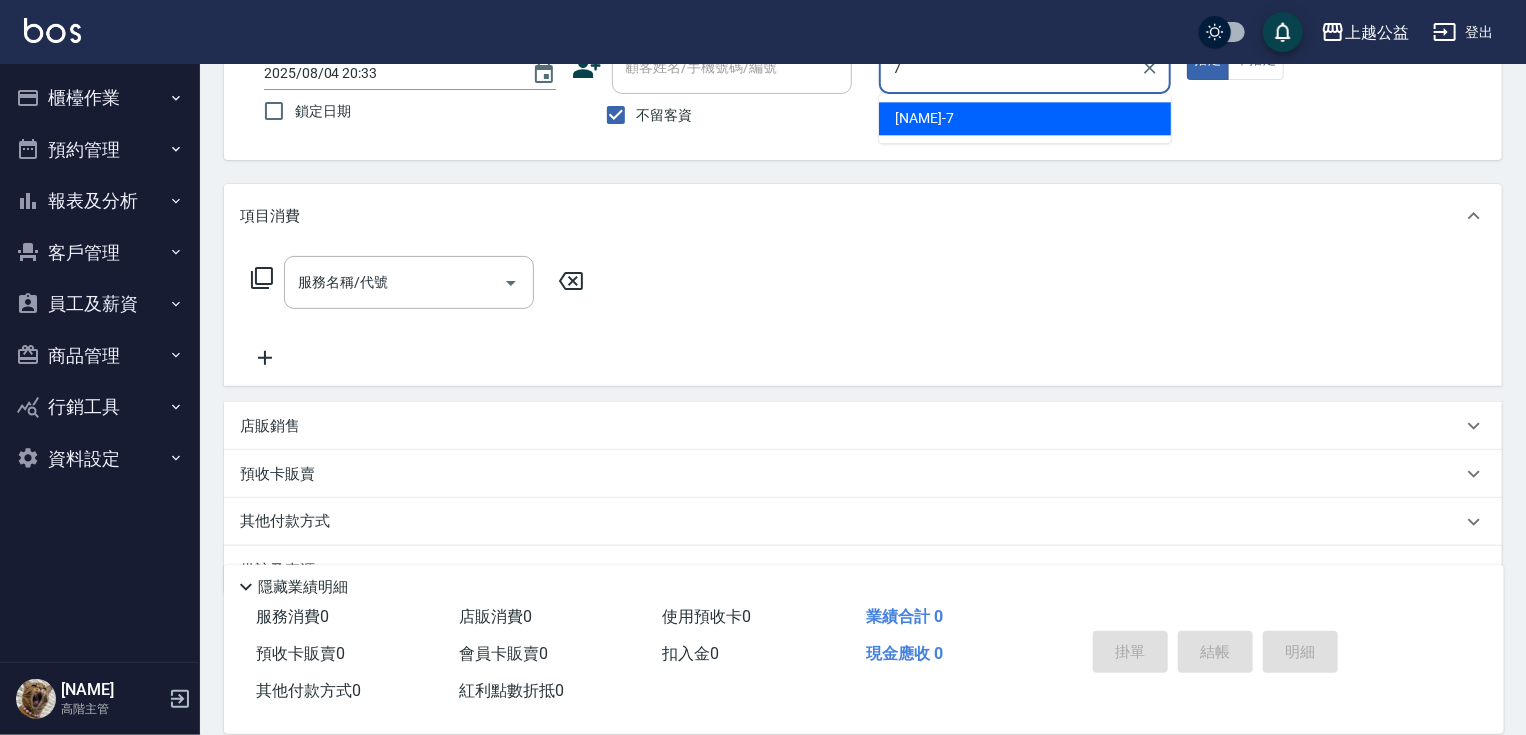 type on "[NAME]-7" 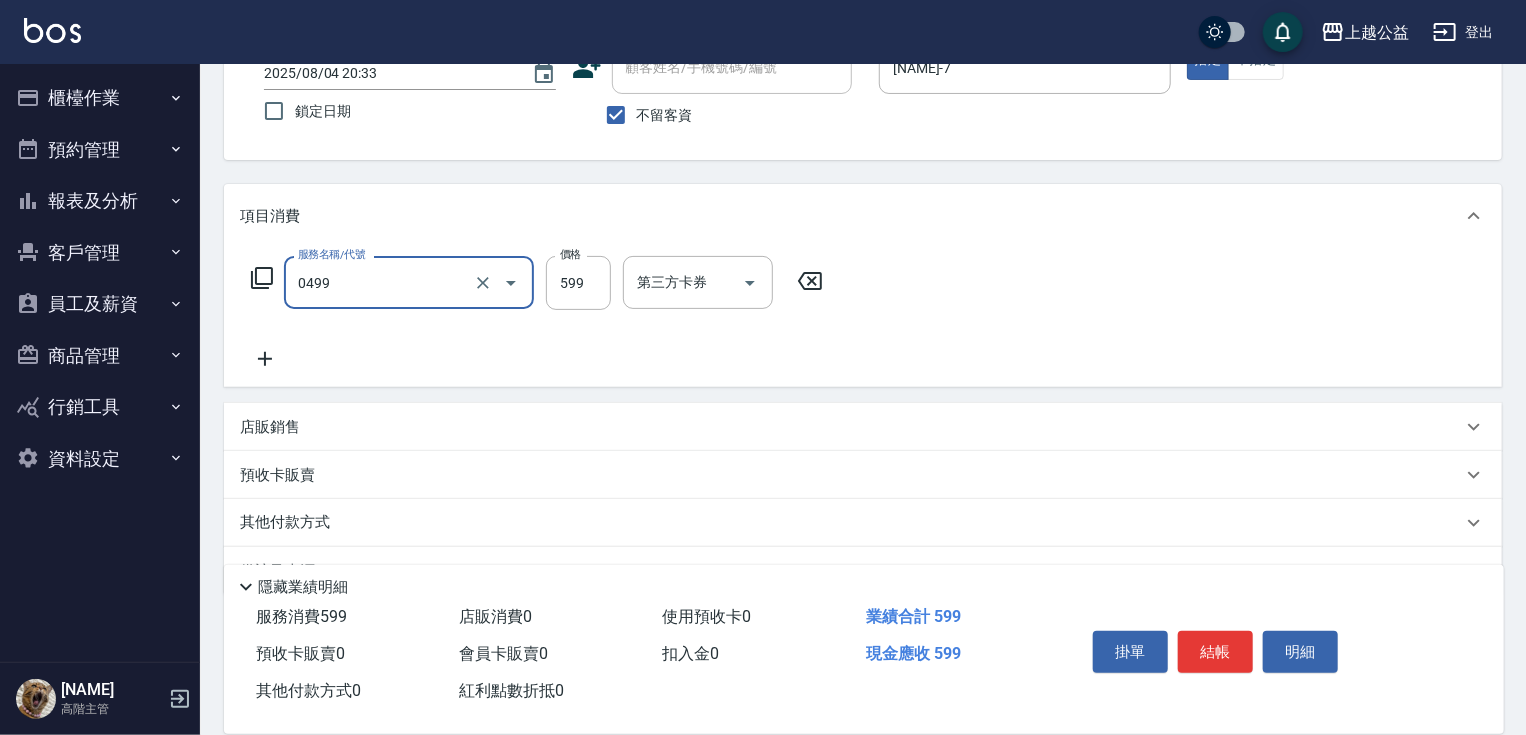 type on "頭皮去角質(0499)" 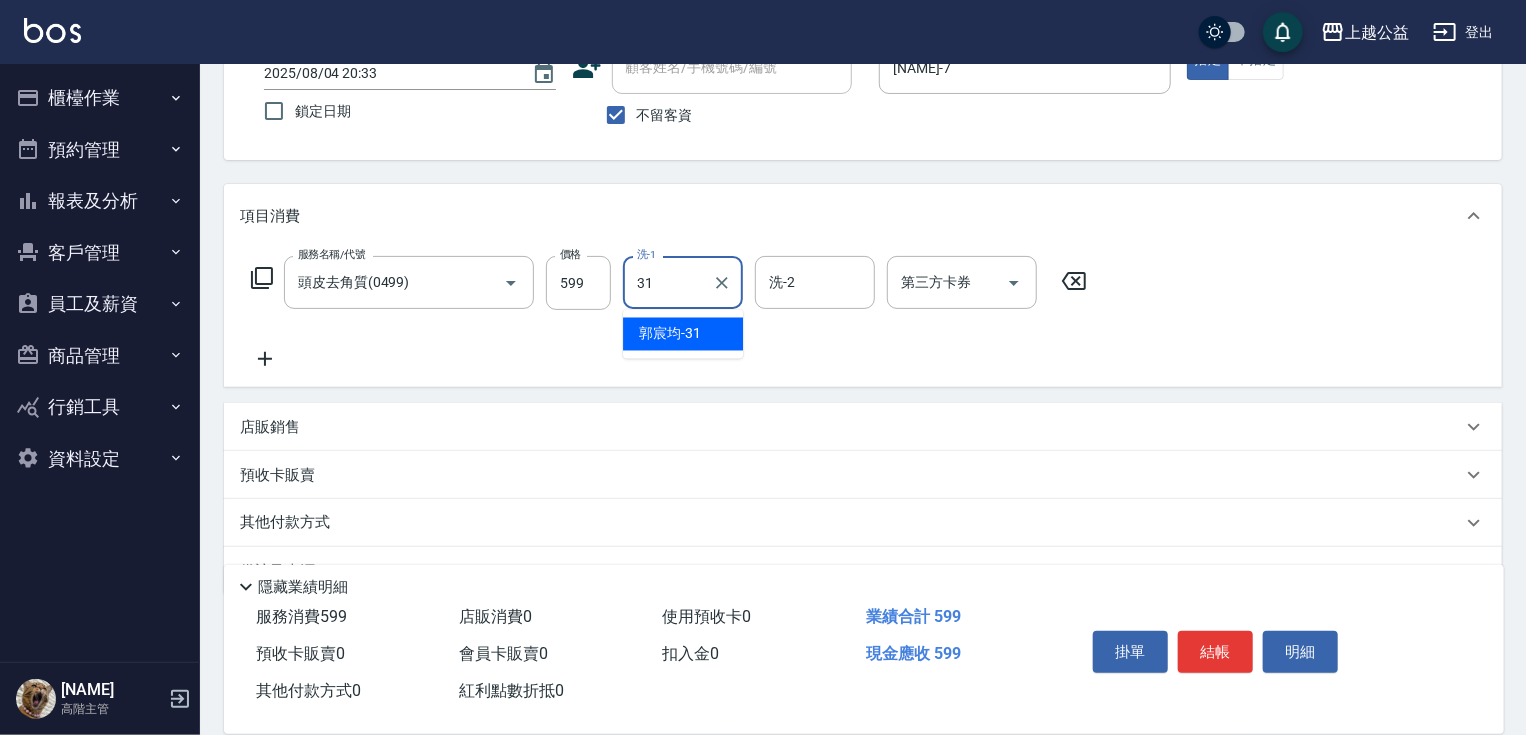 type on "[NAME]-31" 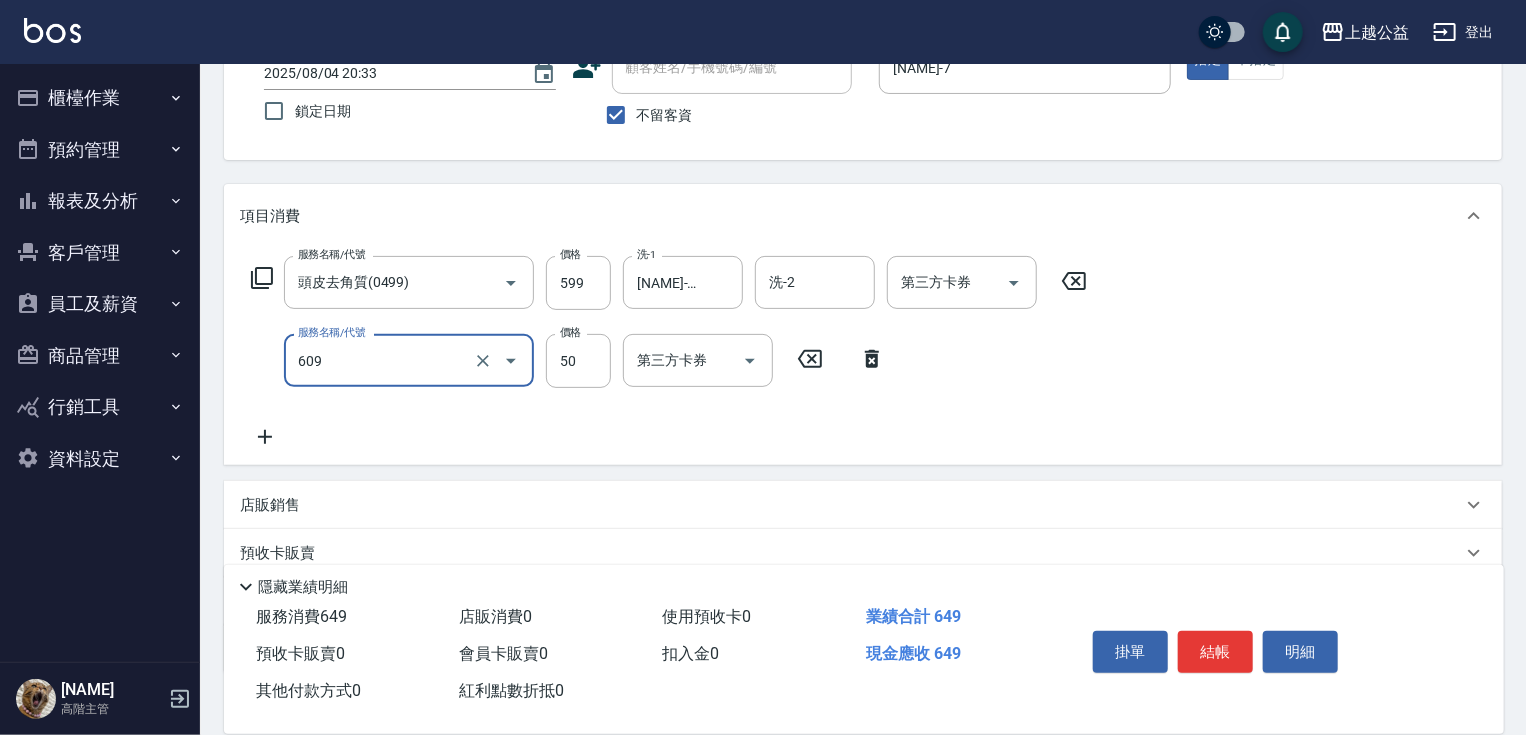 type on "精油(609)" 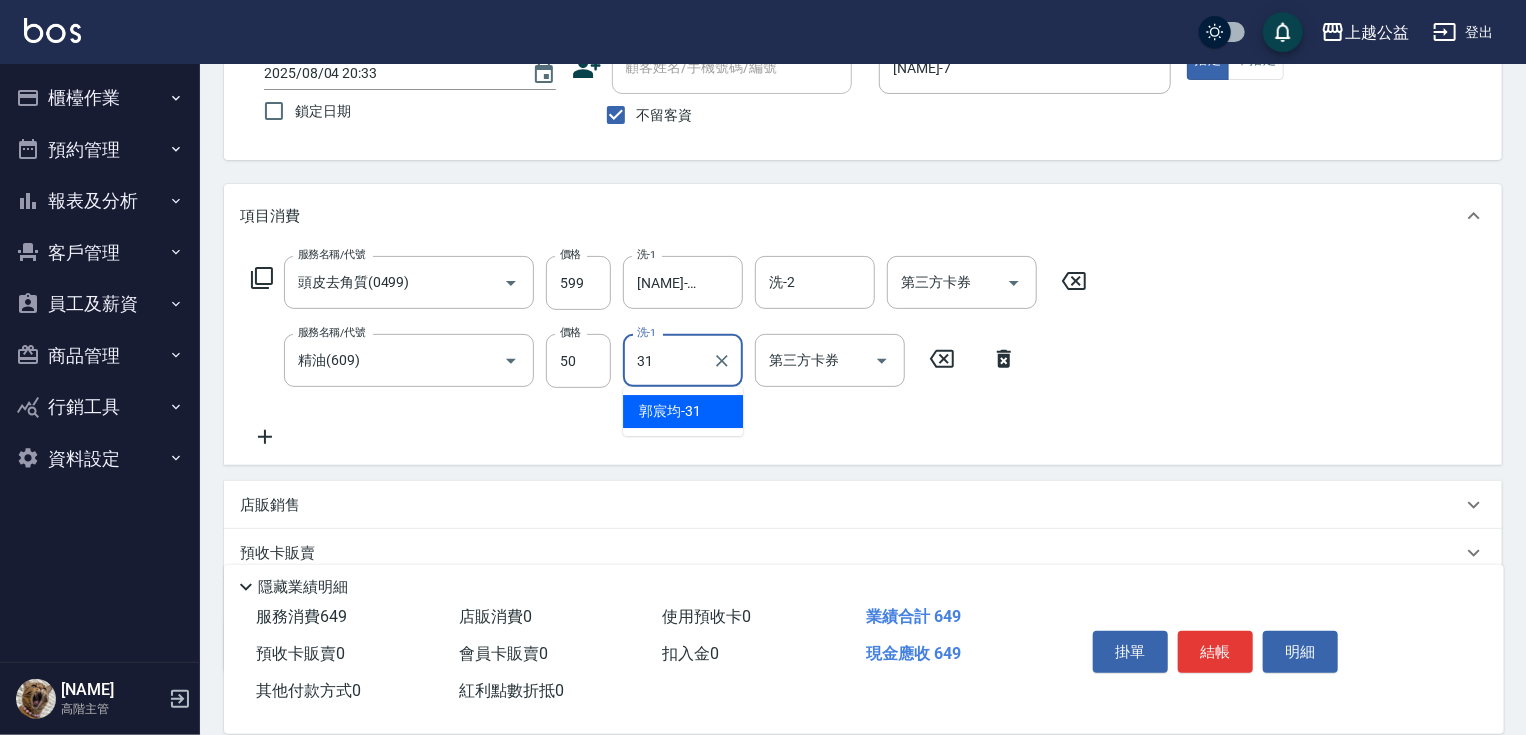 type on "[NAME]-31" 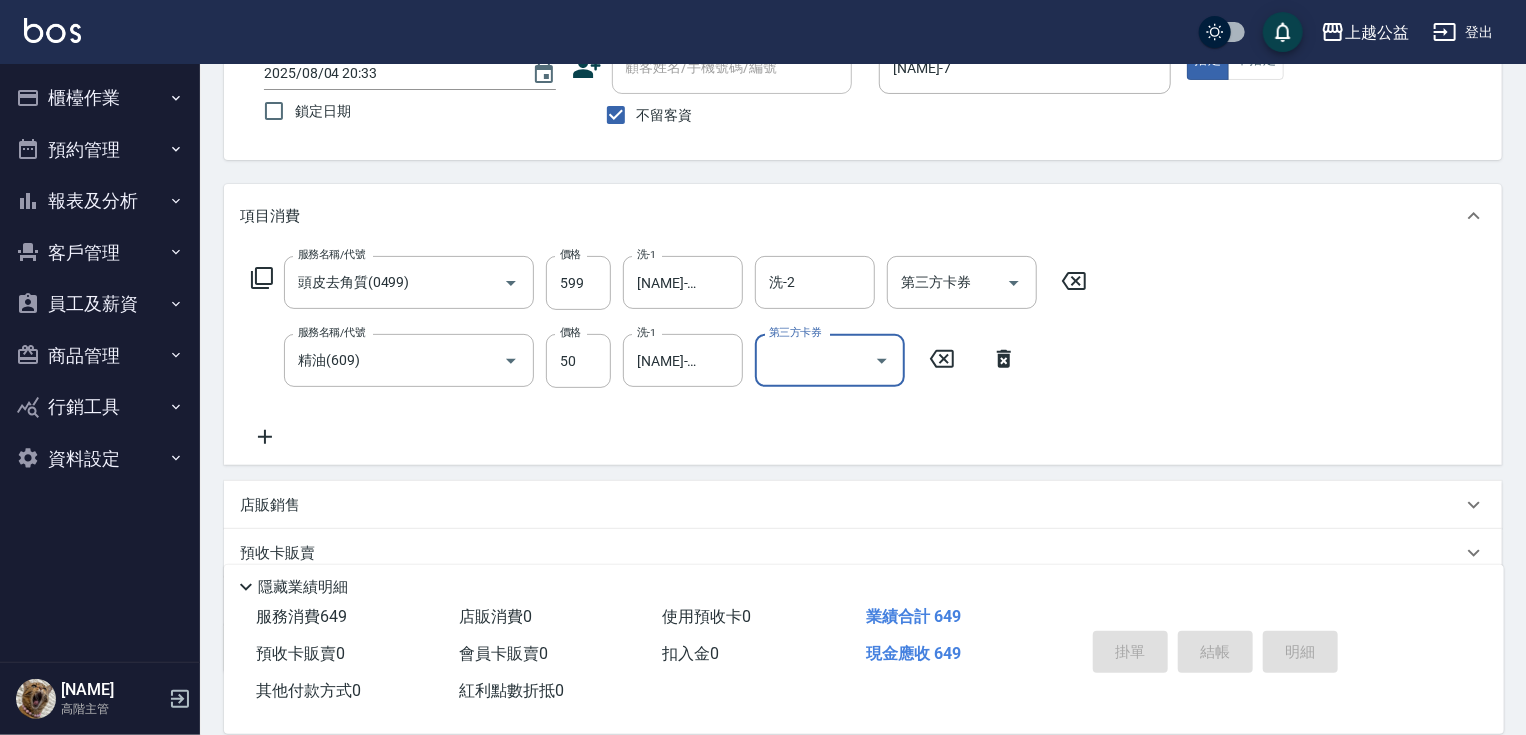 type 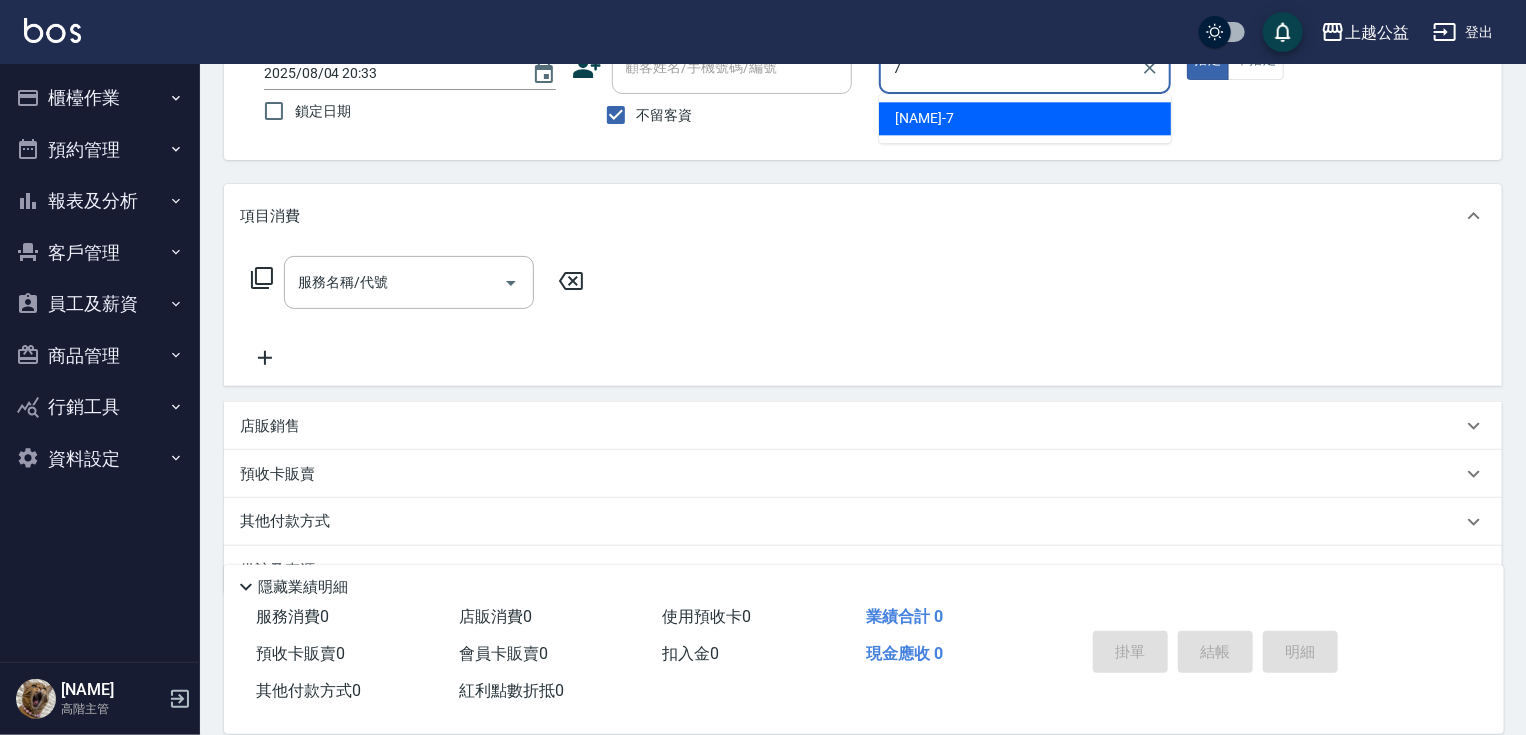 type on "[NAME]-7" 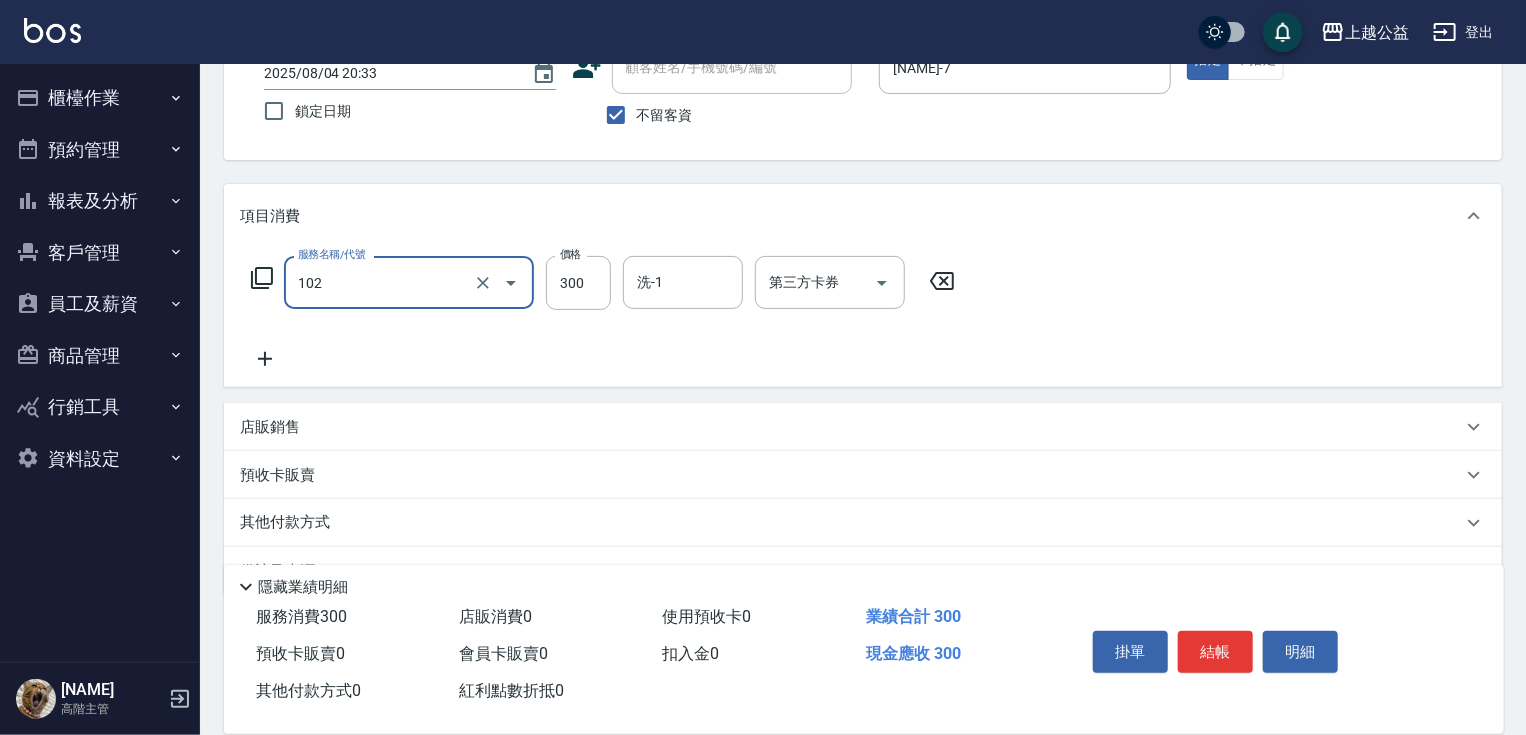 type on "活氧舒壓洗300(102)" 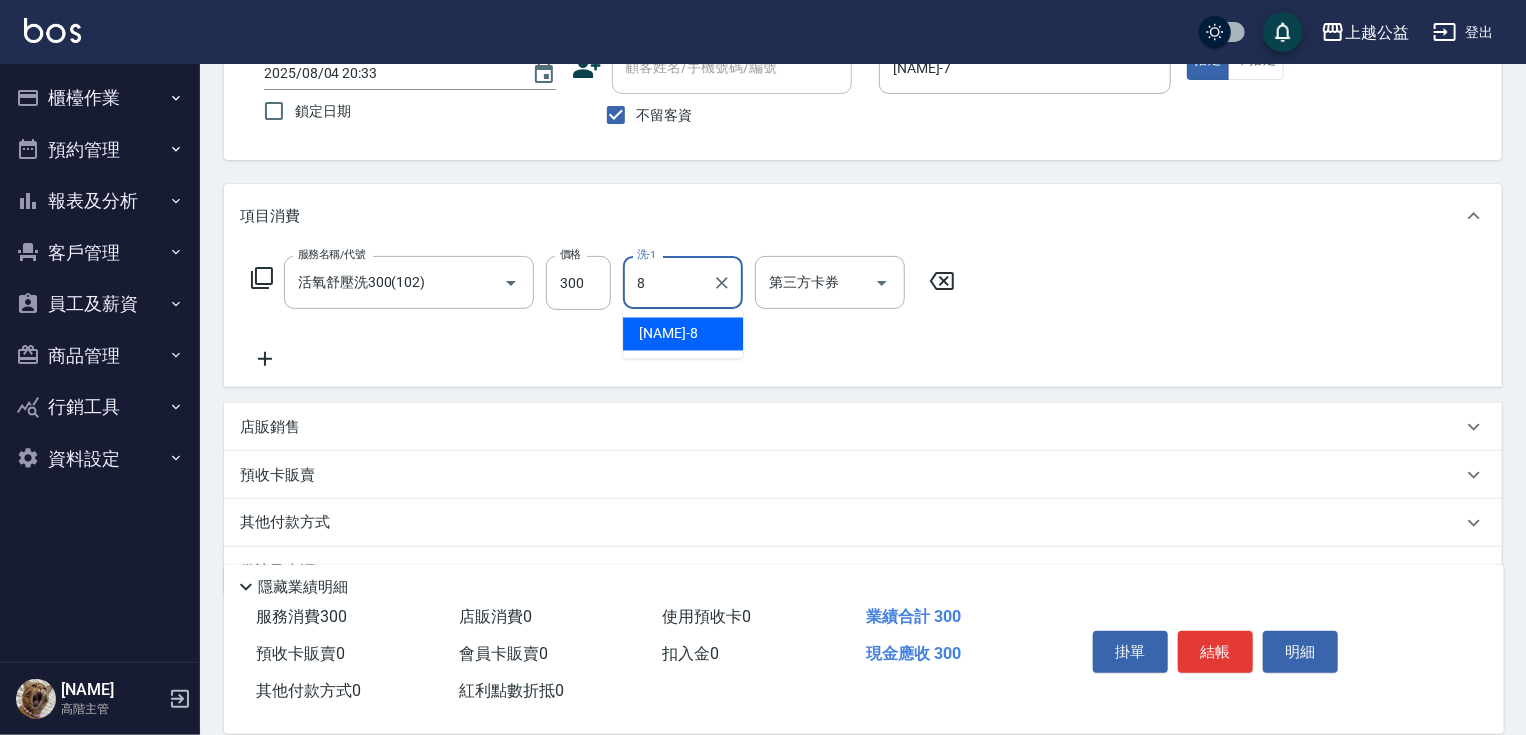 type on "[NAME]-8" 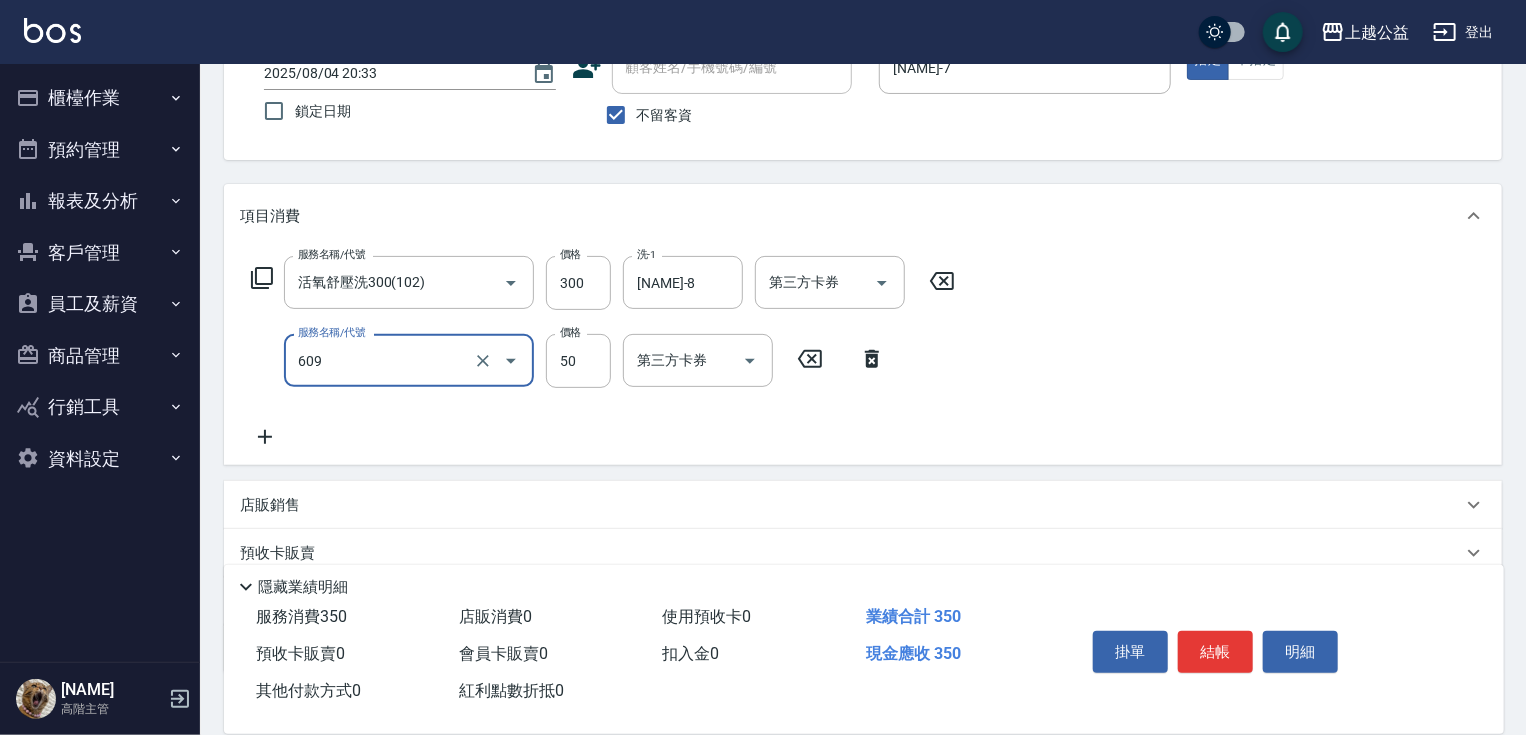 type on "精油(609)" 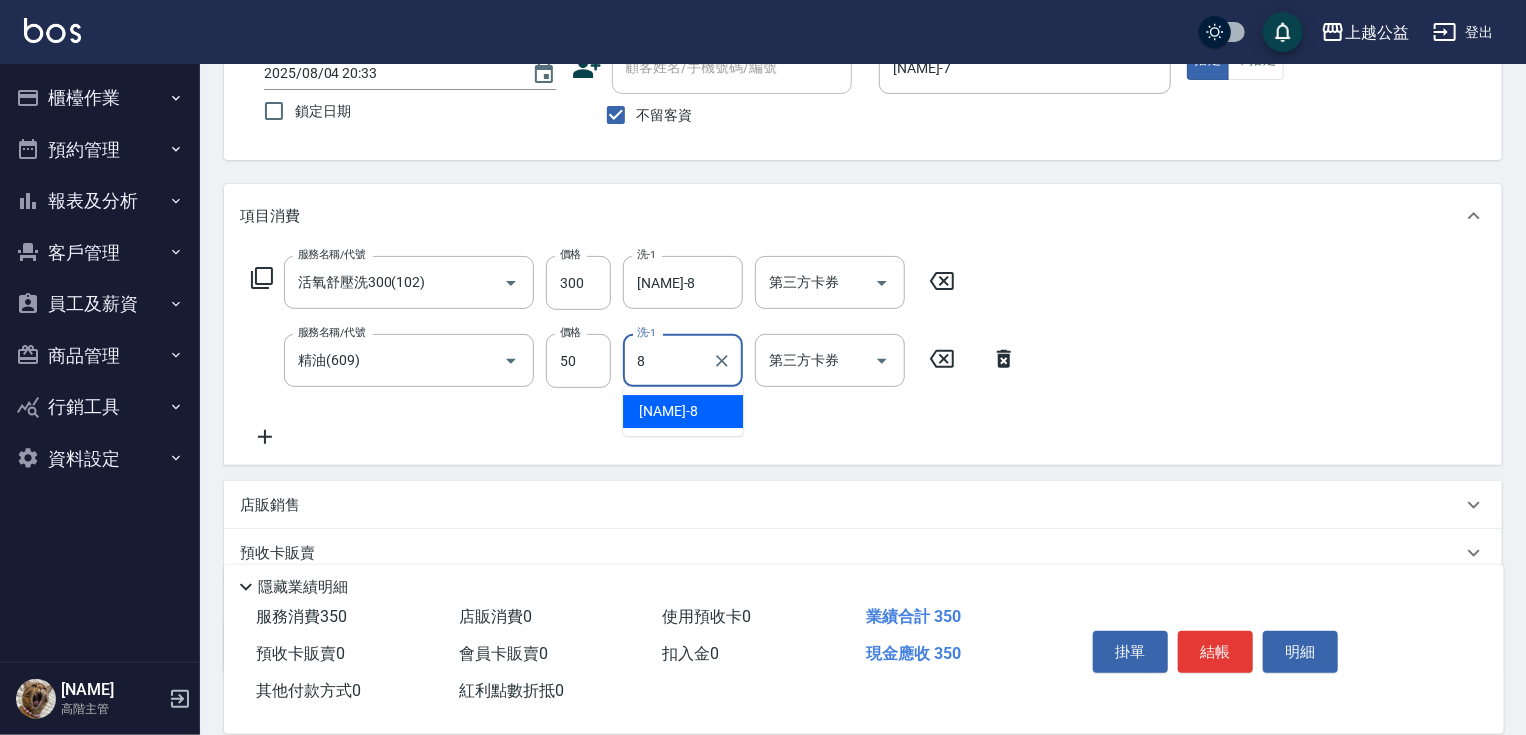 type on "[NAME]-8" 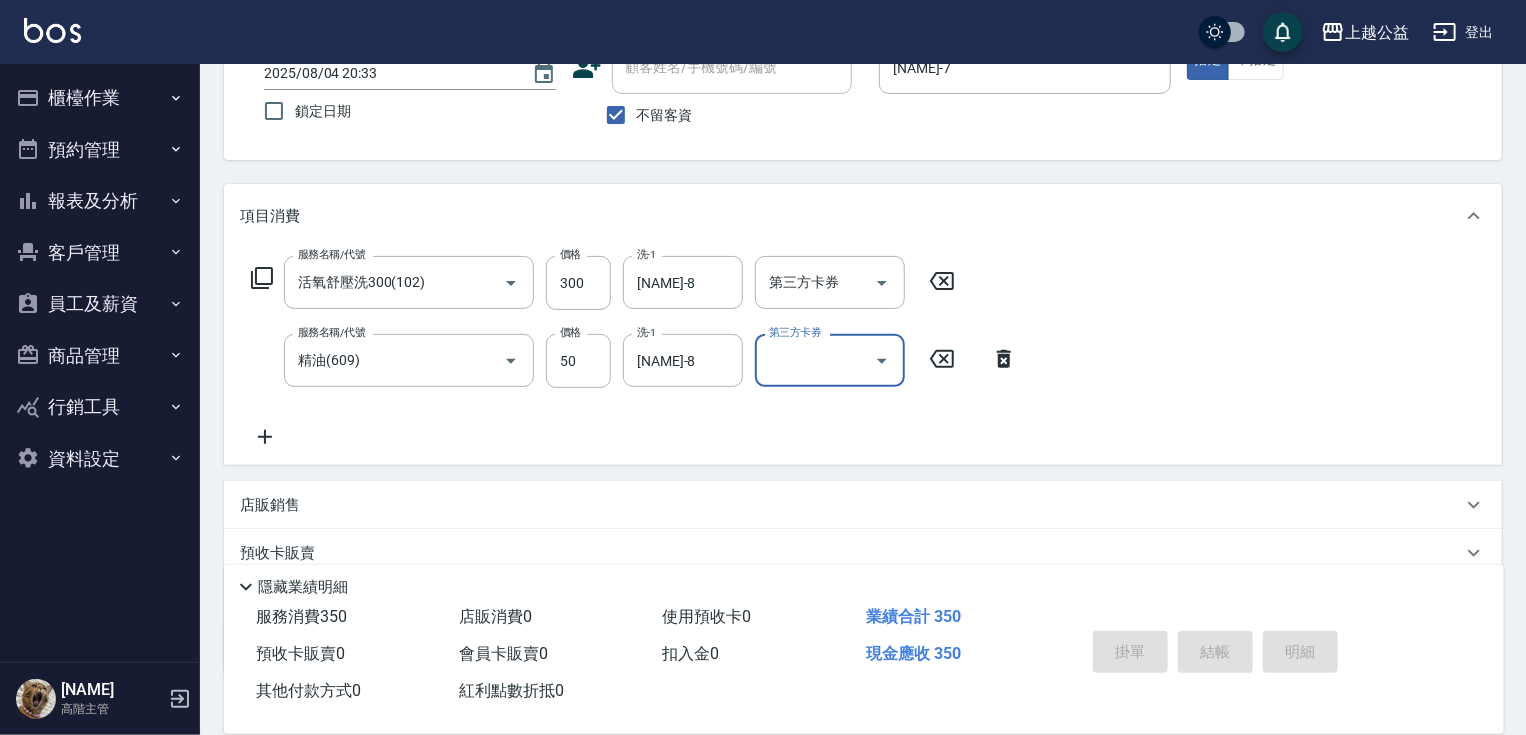 type on "2025/08/04 20:34" 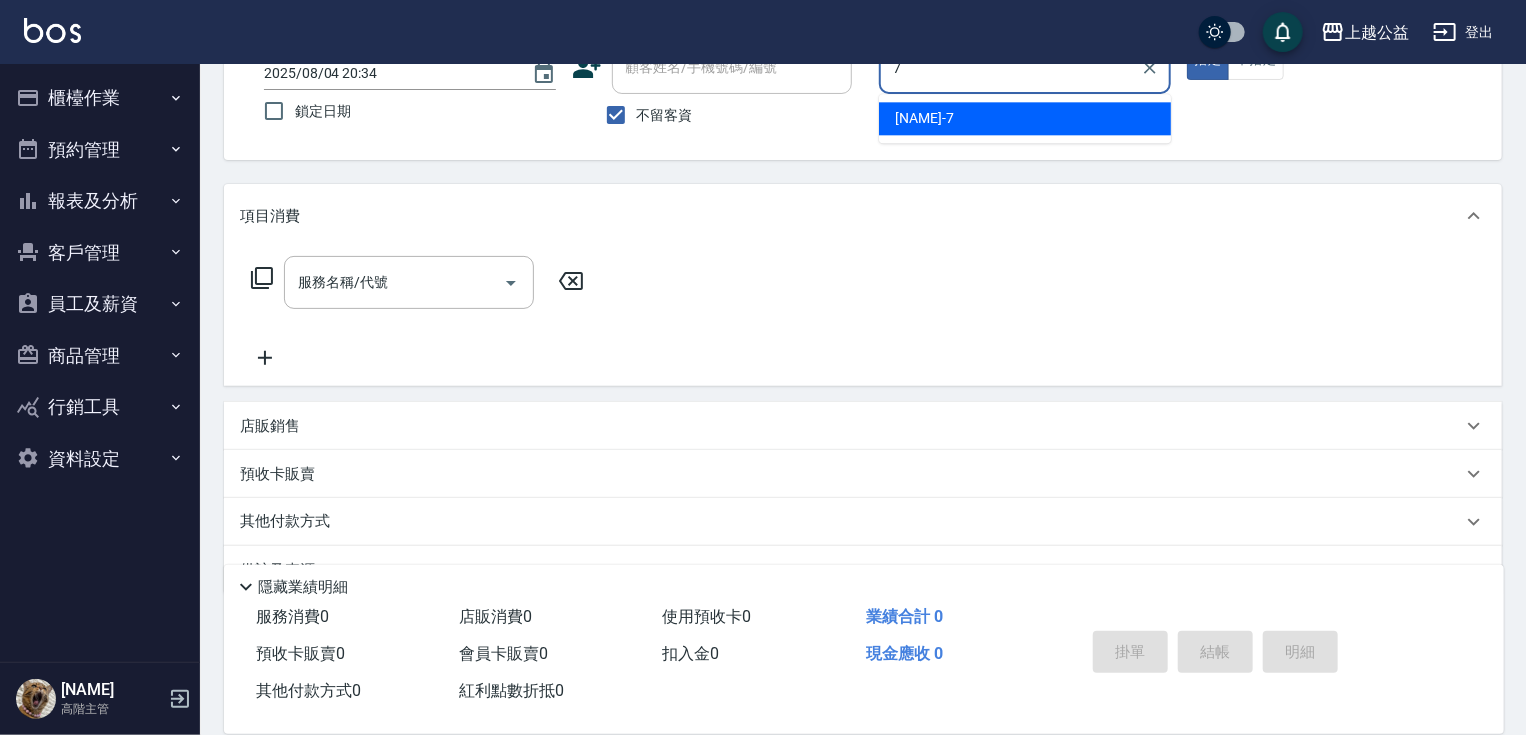 type on "[NAME]-7" 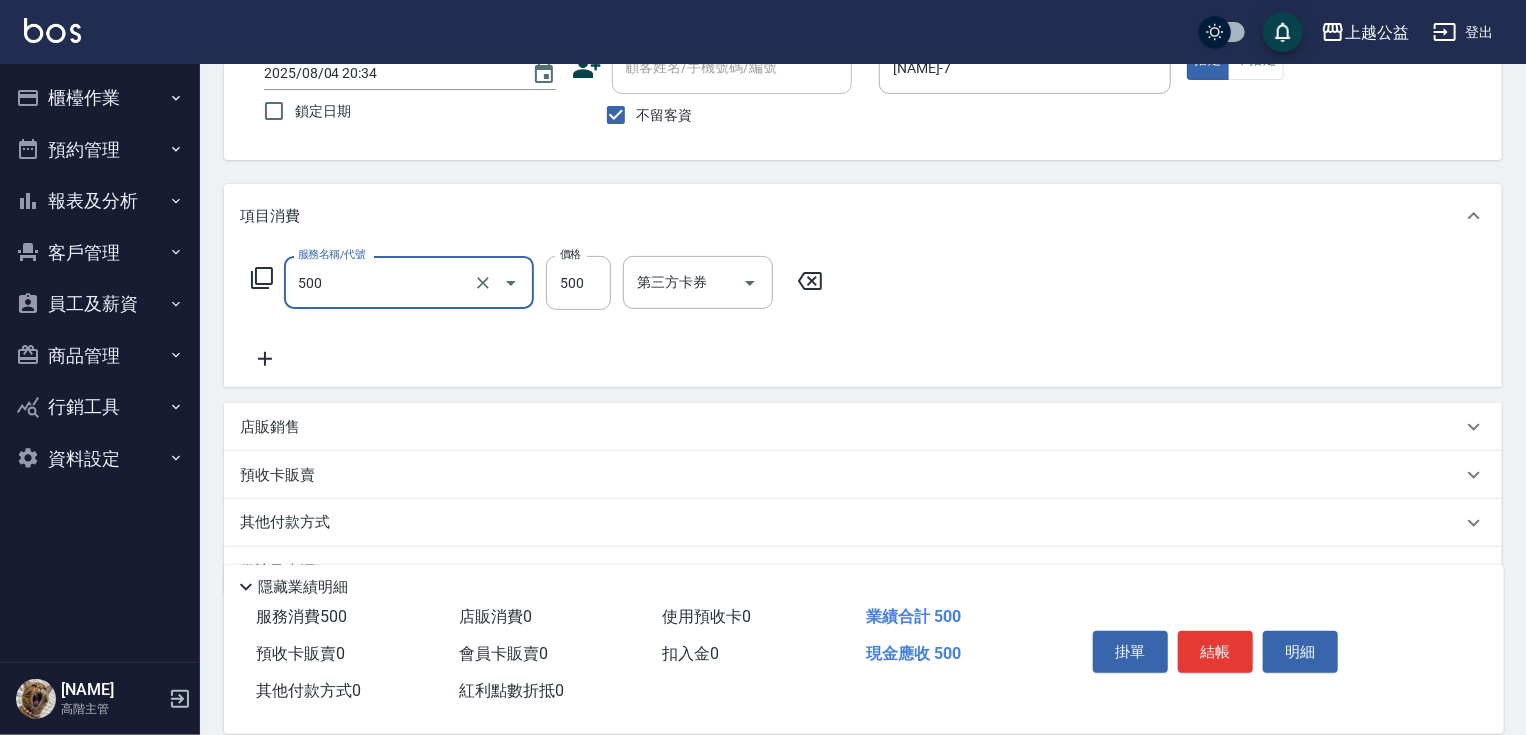 type on "洗剪500(500)" 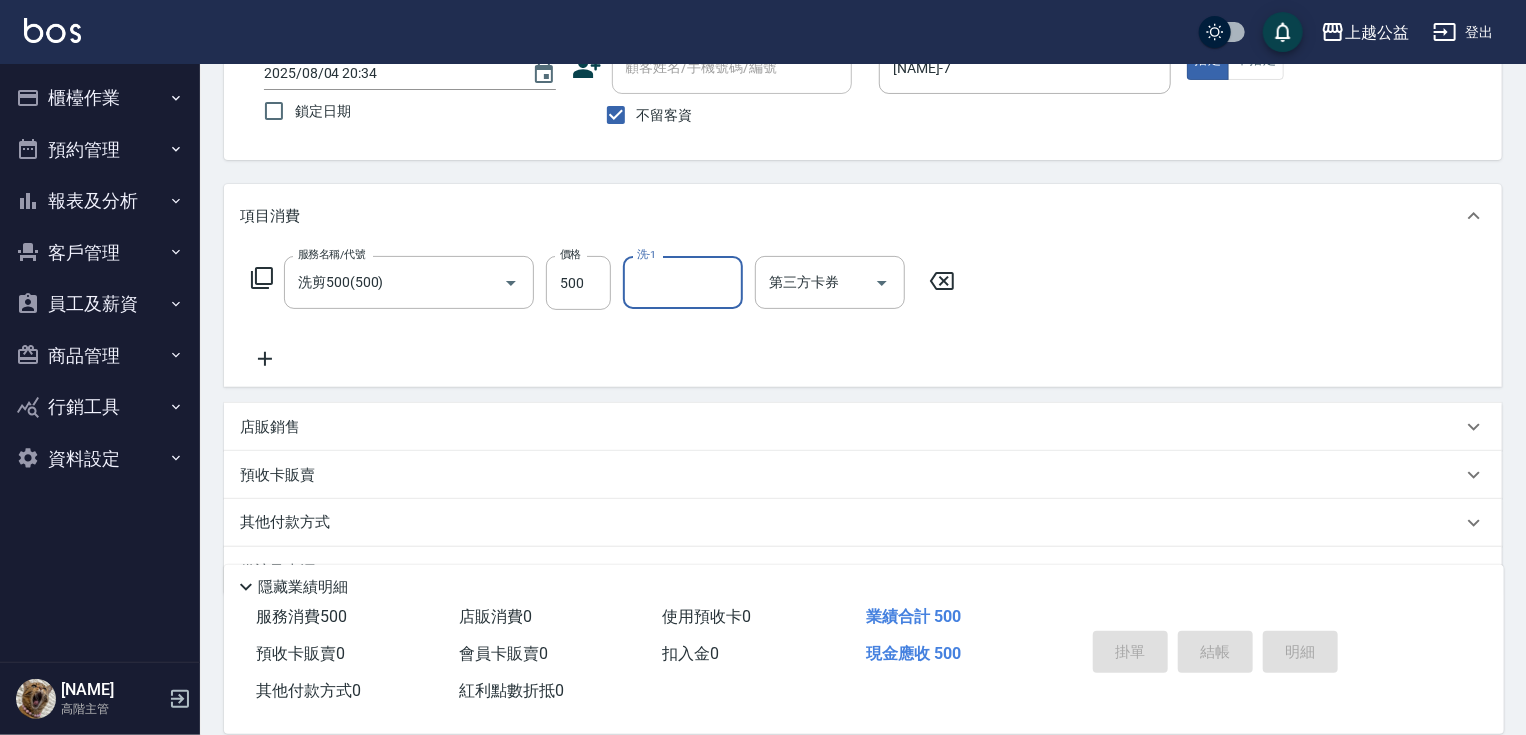 type 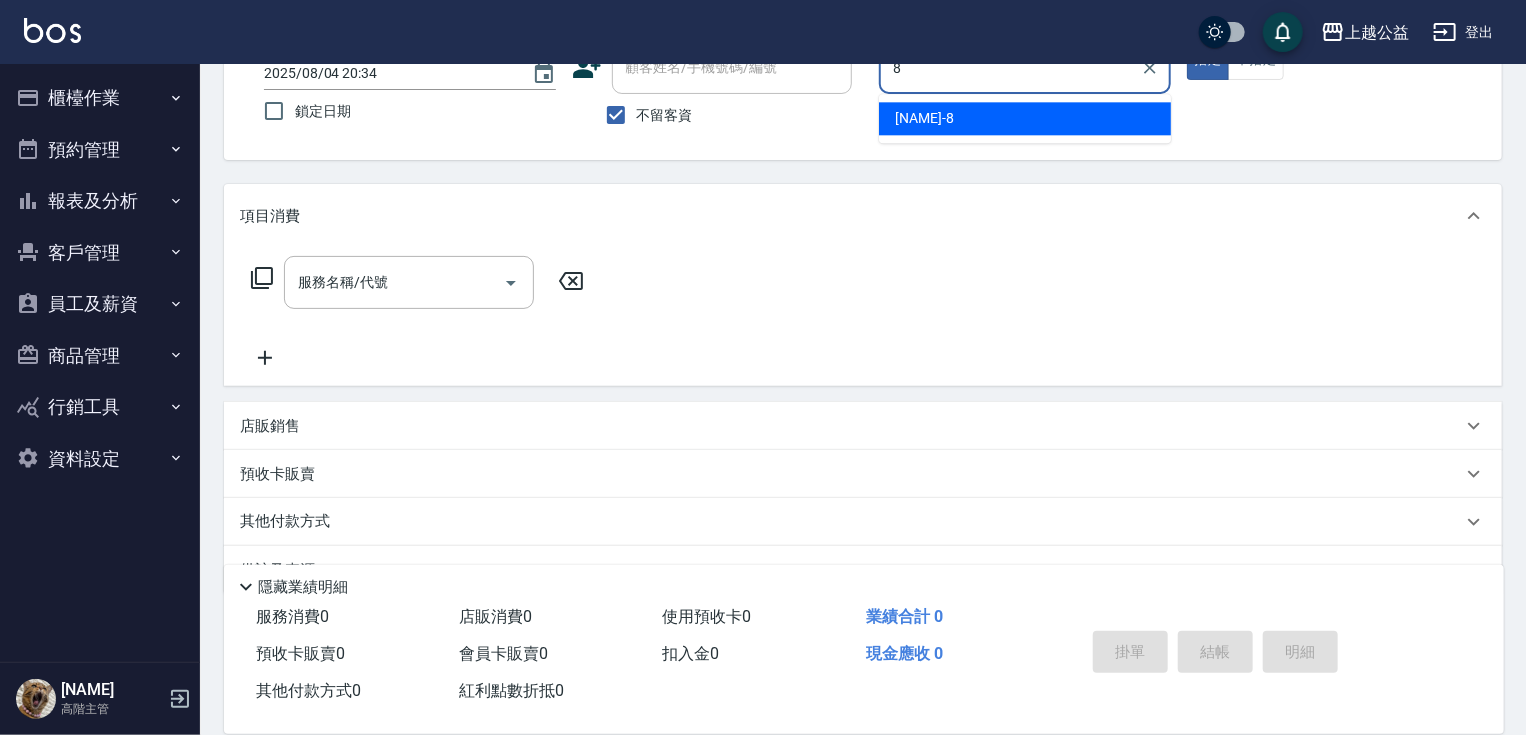 type on "[NAME]-8" 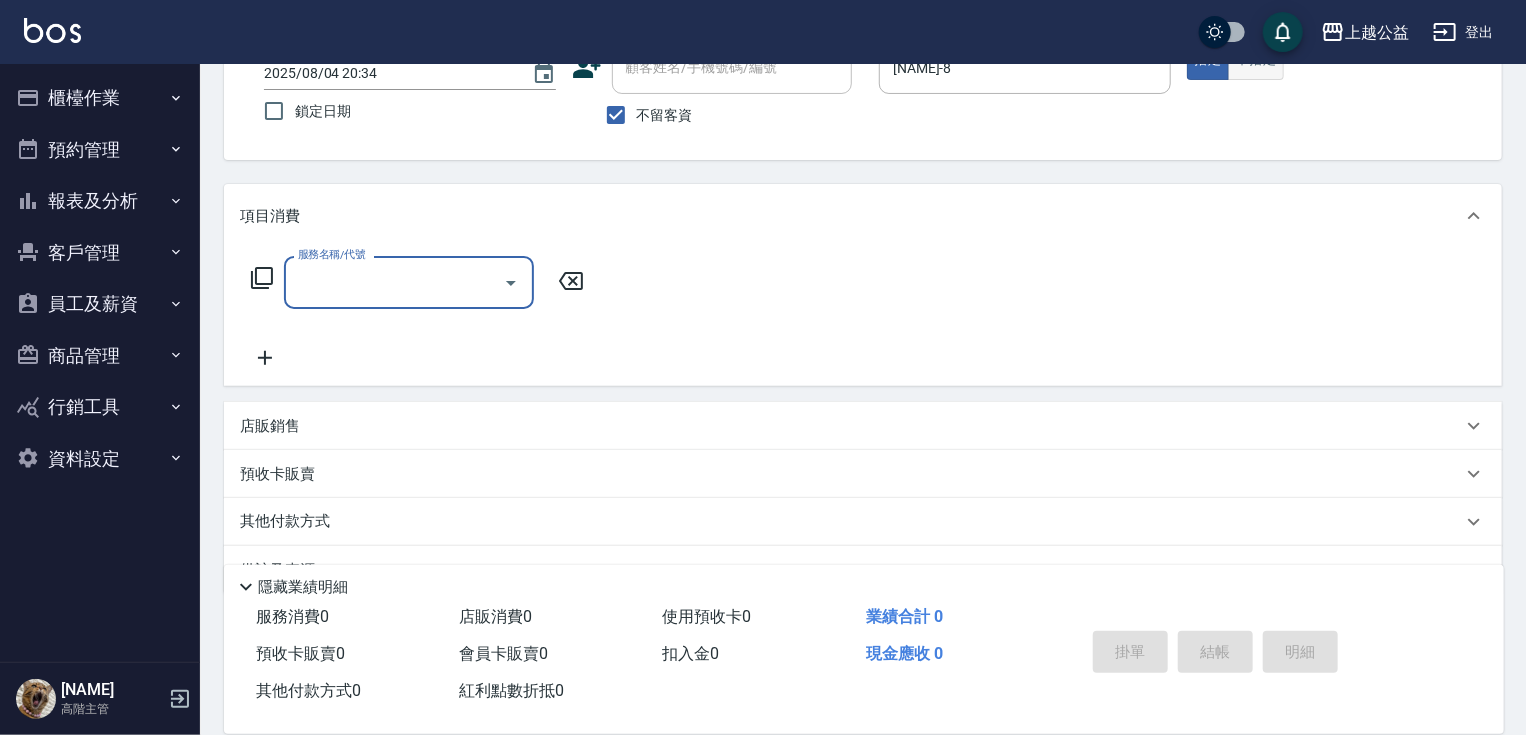 click on "不指定" at bounding box center (1256, 60) 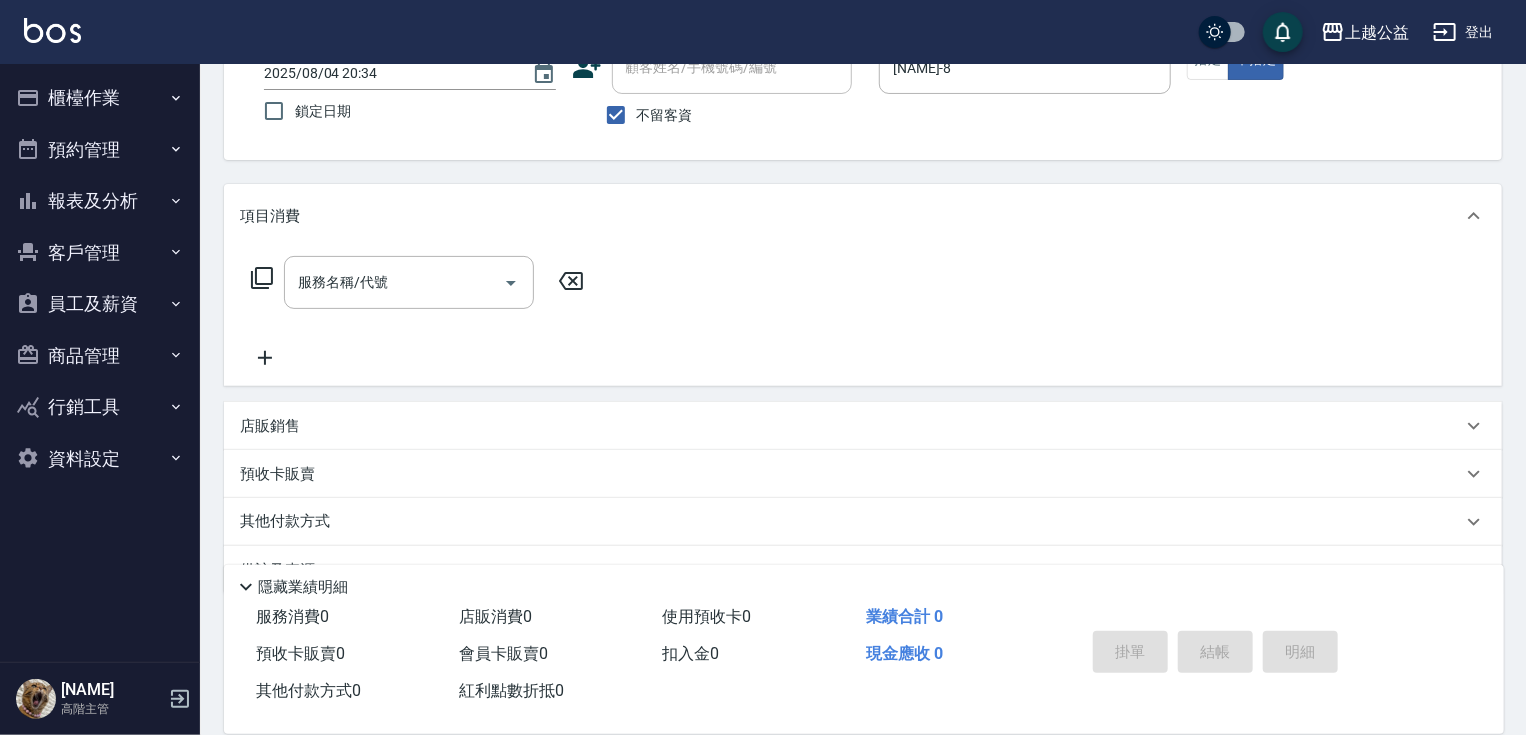 type on "false" 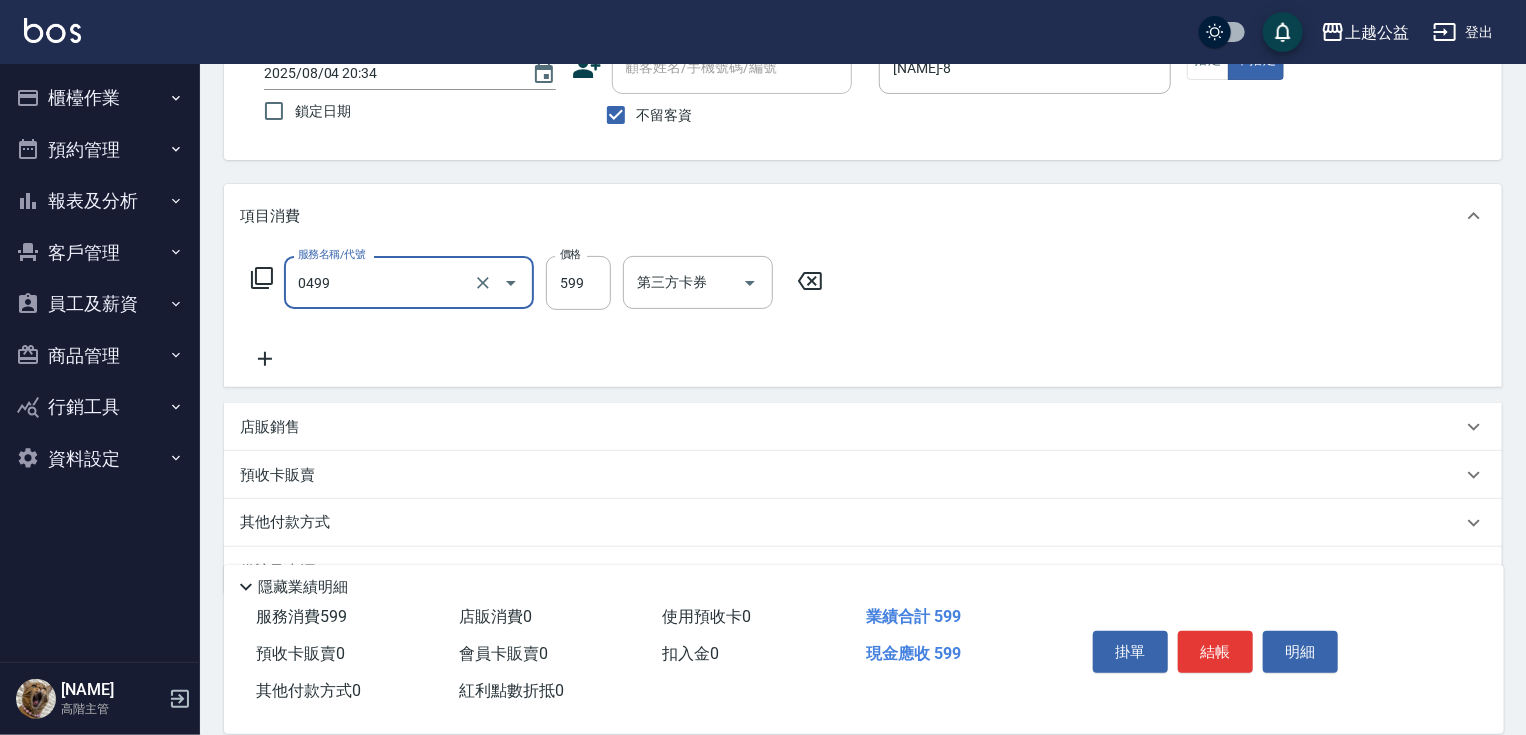 type on "頭皮去角質(0499)" 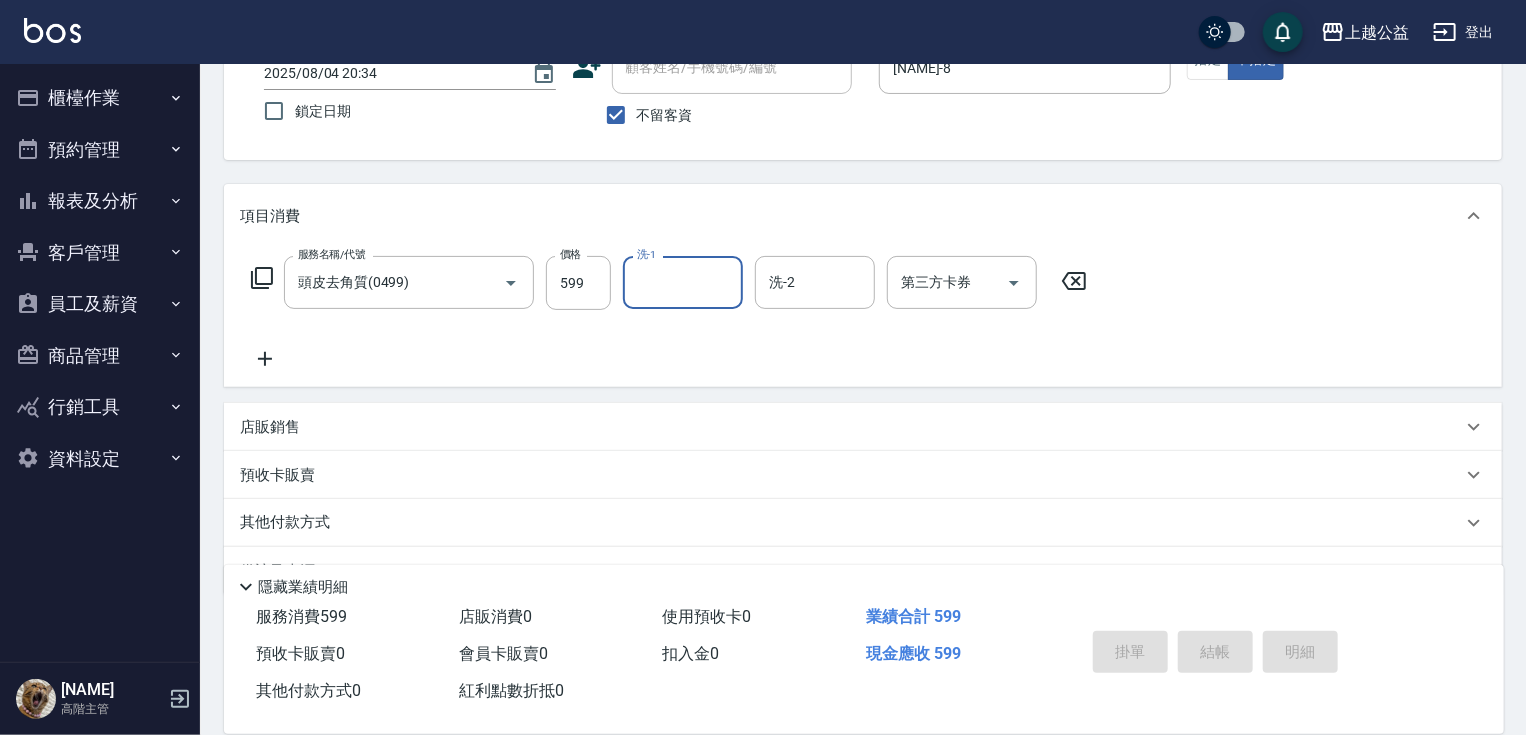 type 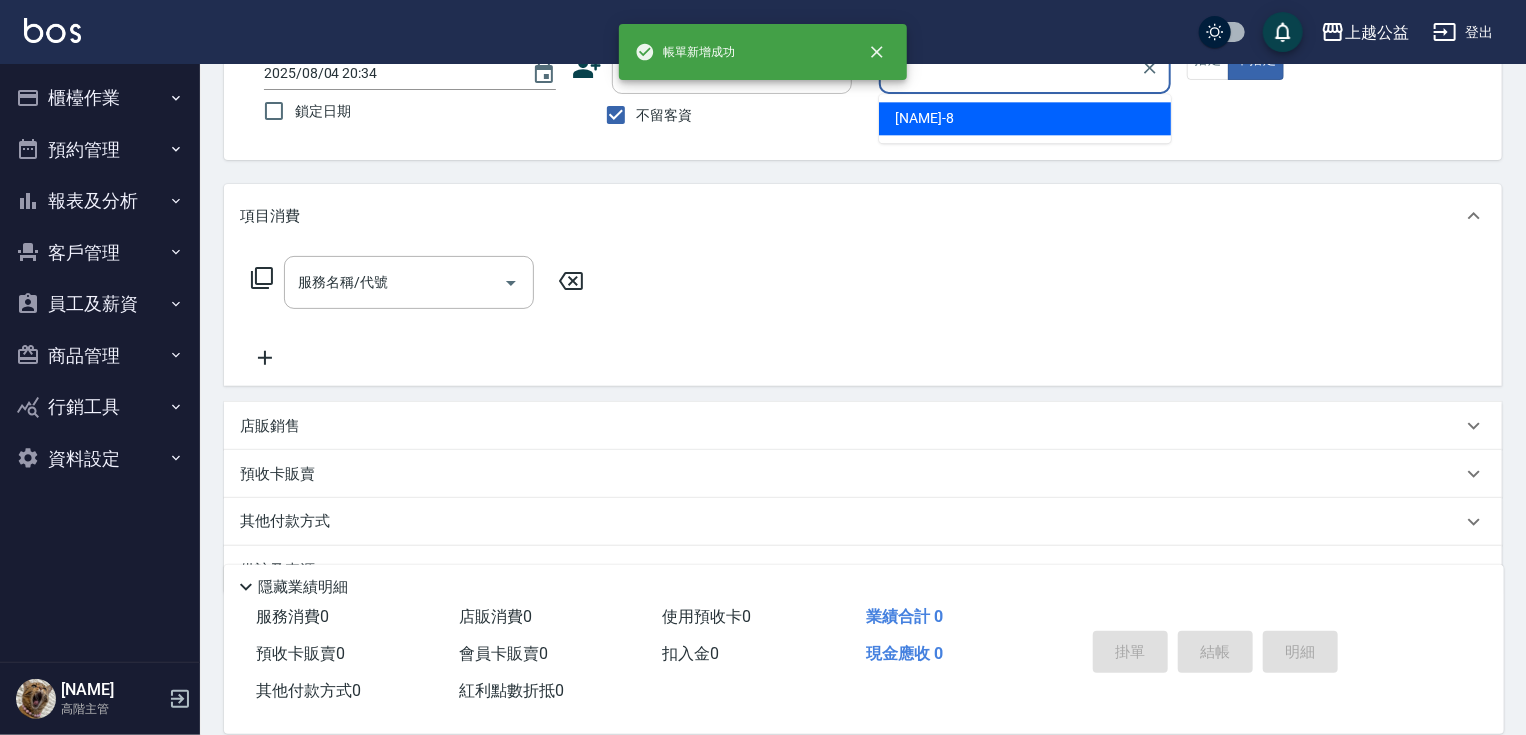 type on "[NAME]-8" 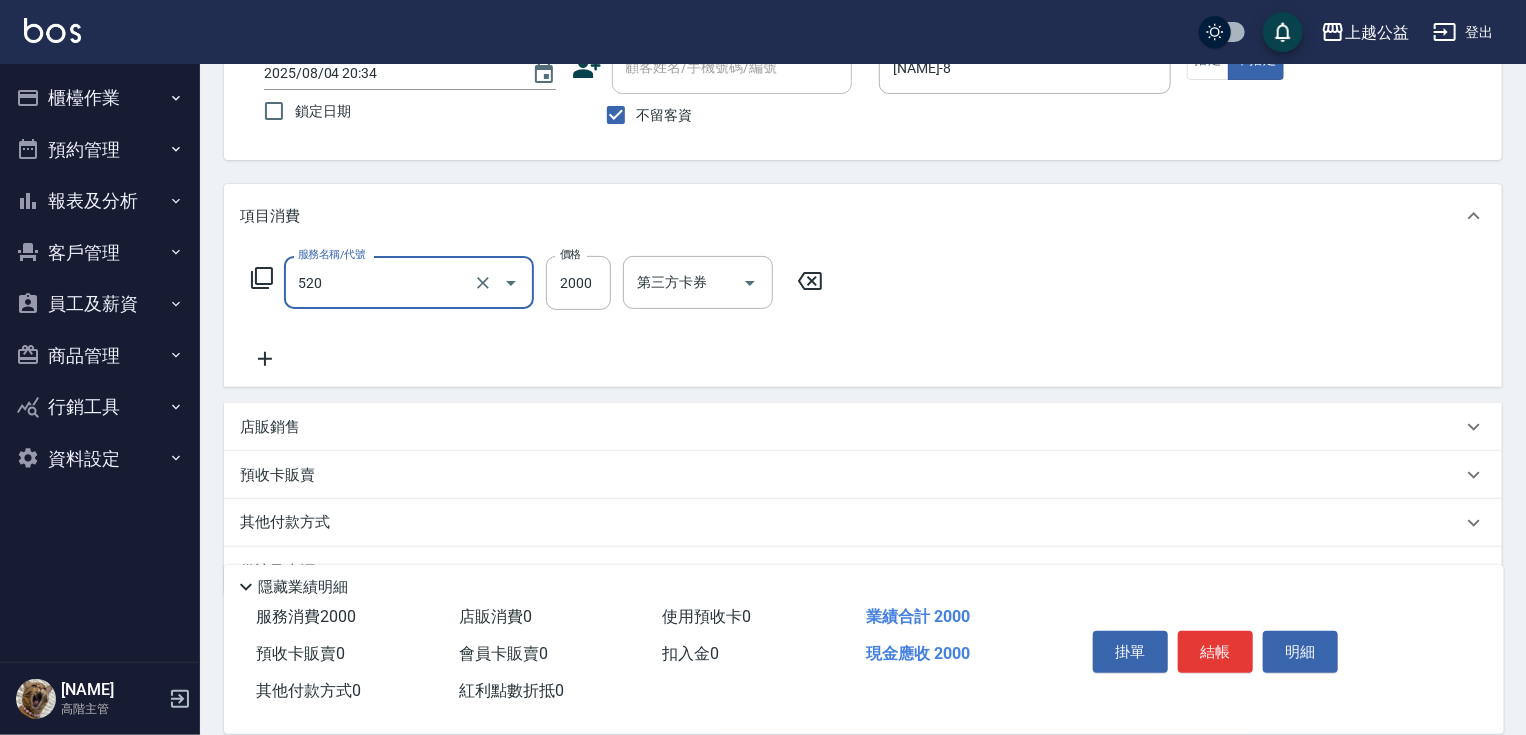 type on "繽紛染髮(520)" 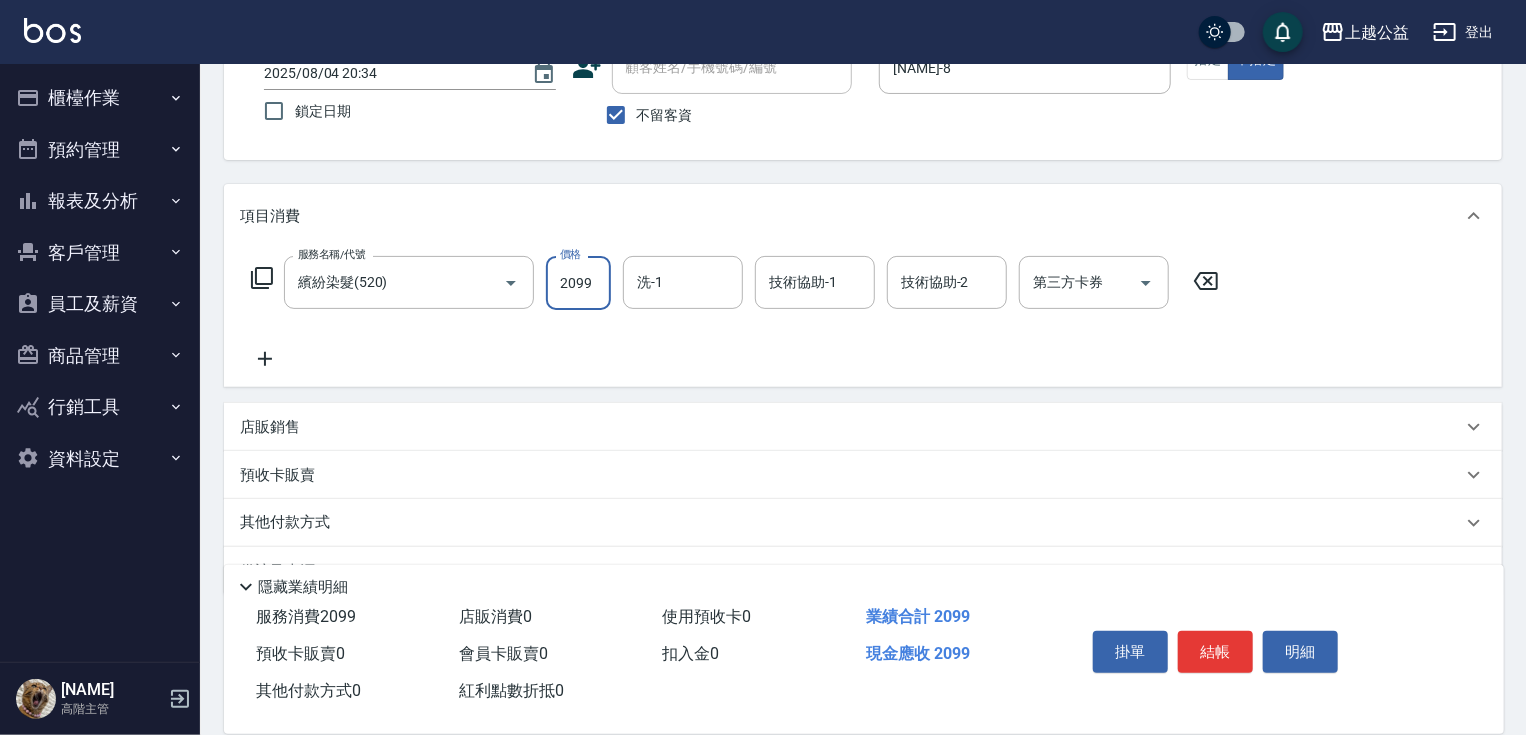 type on "2099" 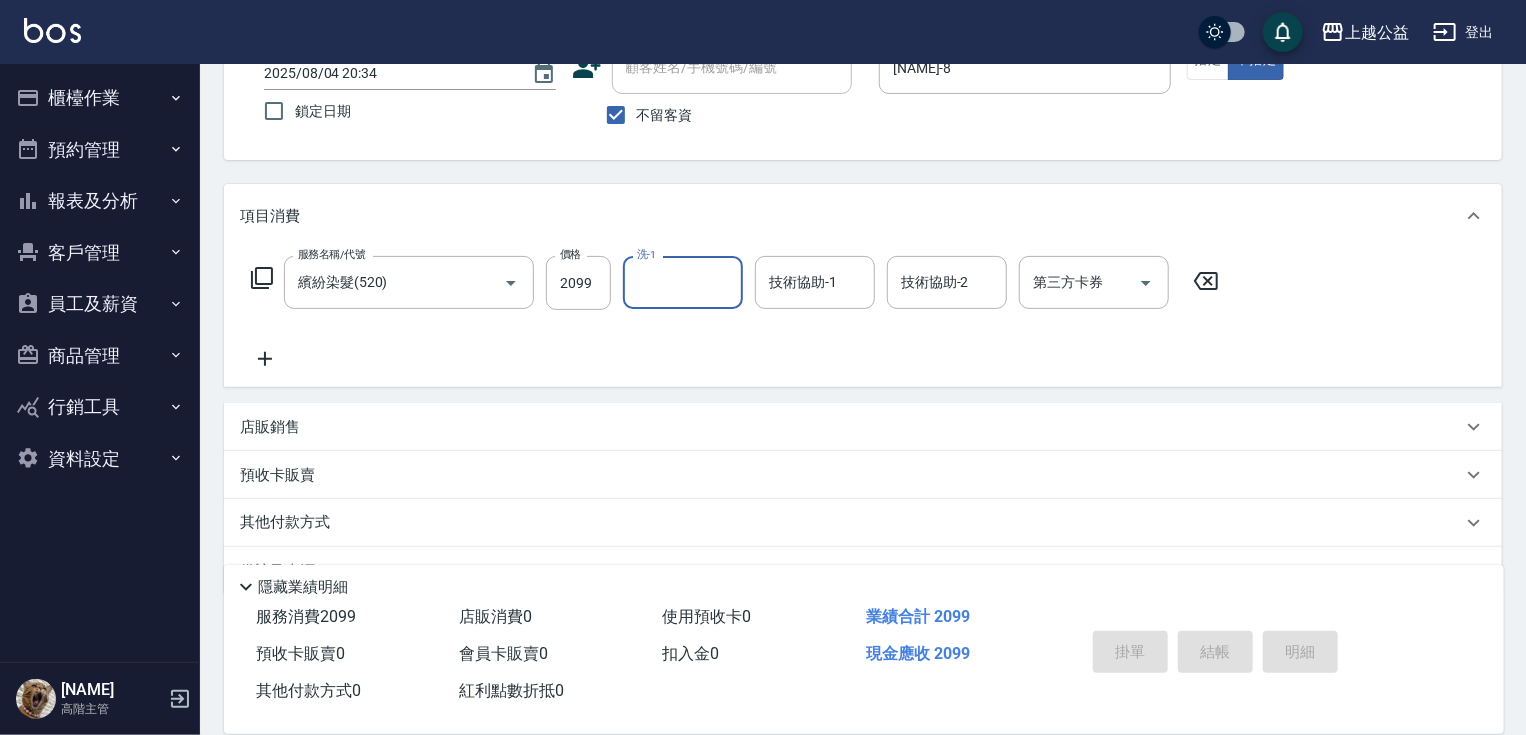 type 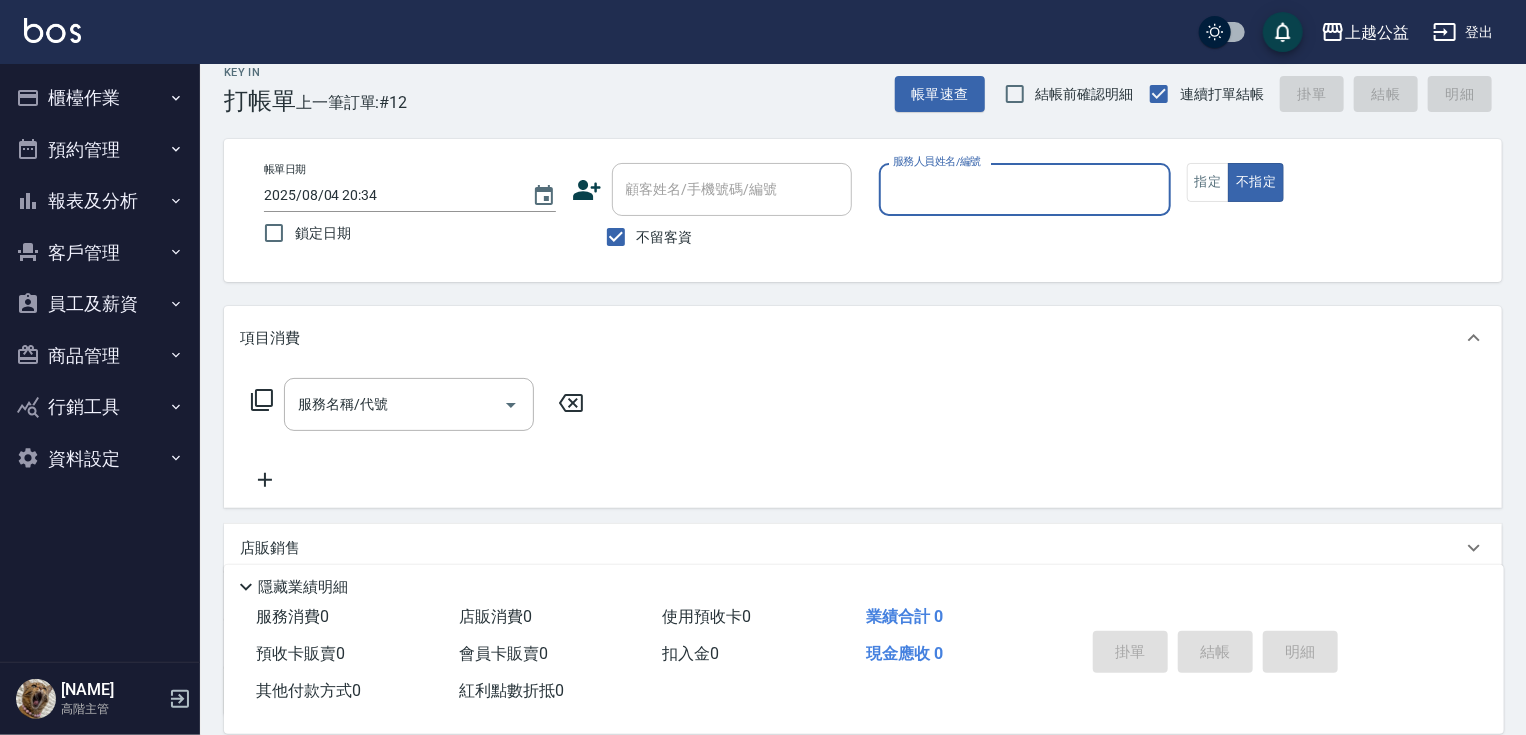scroll, scrollTop: 16, scrollLeft: 0, axis: vertical 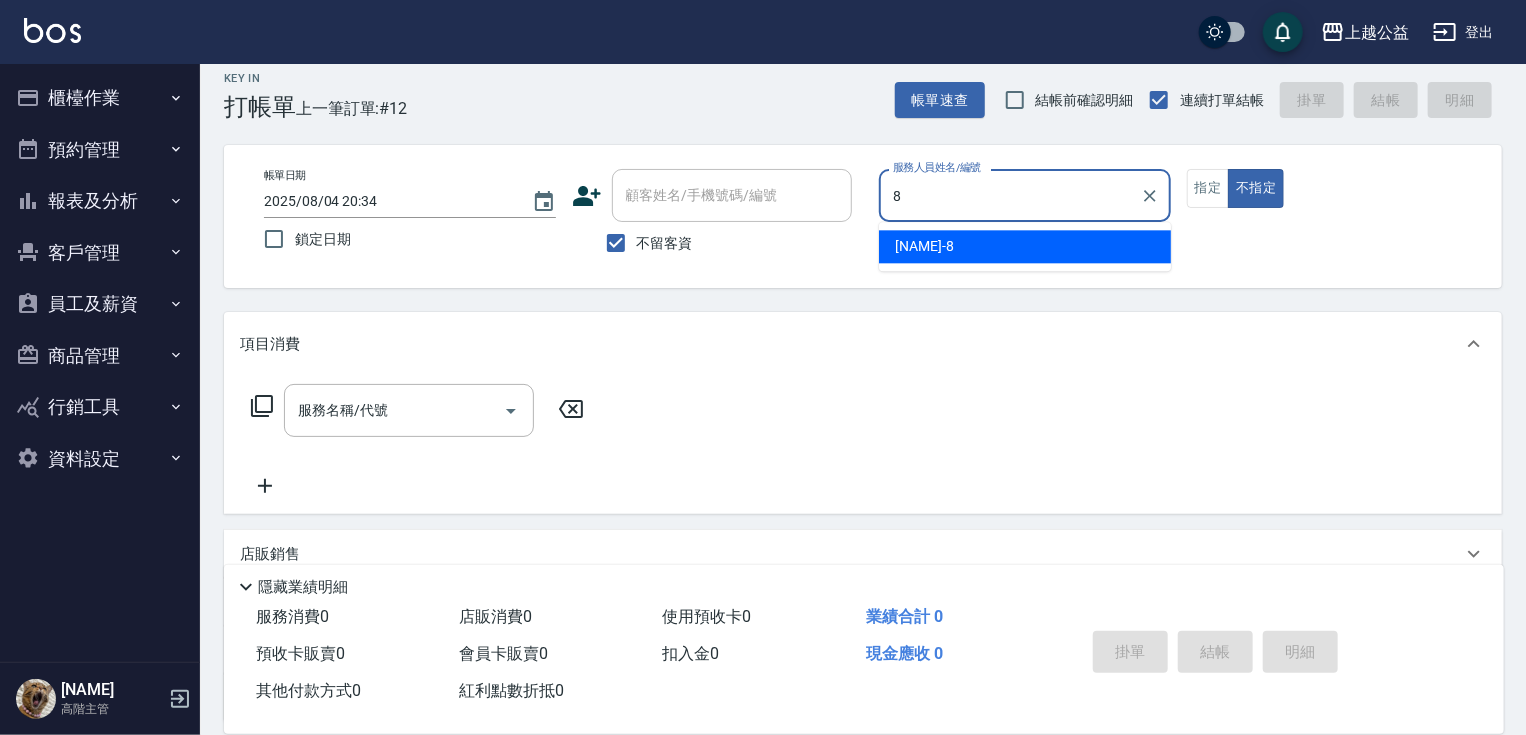 type on "[NAME]-8" 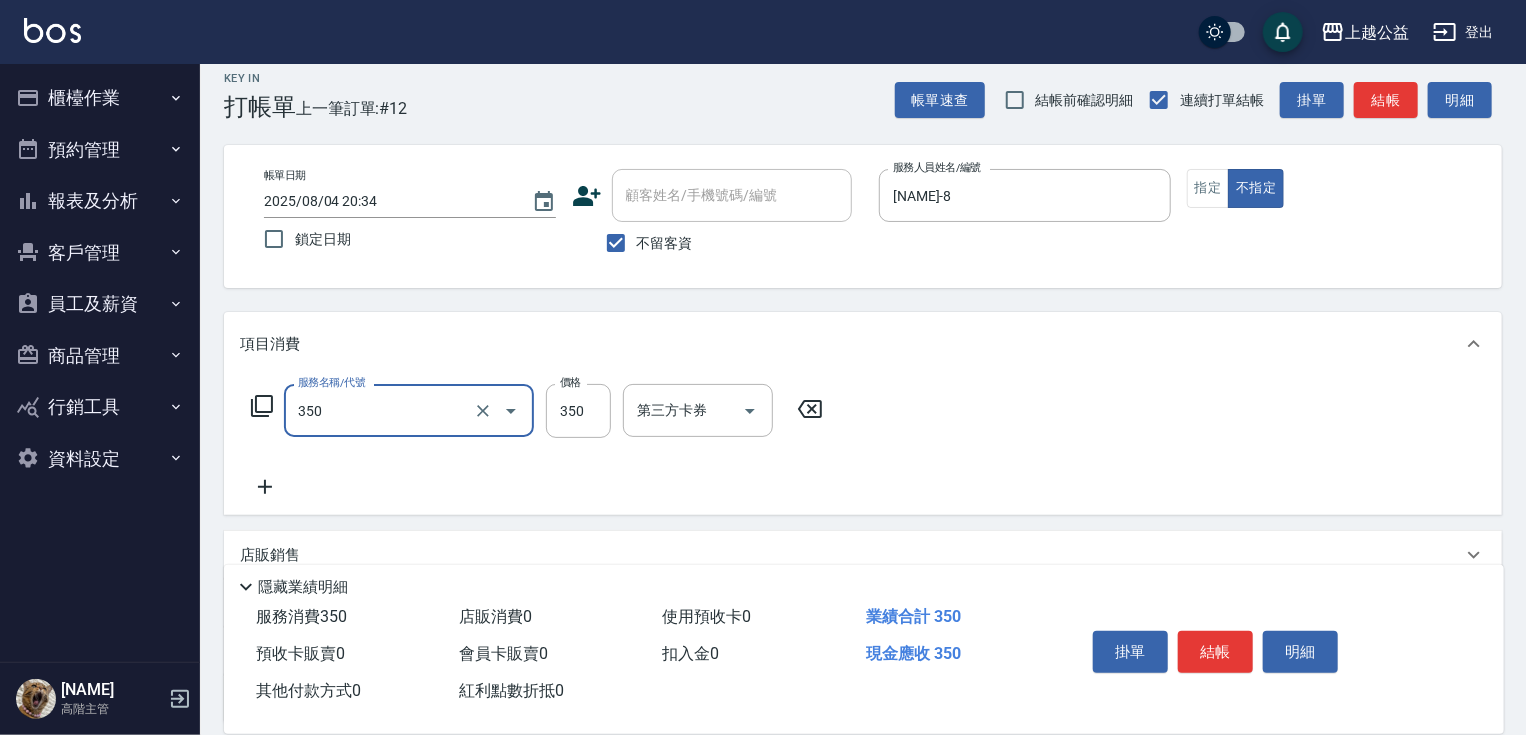 type on "一般洗剪(350)" 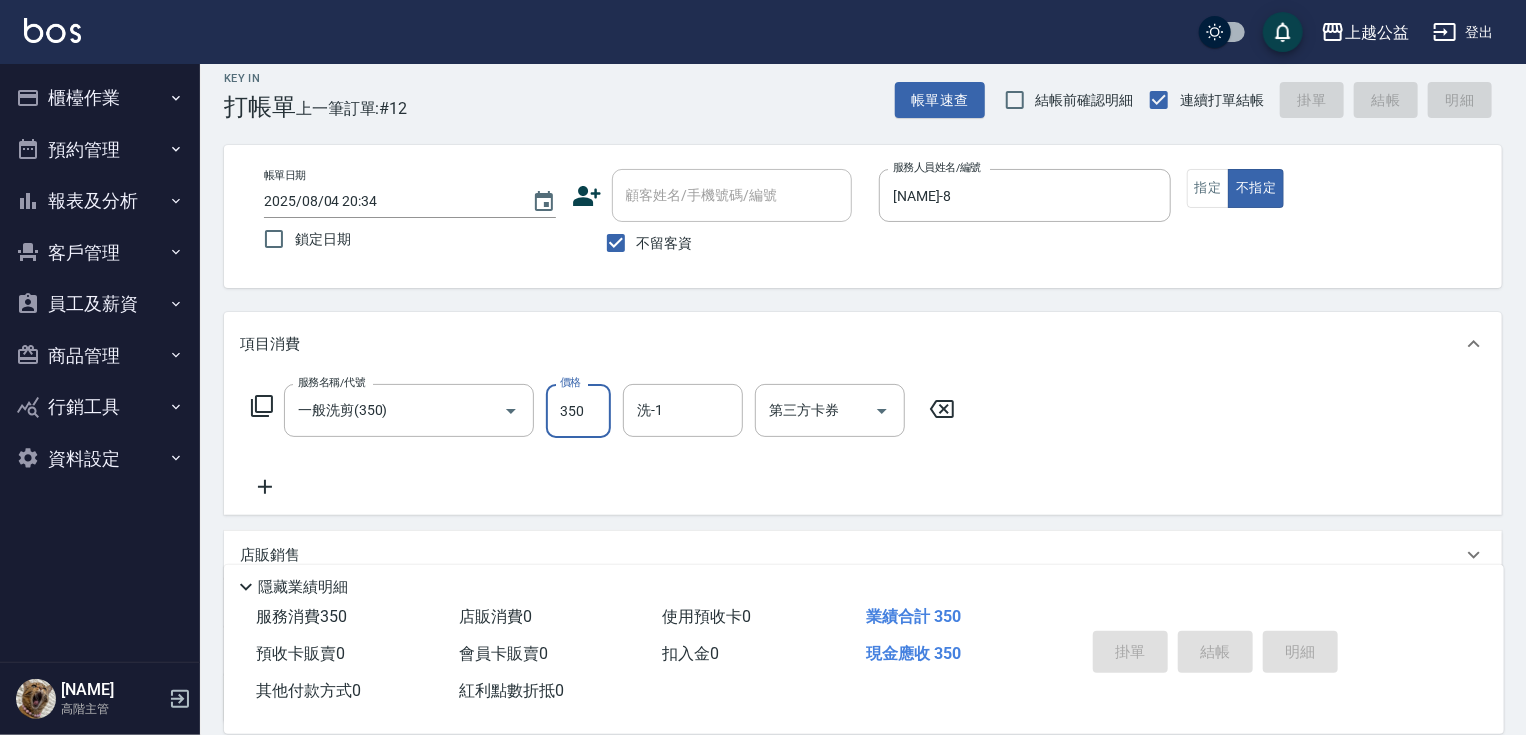 type on "2025/08/04 21:12" 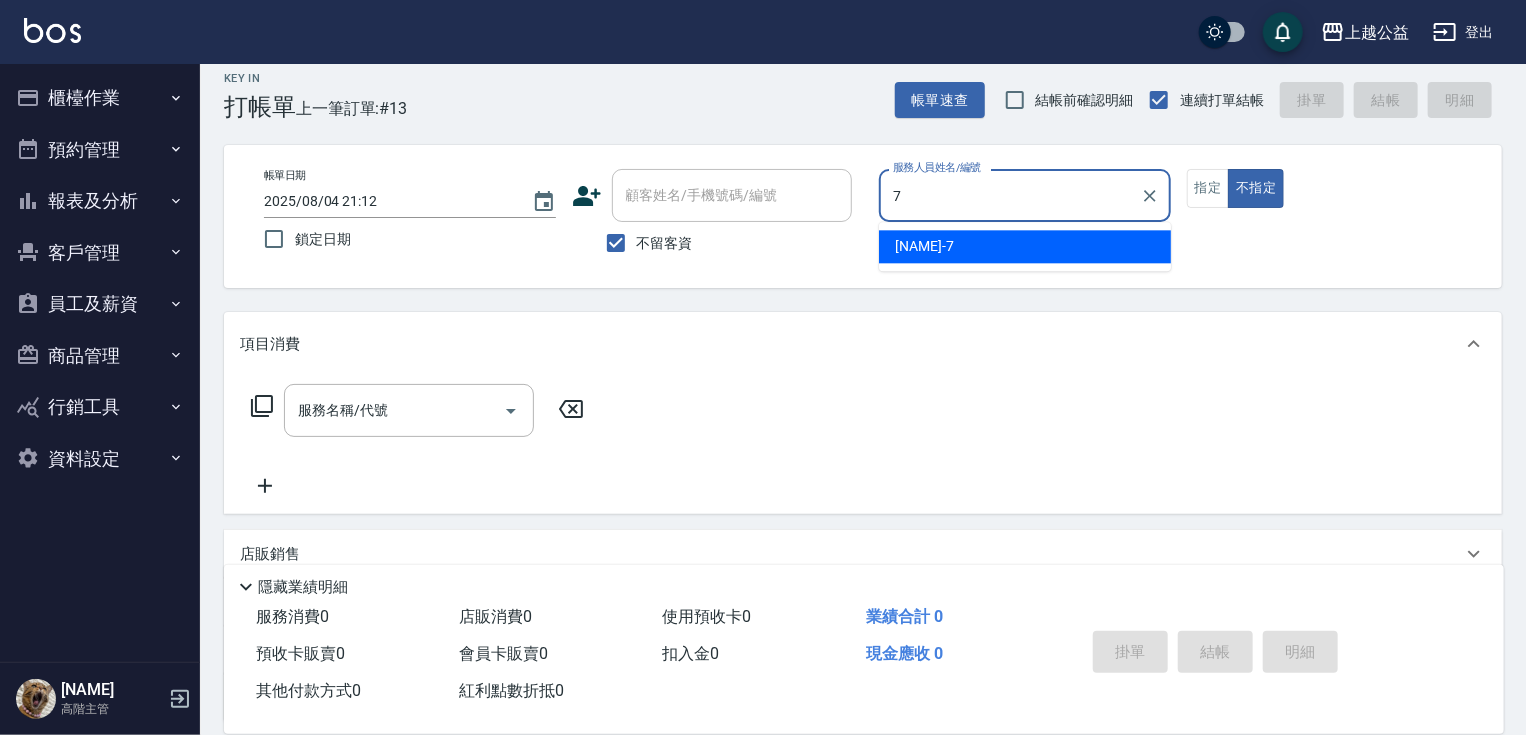 type on "[NAME]-7" 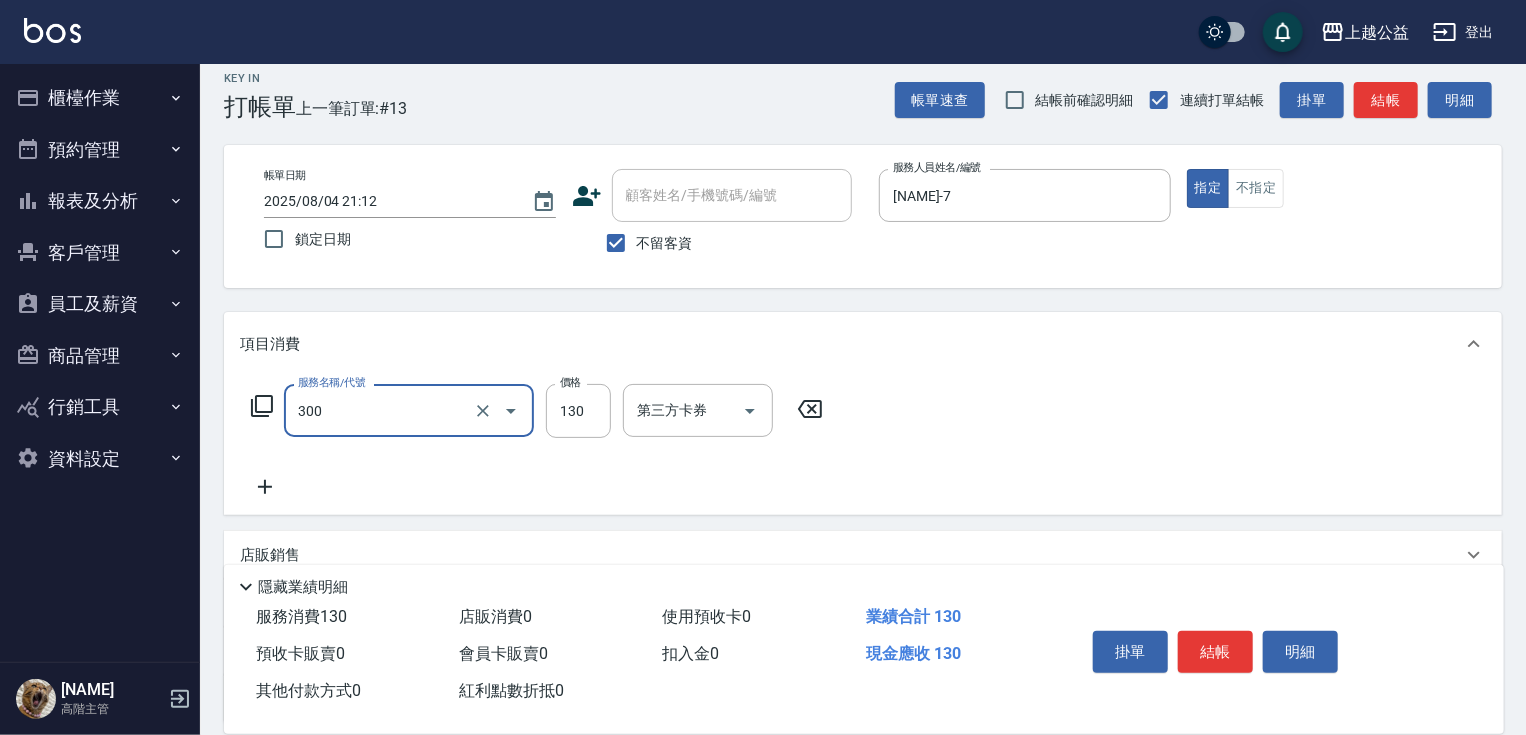 type on "剪髮(300)" 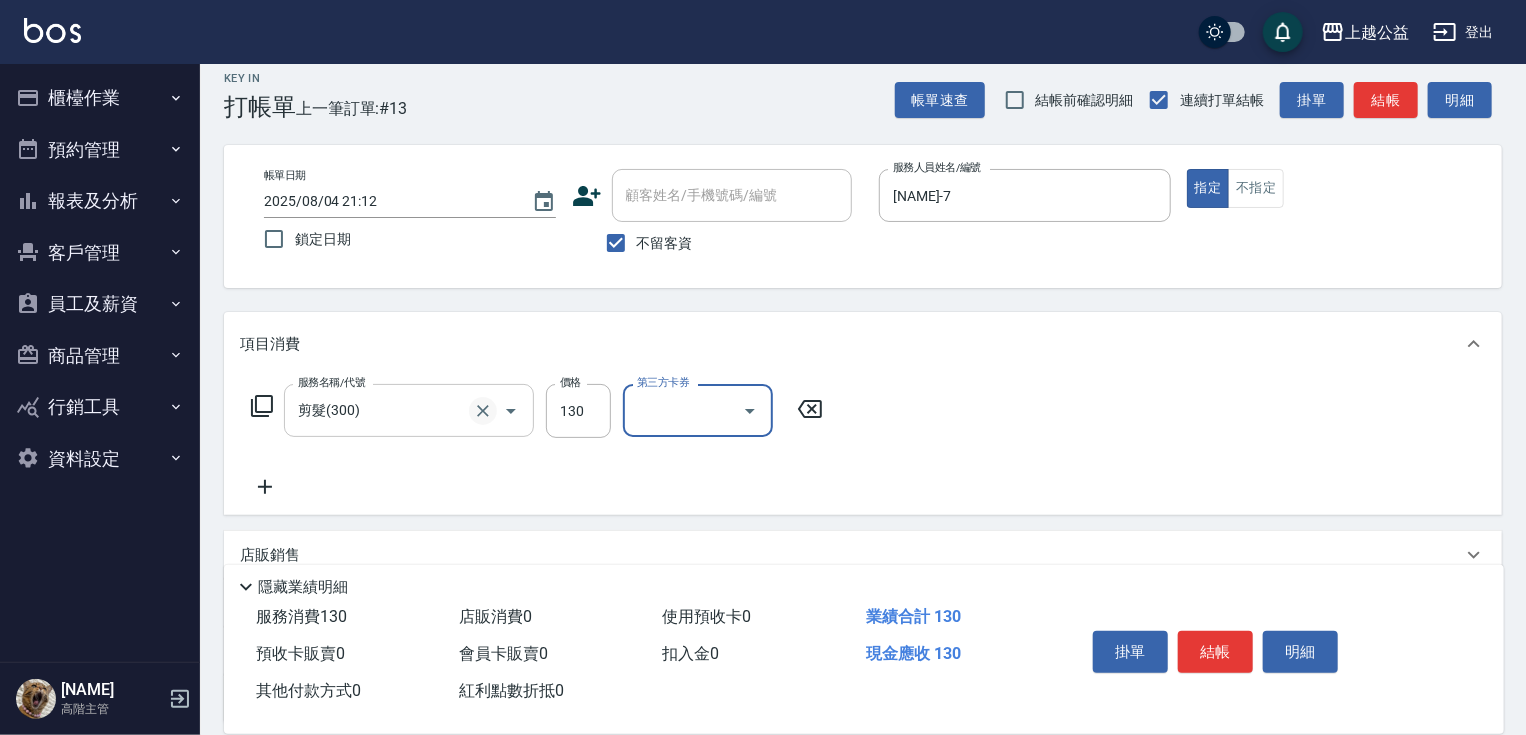 click 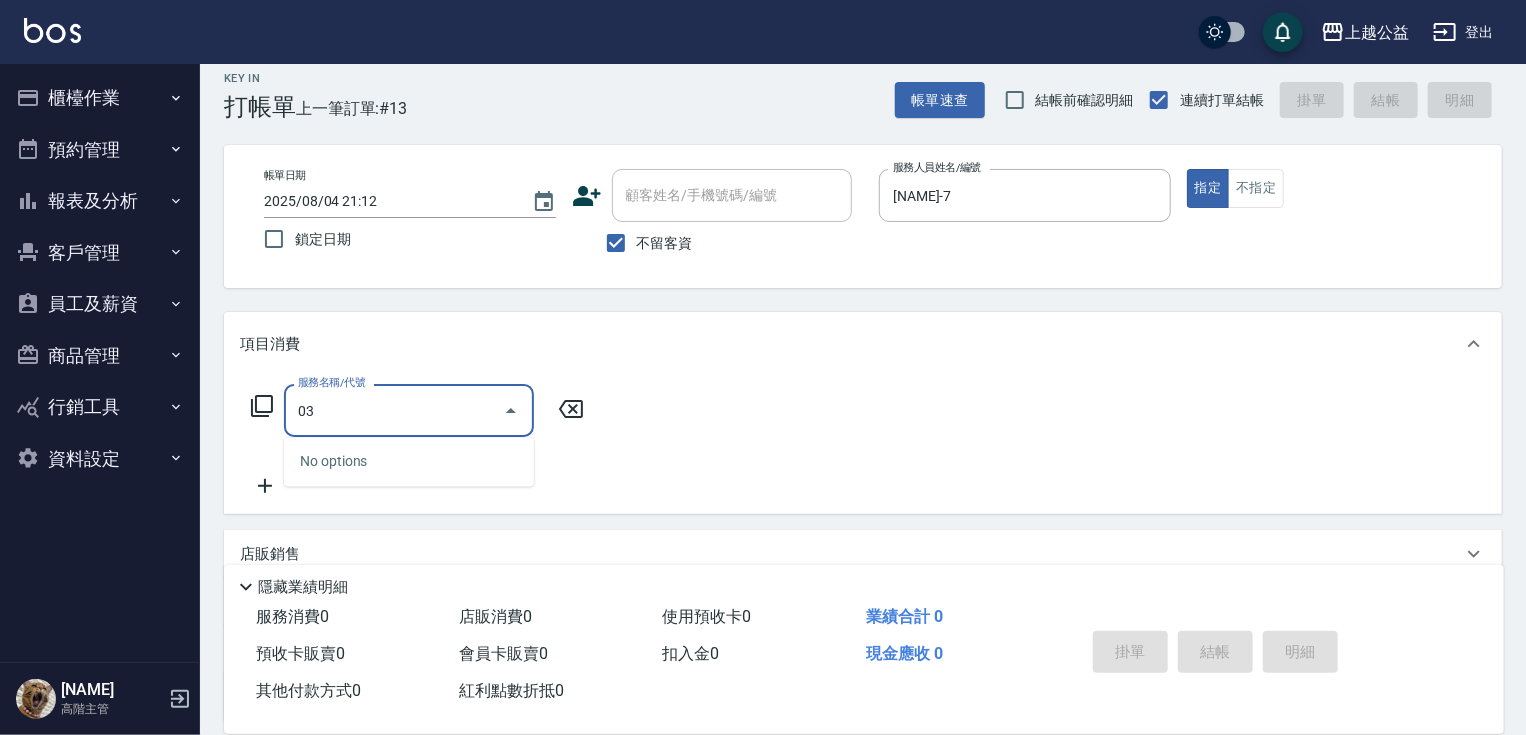 type on "0" 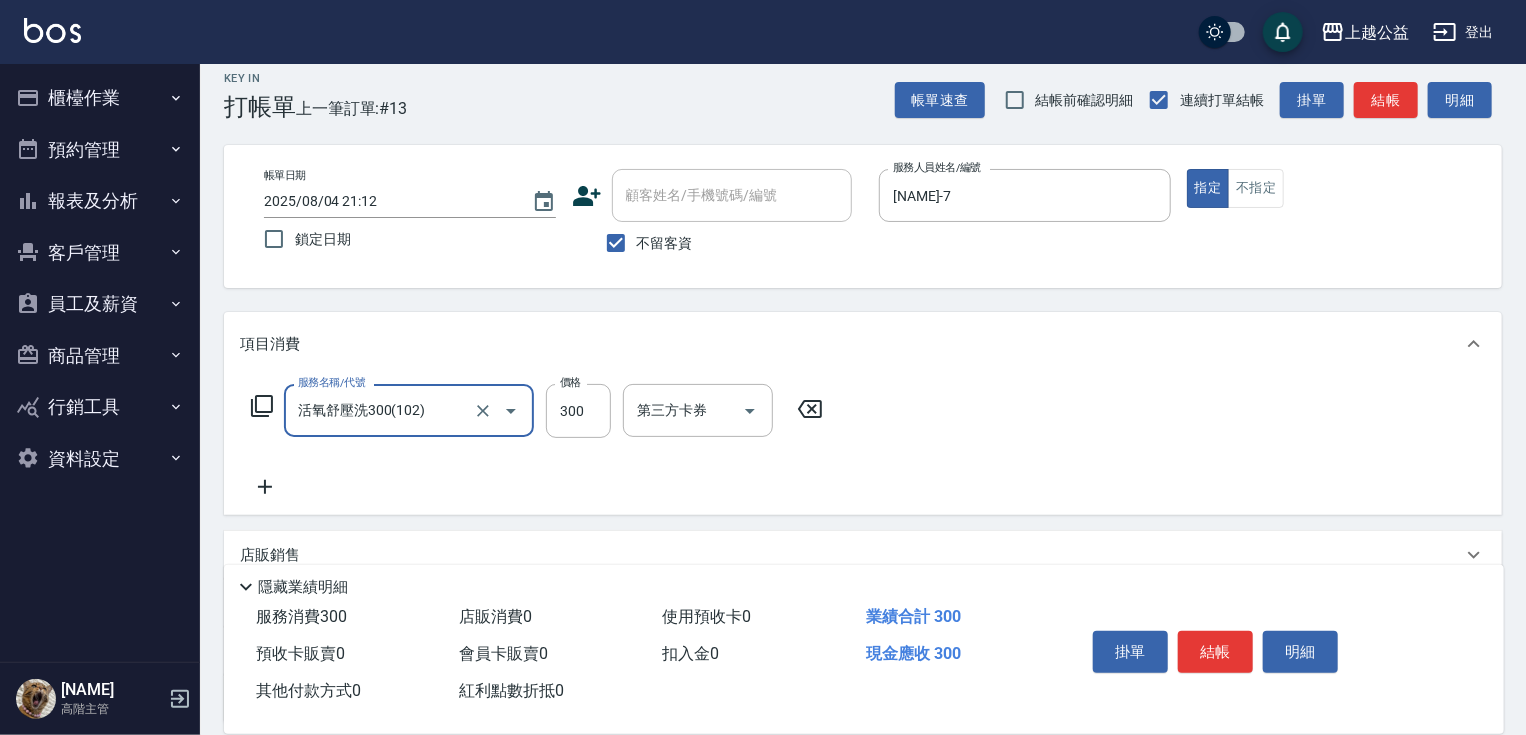 type on "活氧舒壓洗300(102)" 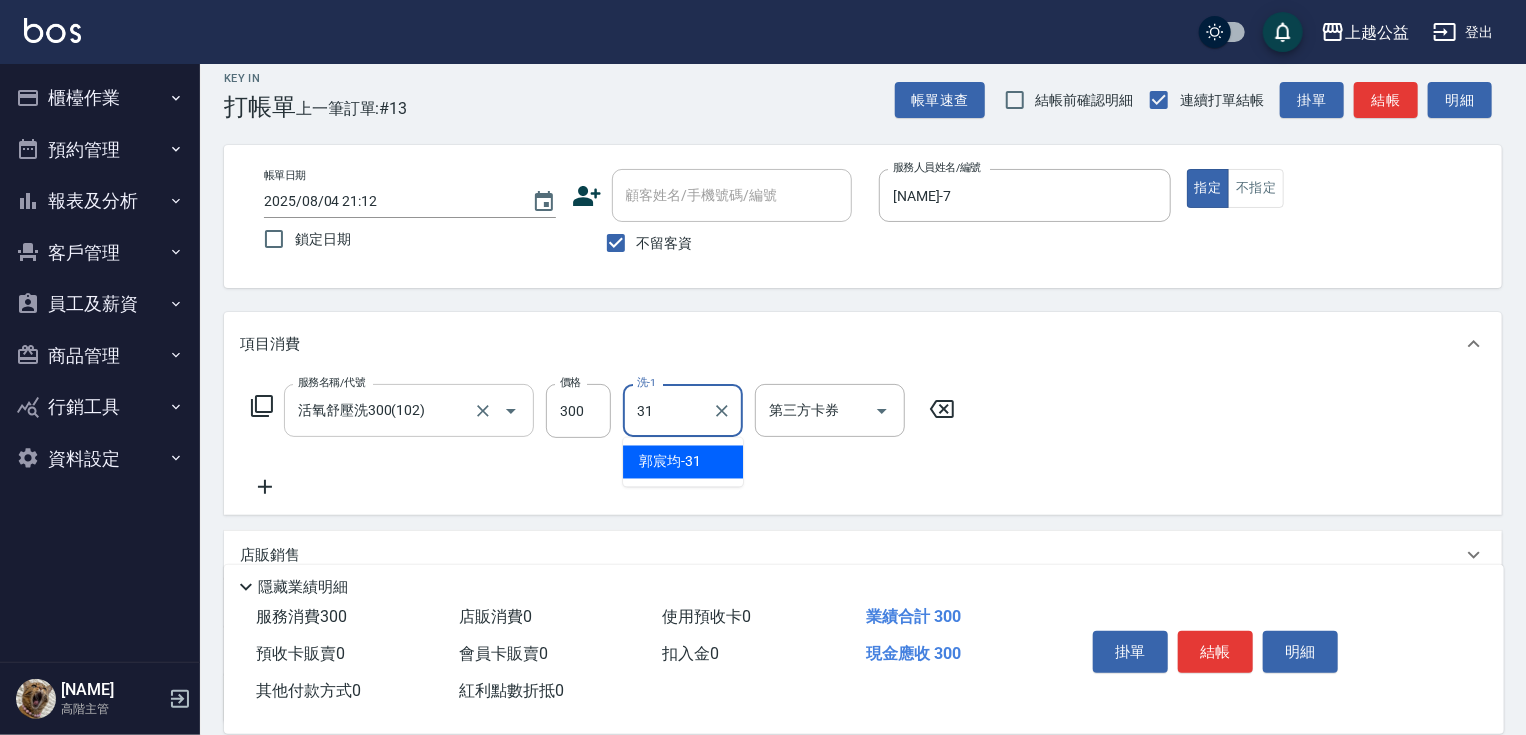 type on "[NAME]-31" 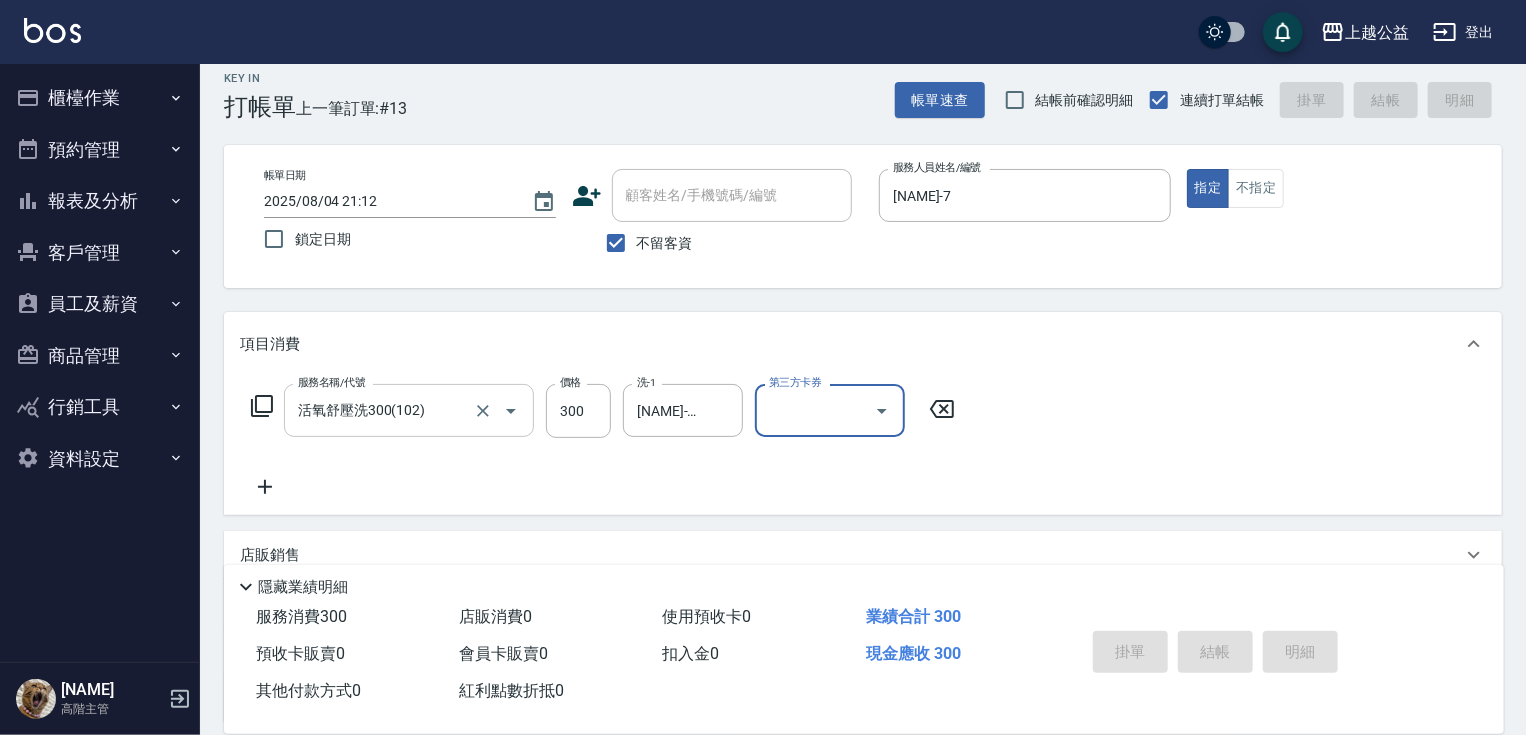 type on "2025/08/04 21:13" 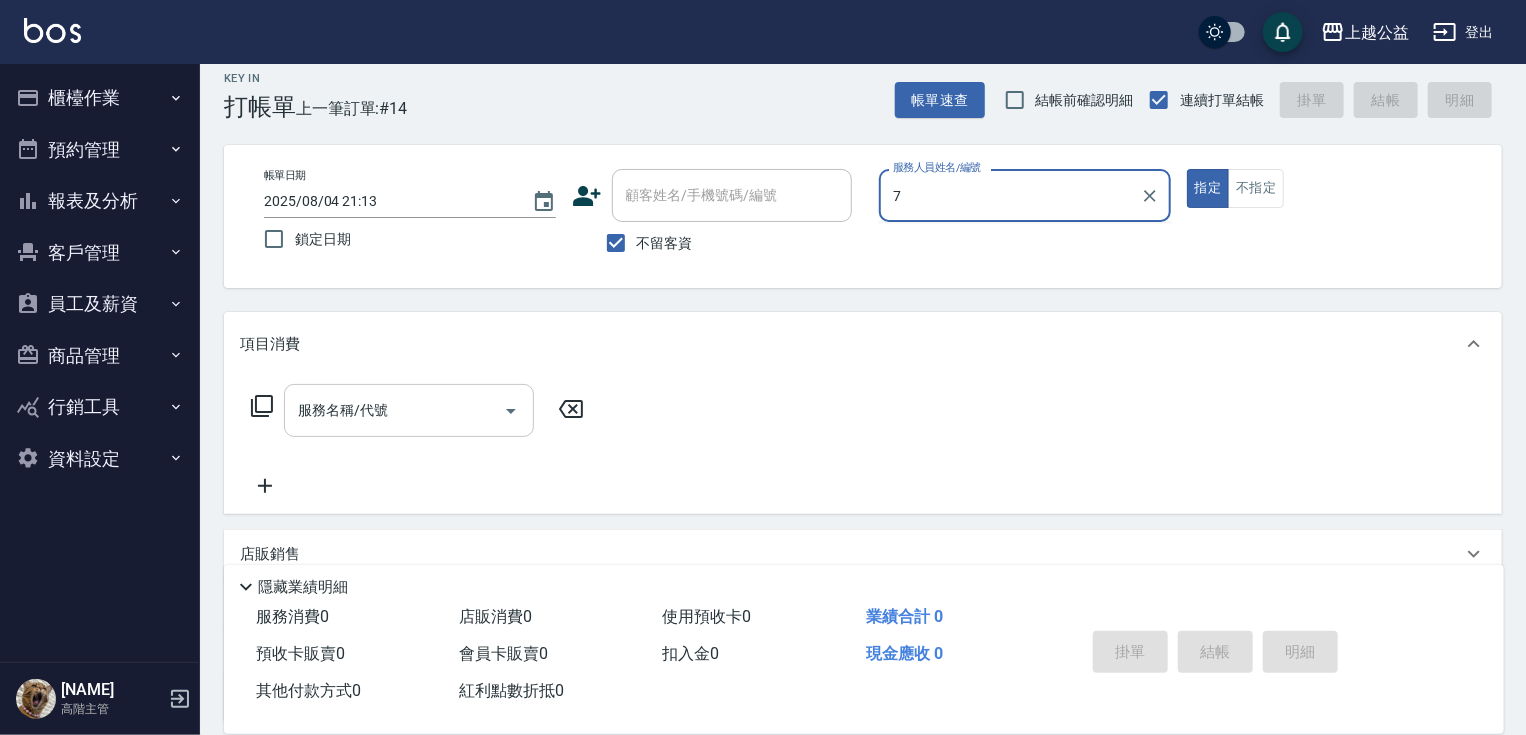 type on "7" 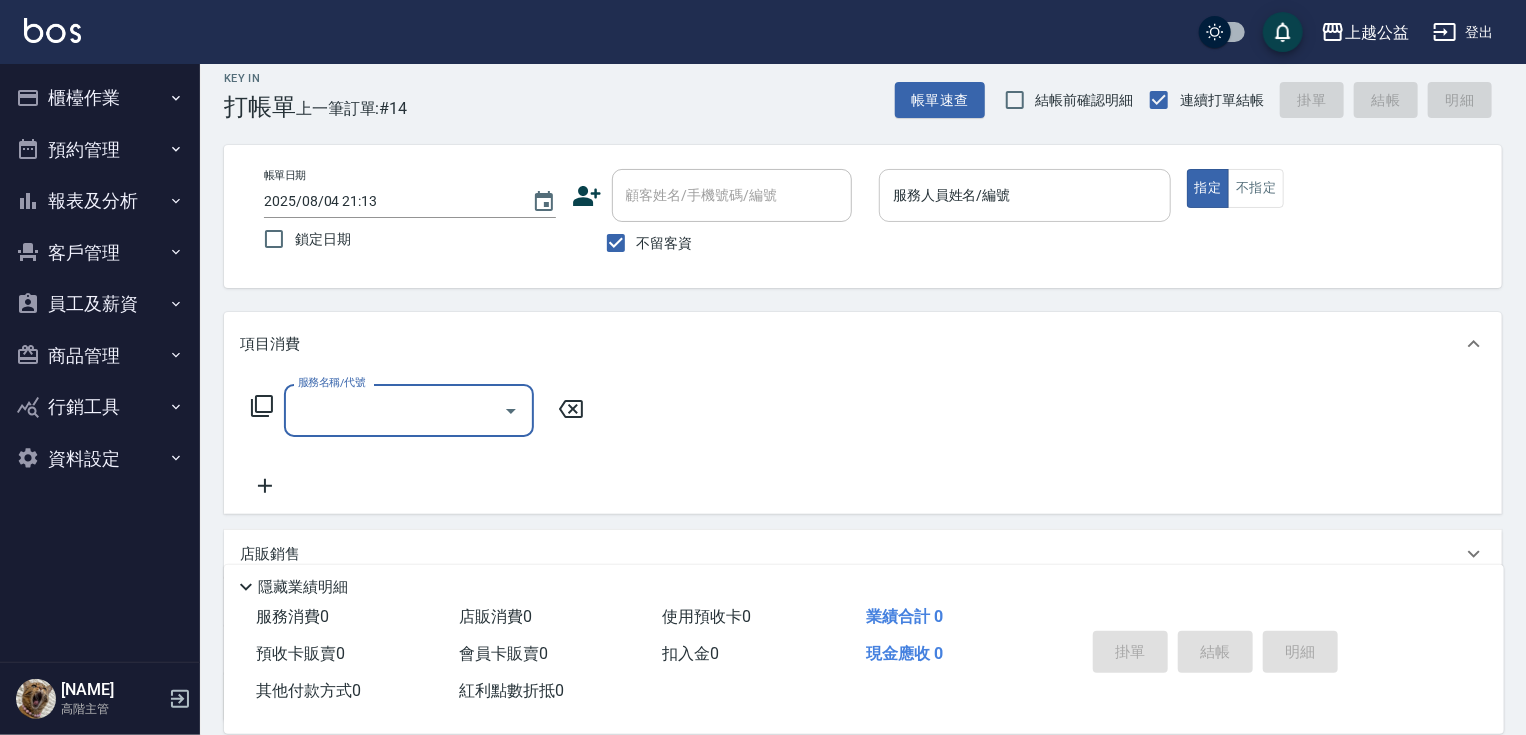 click on "服務人員姓名/編號 服務人員姓名/編號" at bounding box center [1025, 195] 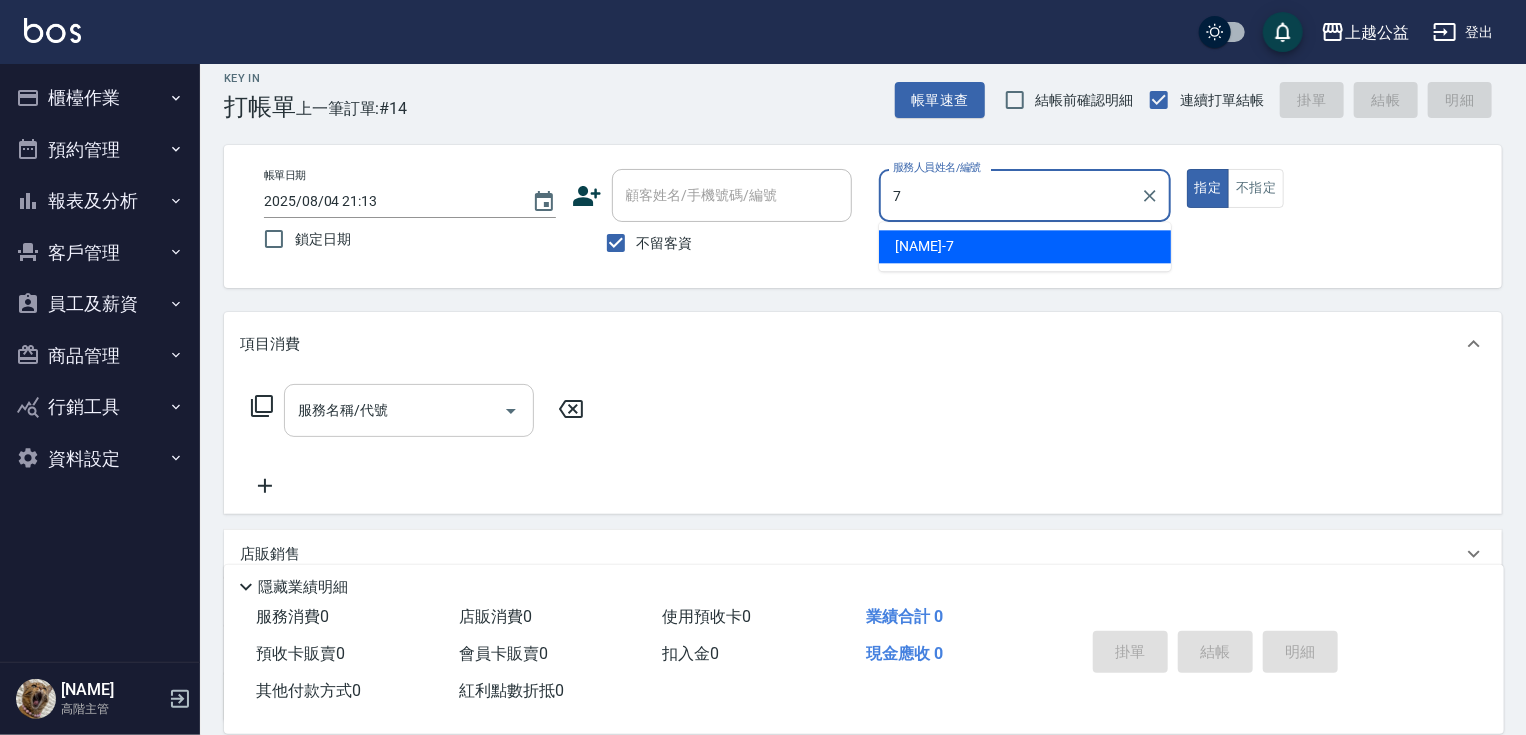 type on "[NAME]-7" 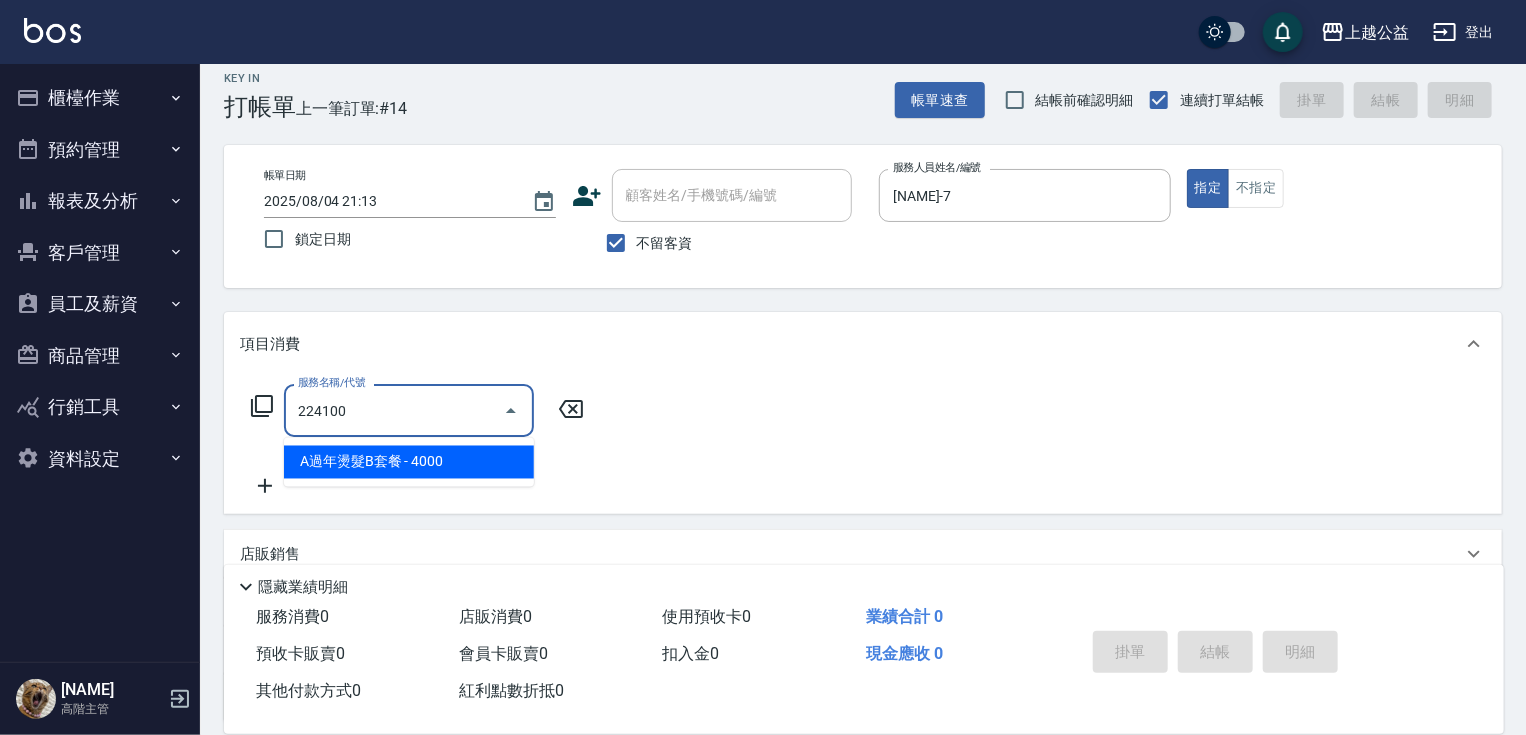type on "A過年燙髮B套餐(224100)" 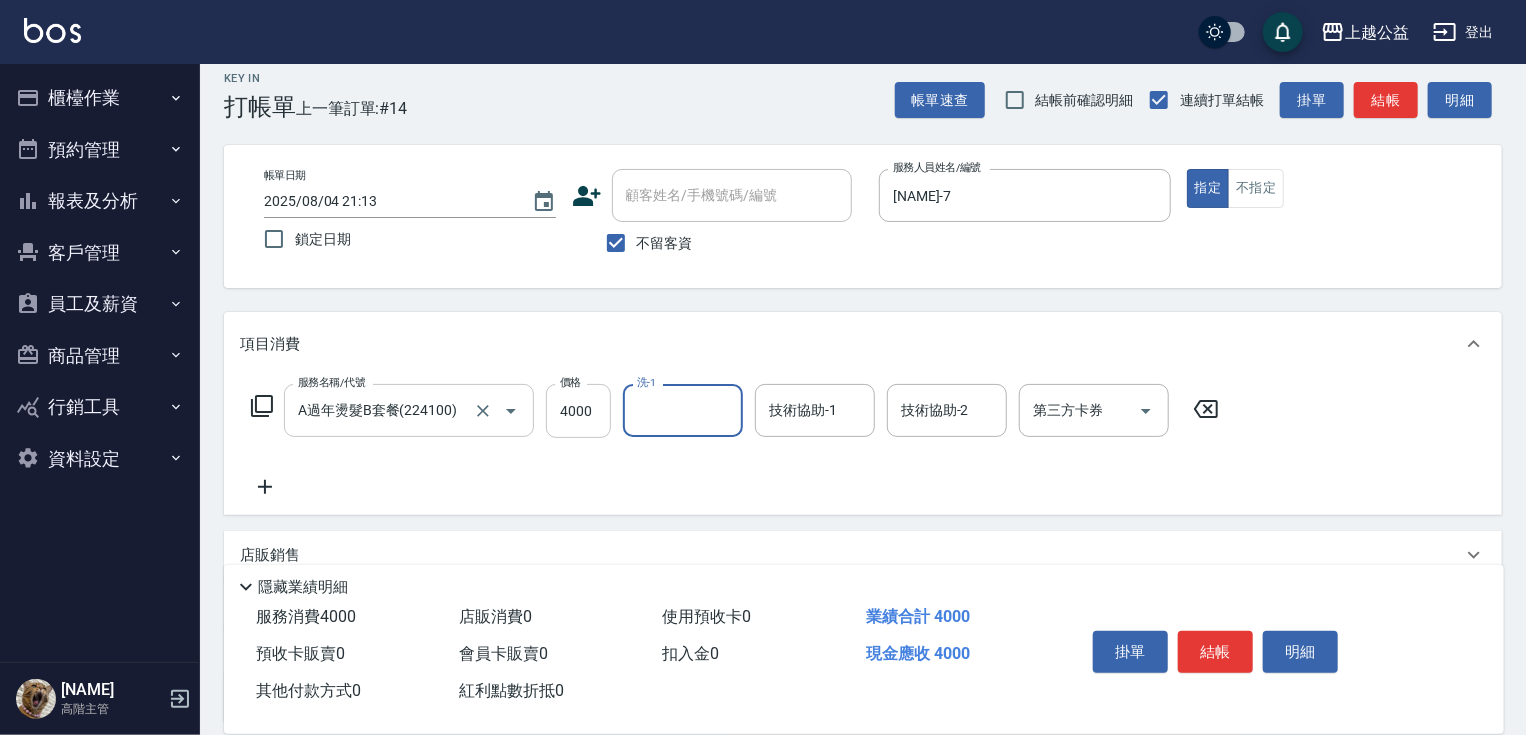 drag, startPoint x: 556, startPoint y: 409, endPoint x: 563, endPoint y: 400, distance: 11.401754 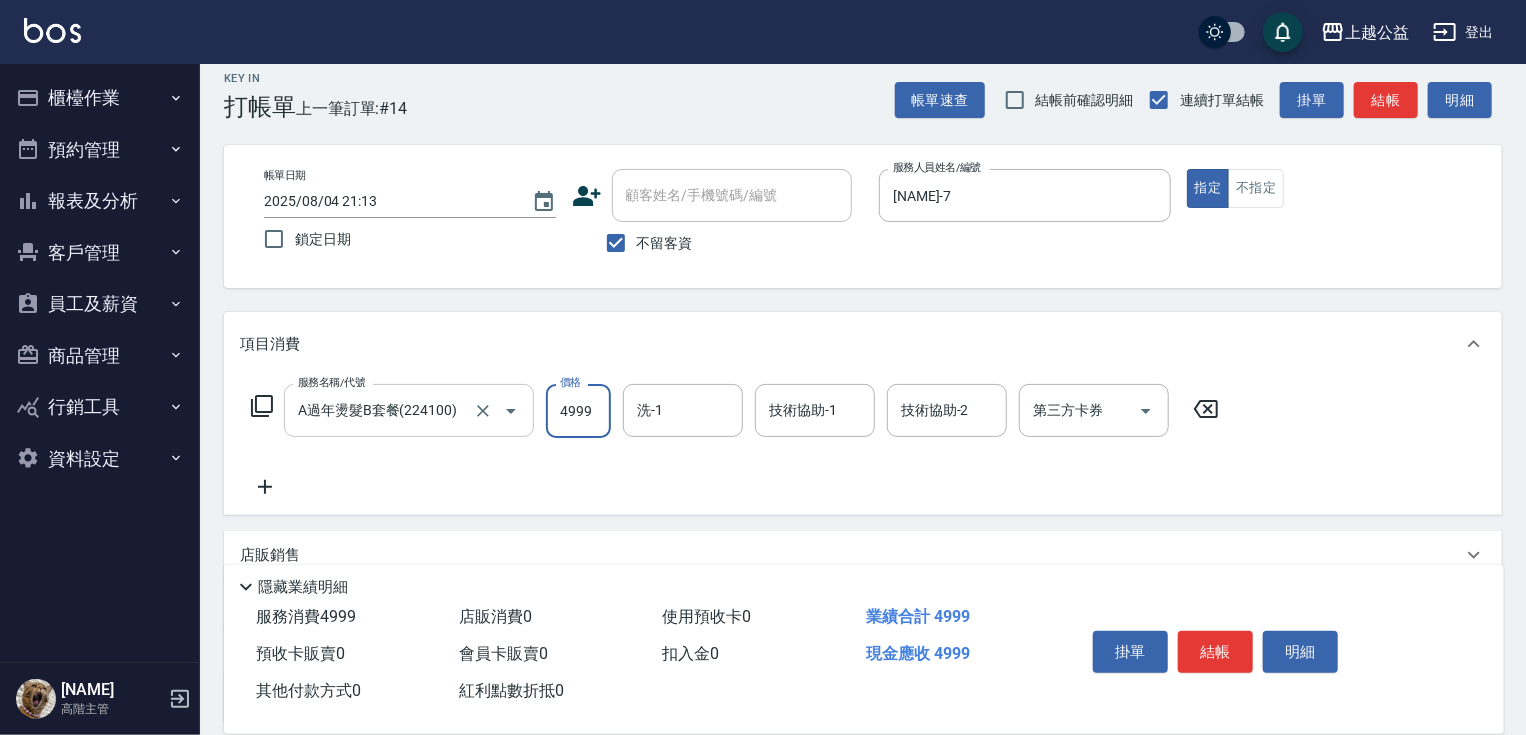 type on "4999" 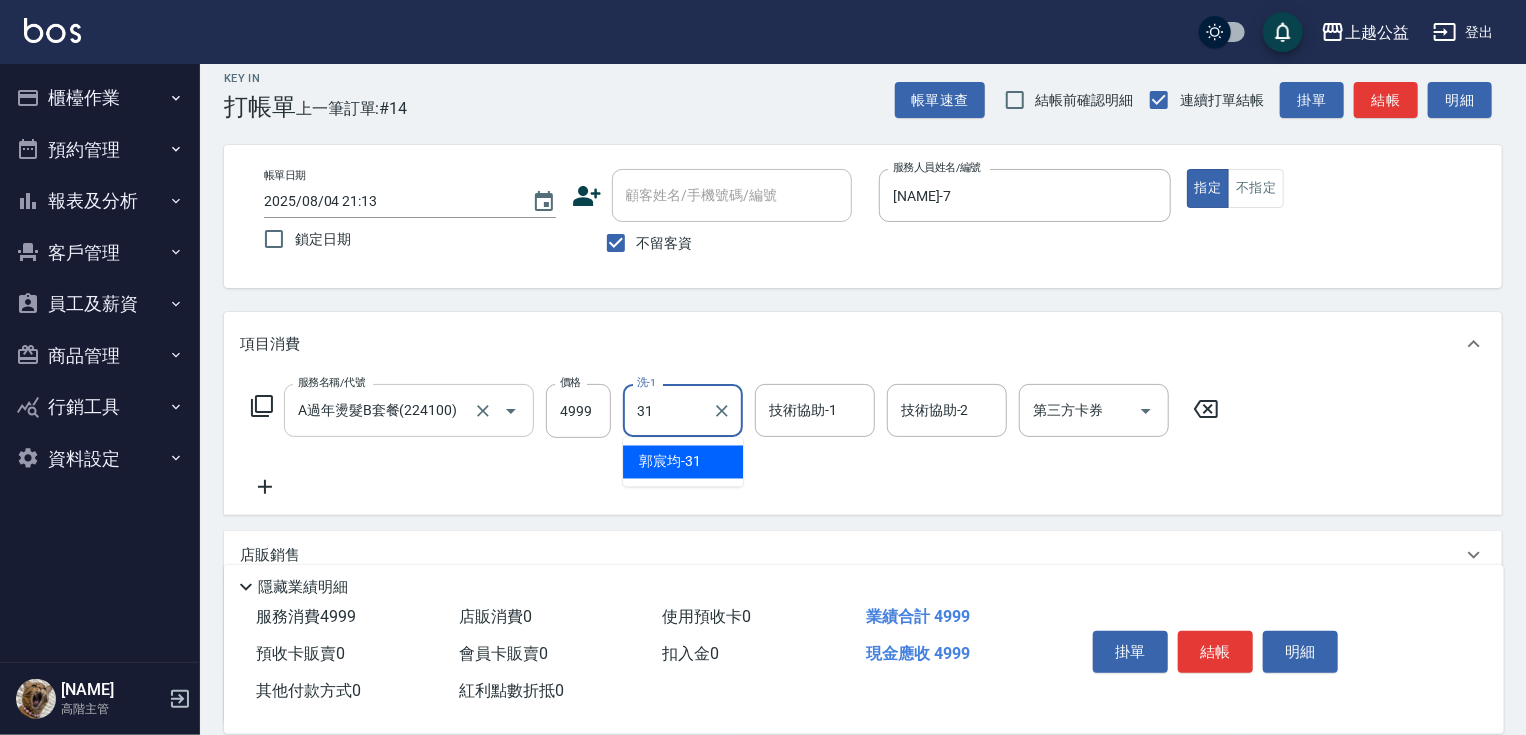 type on "[NAME]-31" 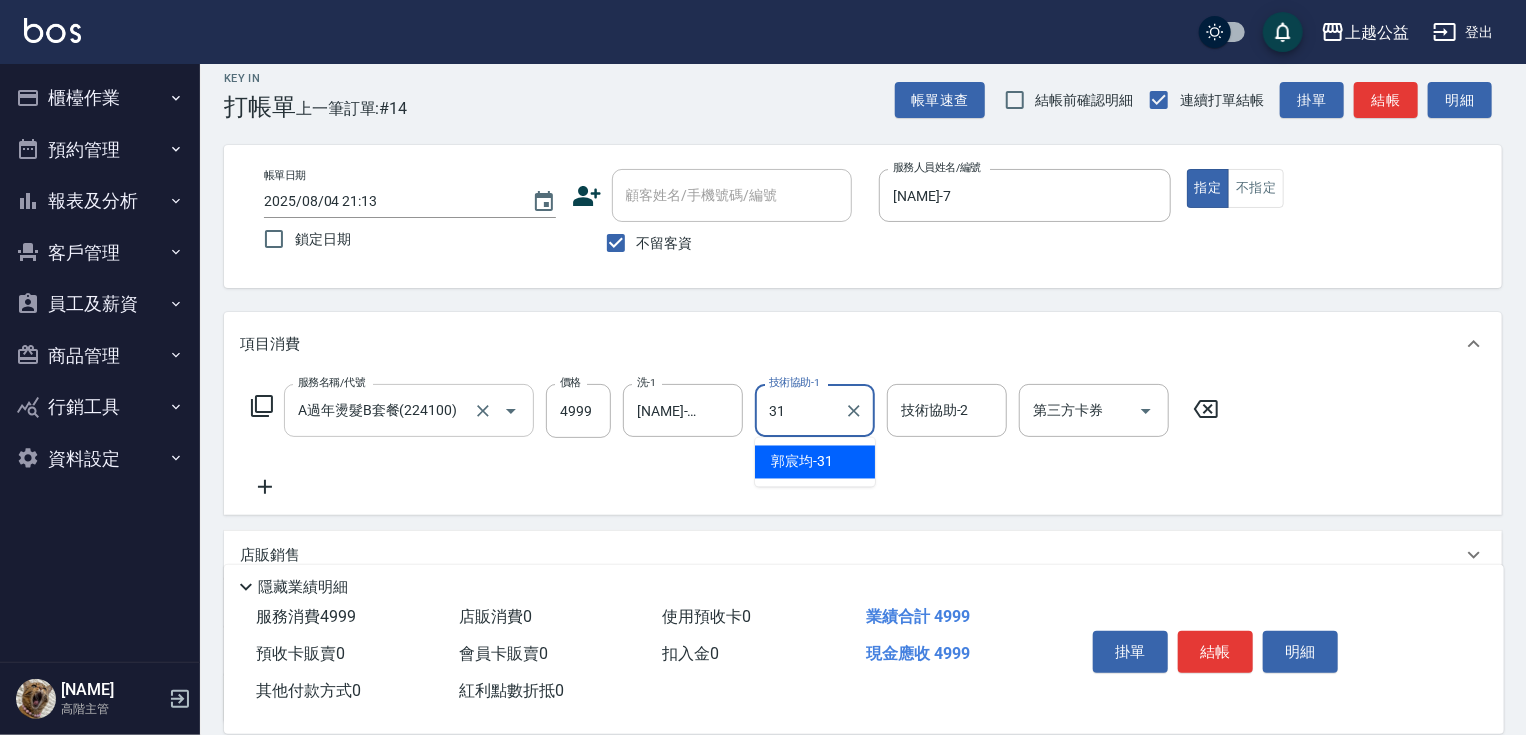 type on "[NAME]-31" 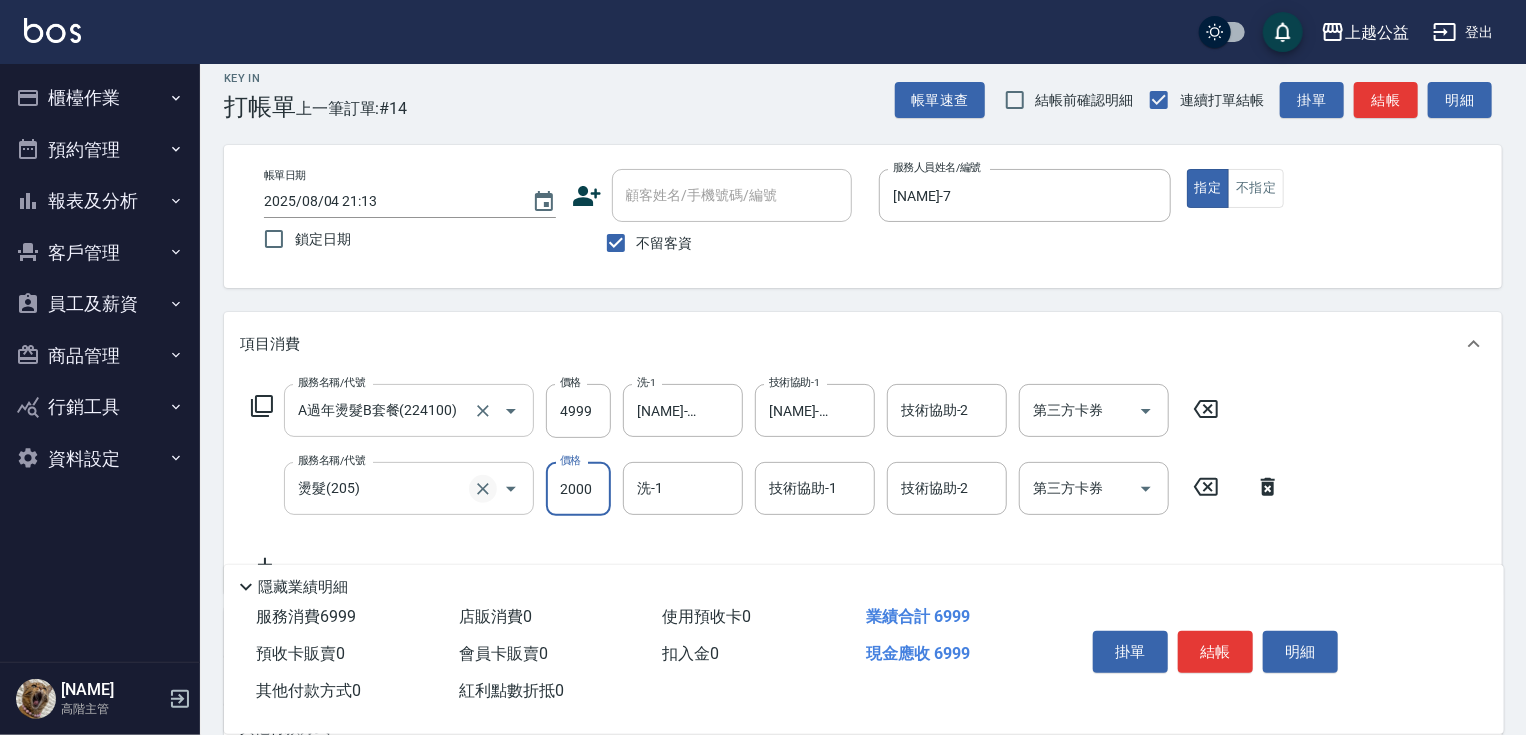 click 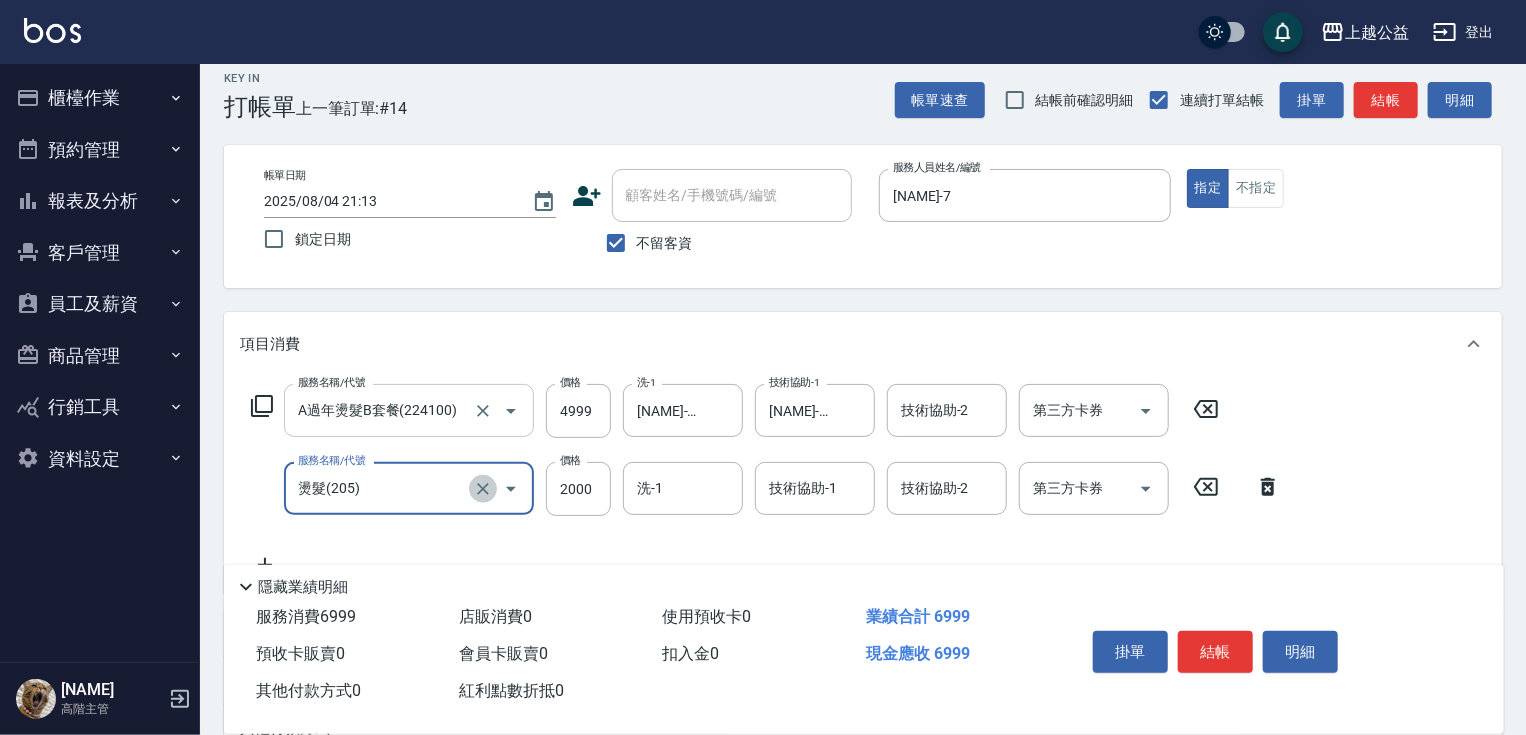 click 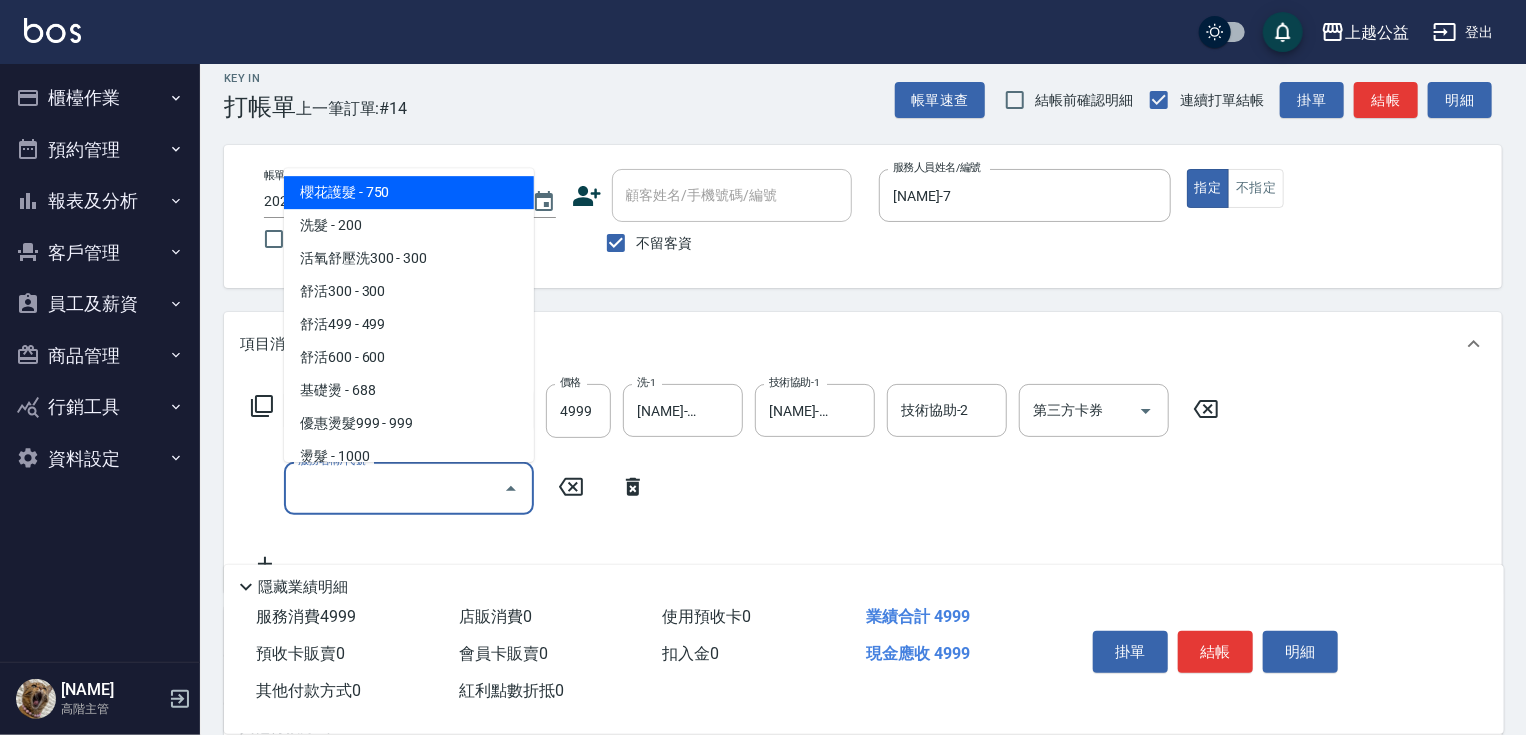 type on "0" 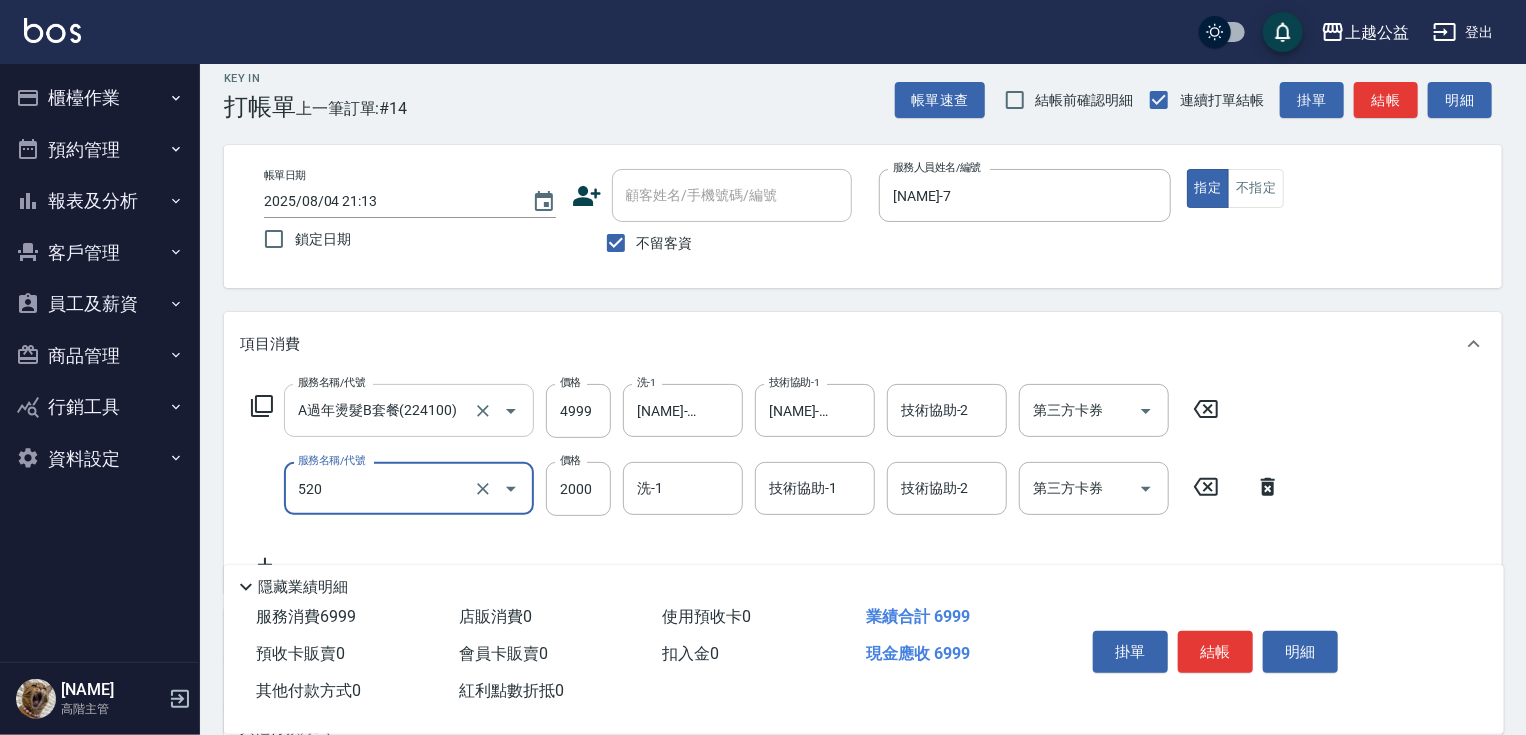type on "繽紛染髮(520)" 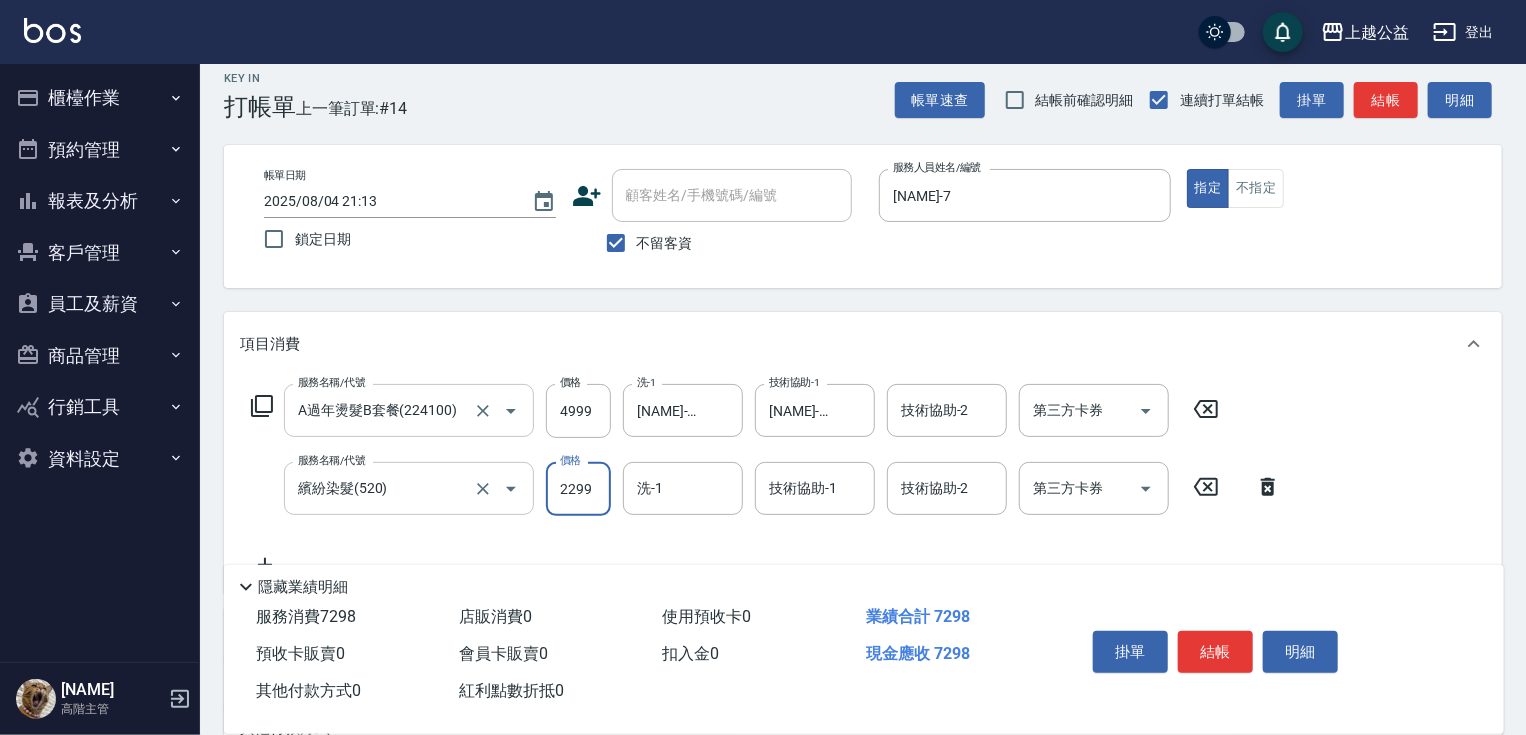 type on "2299" 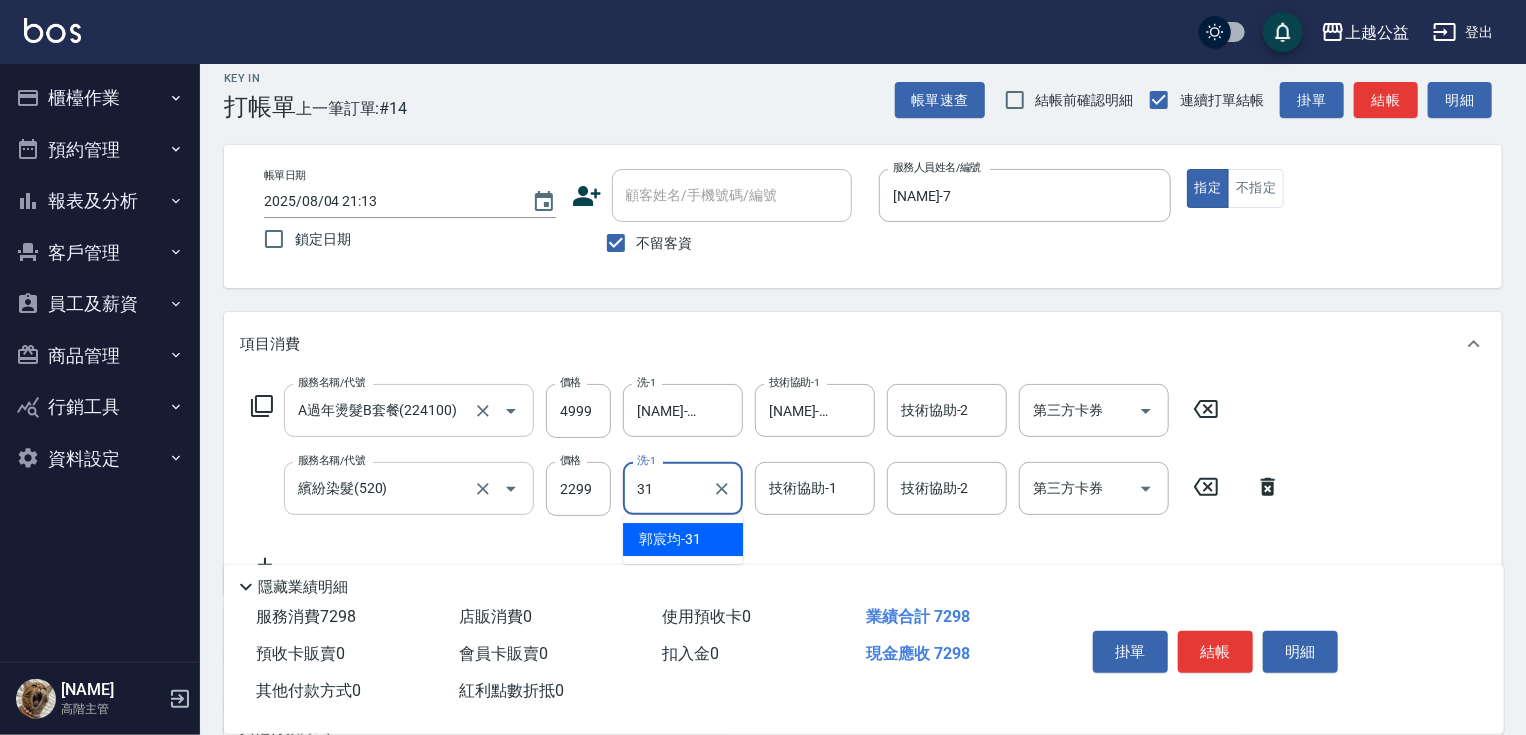 type on "[NAME]-31" 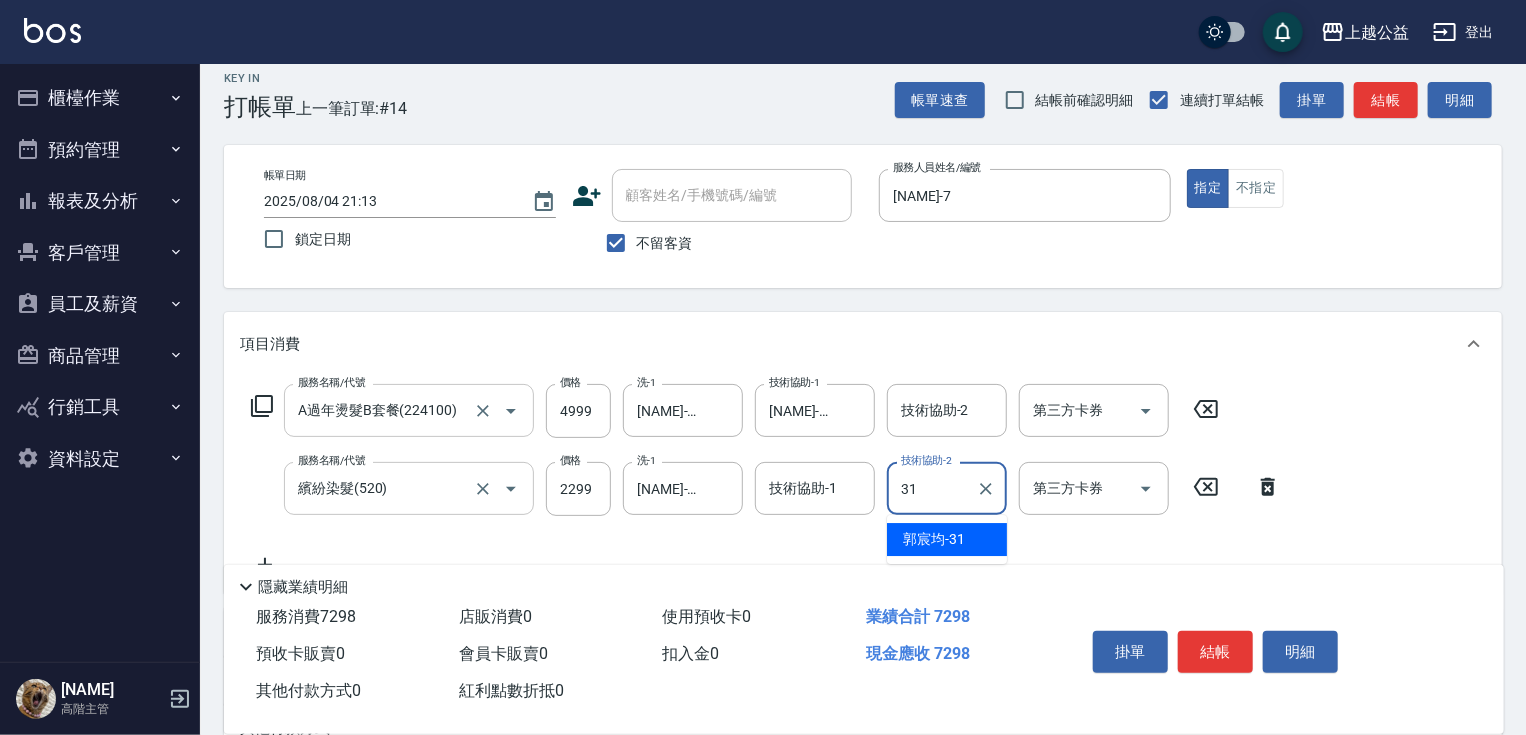 type on "[NAME]-31" 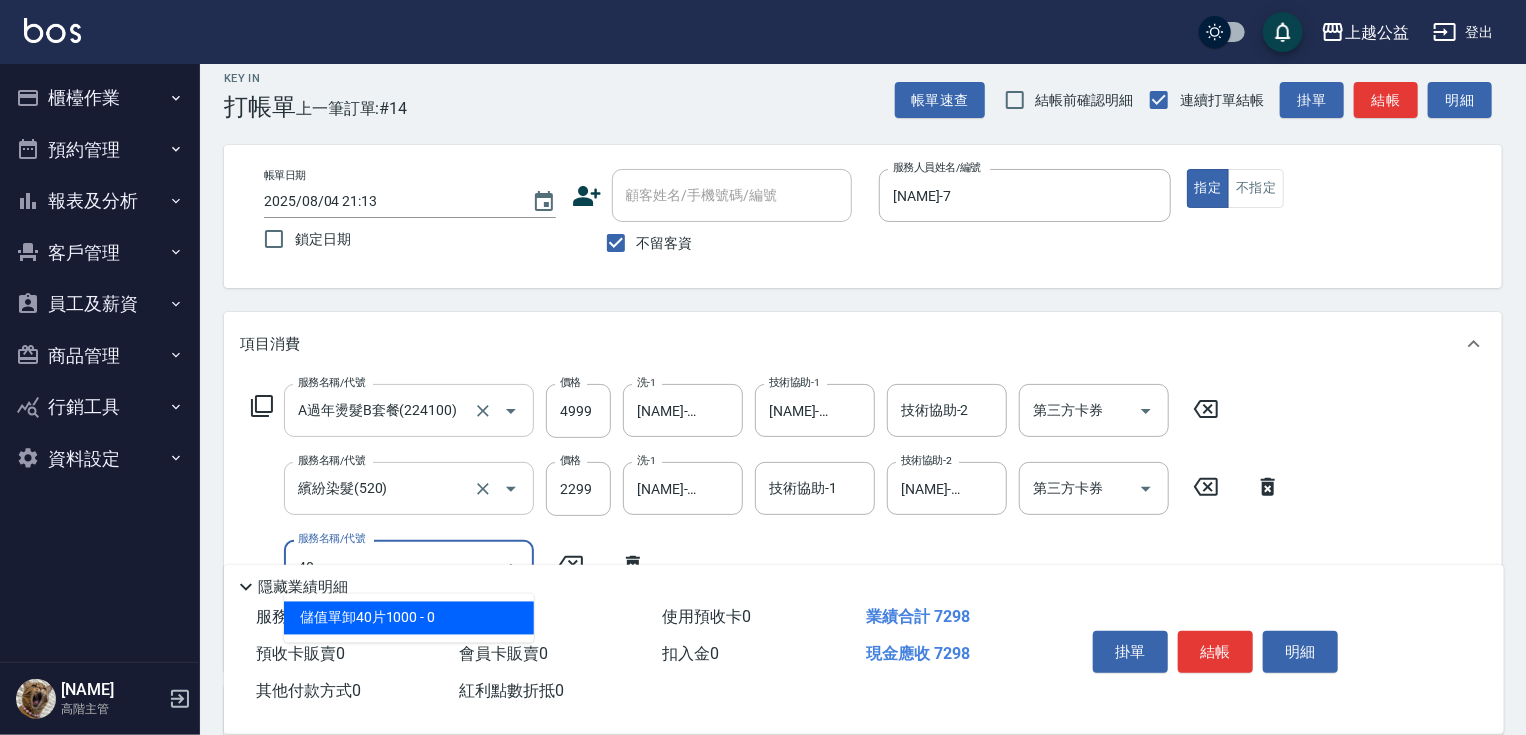 type on "402" 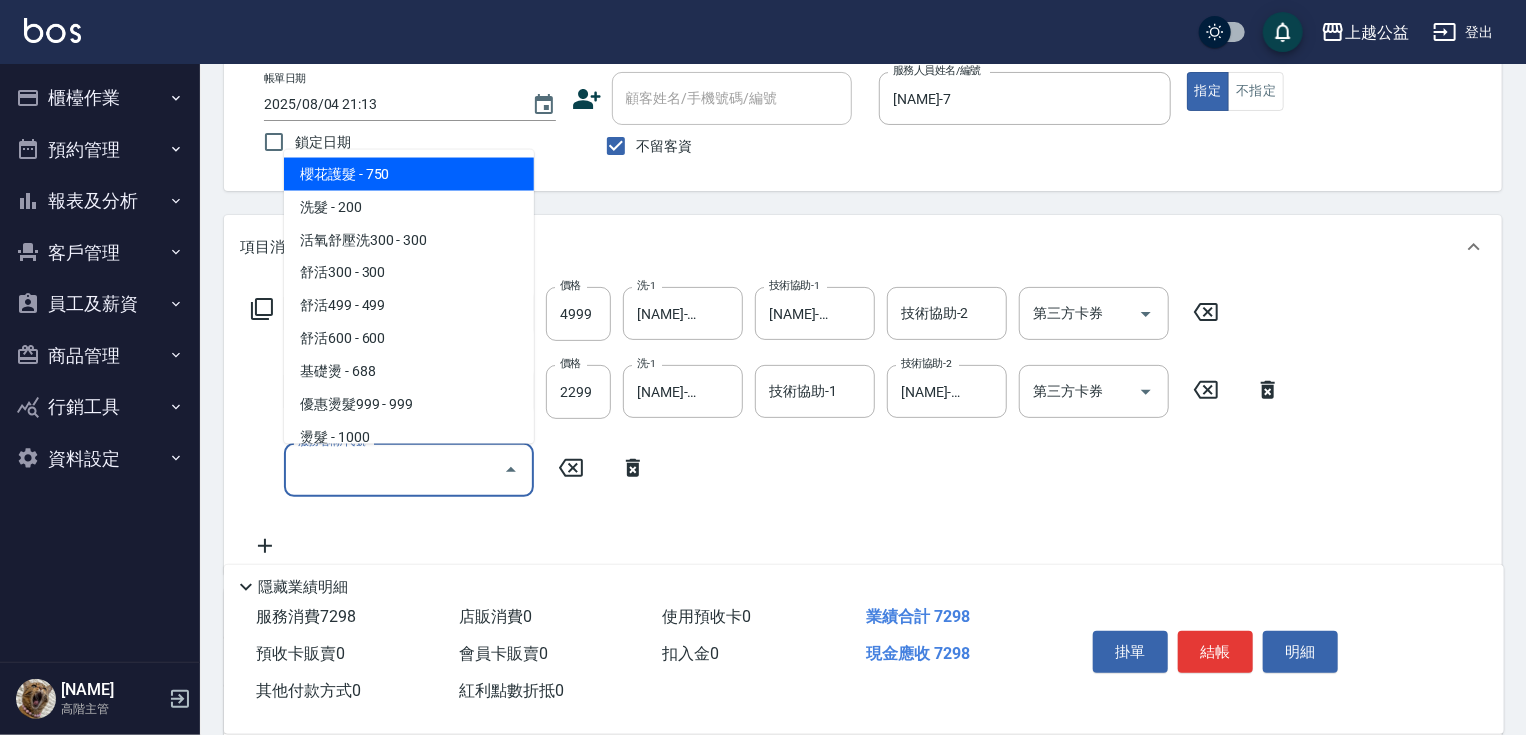 scroll, scrollTop: 118, scrollLeft: 0, axis: vertical 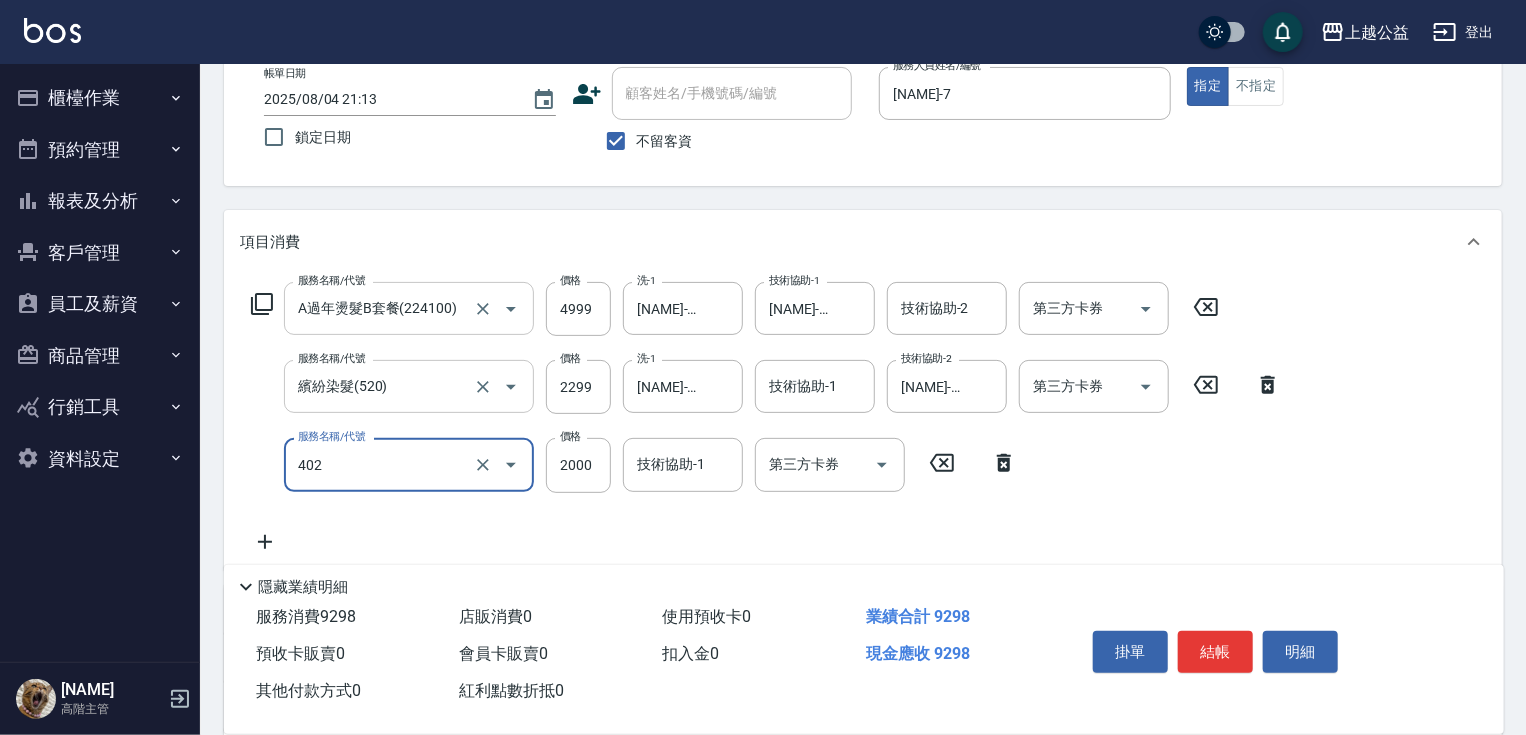 type on "黑耀光護髮(402)" 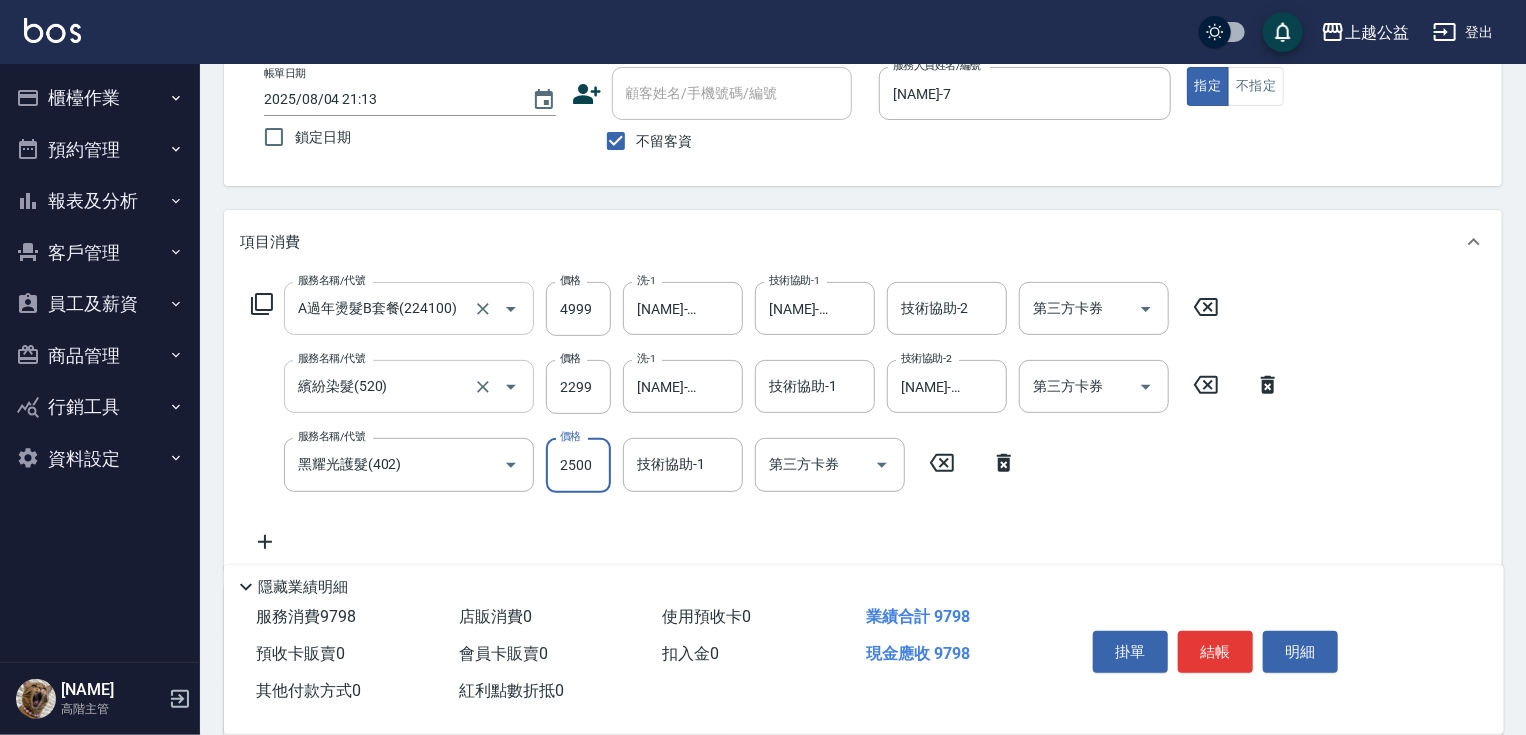 type on "2500" 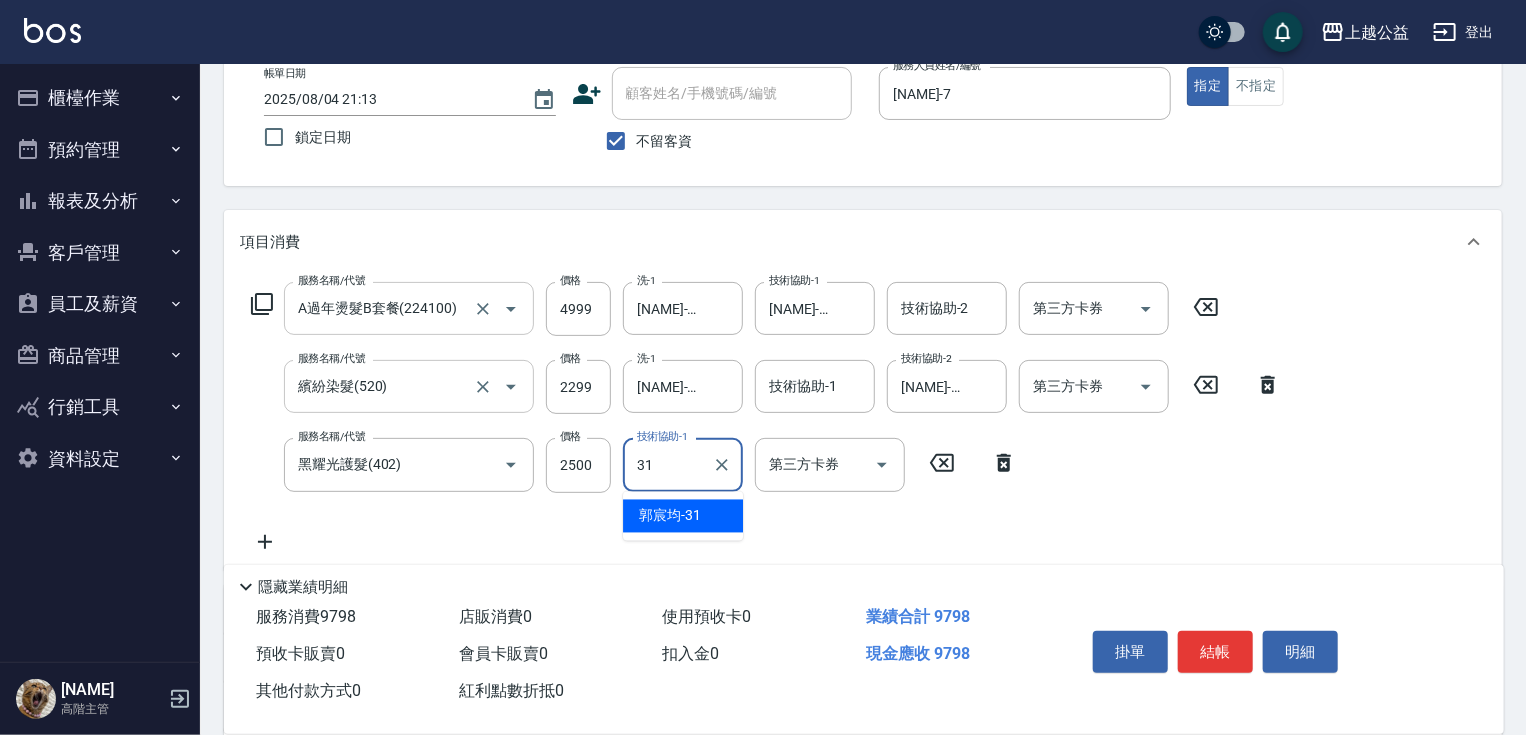 type on "[NAME]-31" 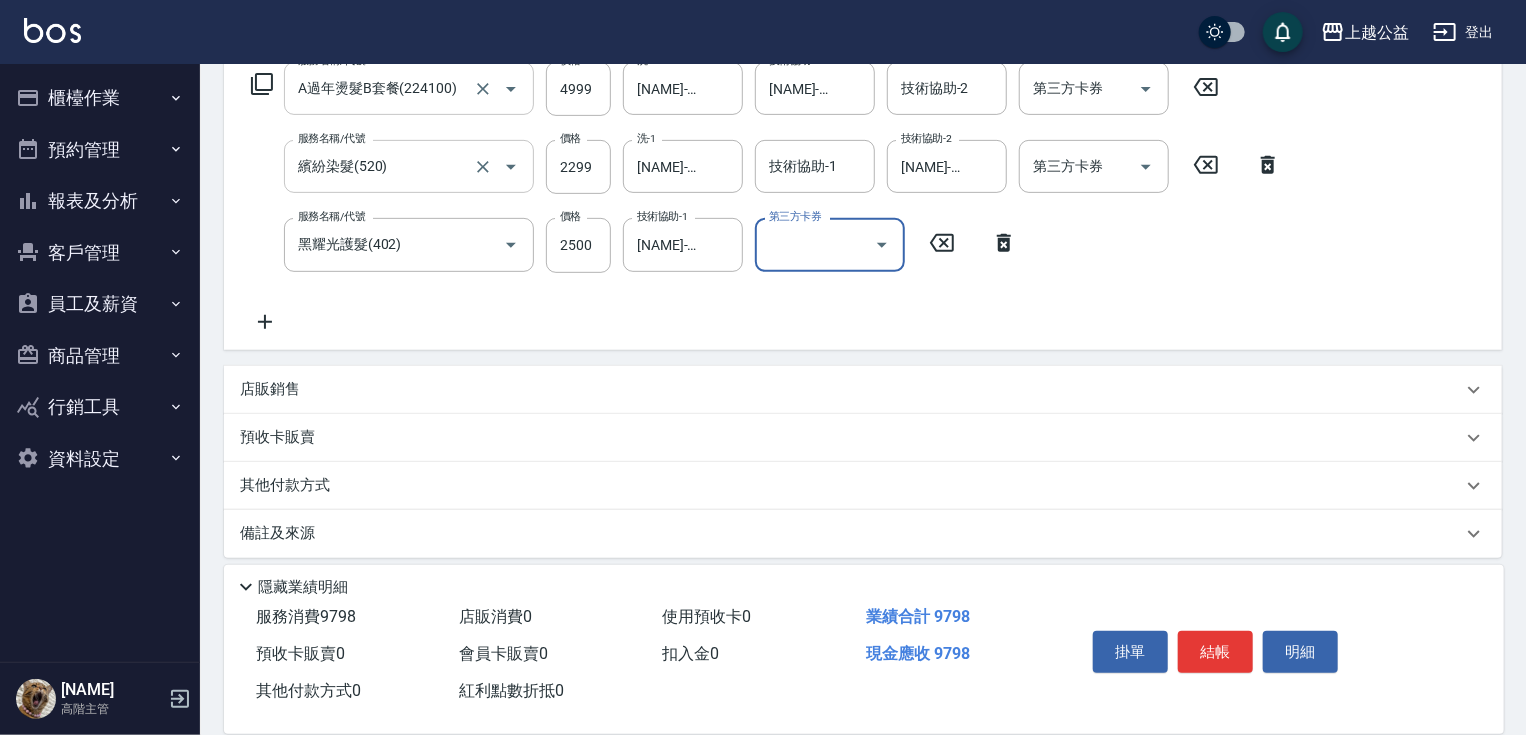 scroll, scrollTop: 344, scrollLeft: 0, axis: vertical 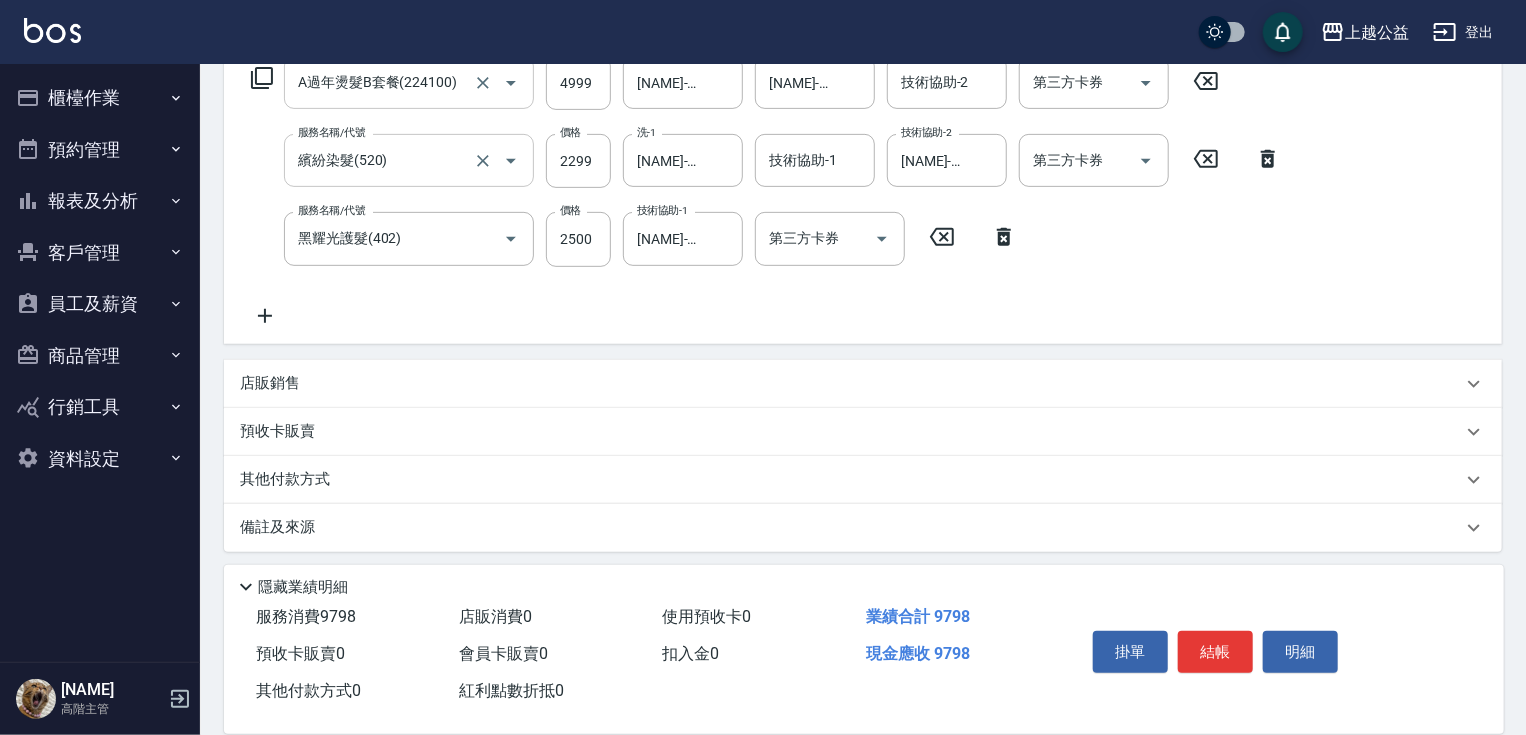 click on "店販銷售" at bounding box center (851, 383) 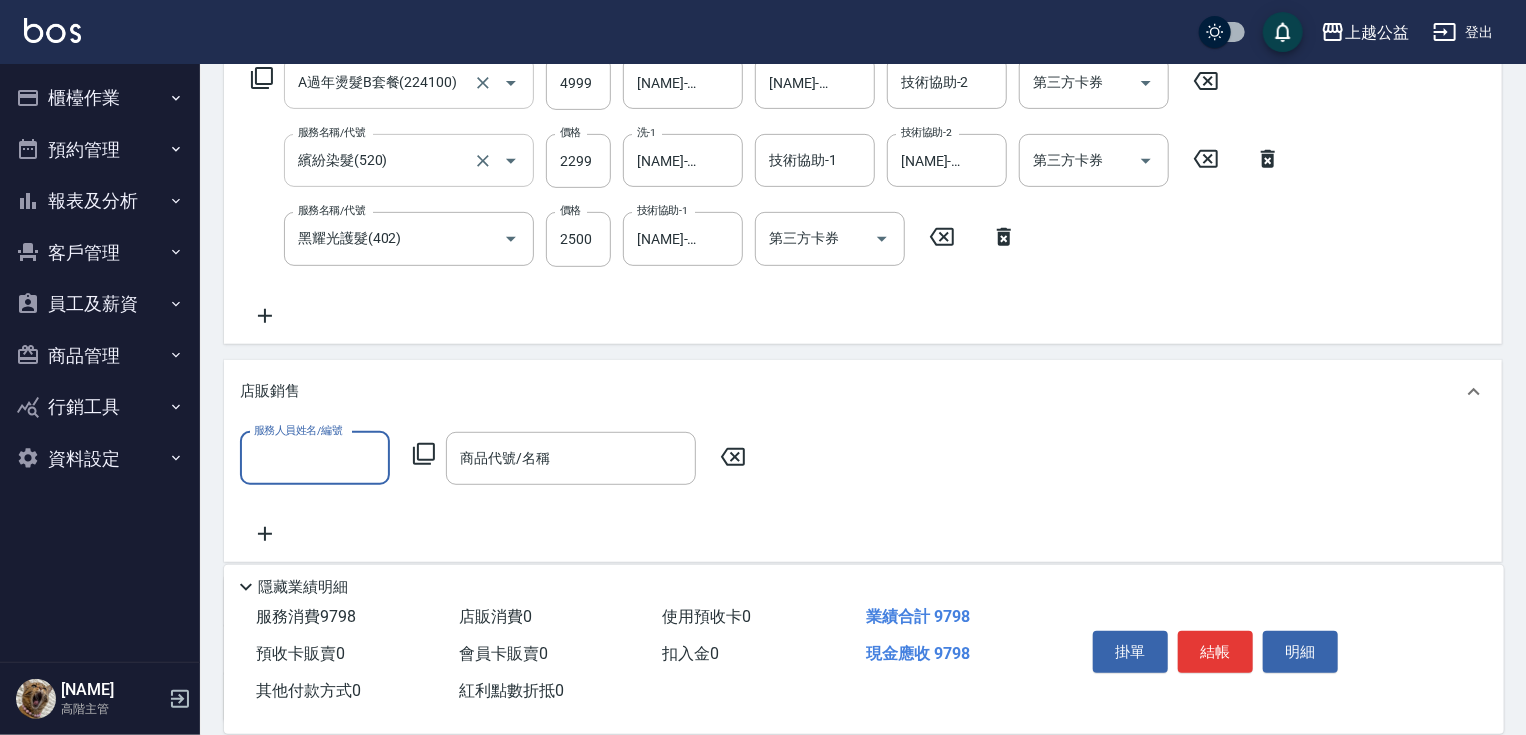 scroll, scrollTop: 0, scrollLeft: 0, axis: both 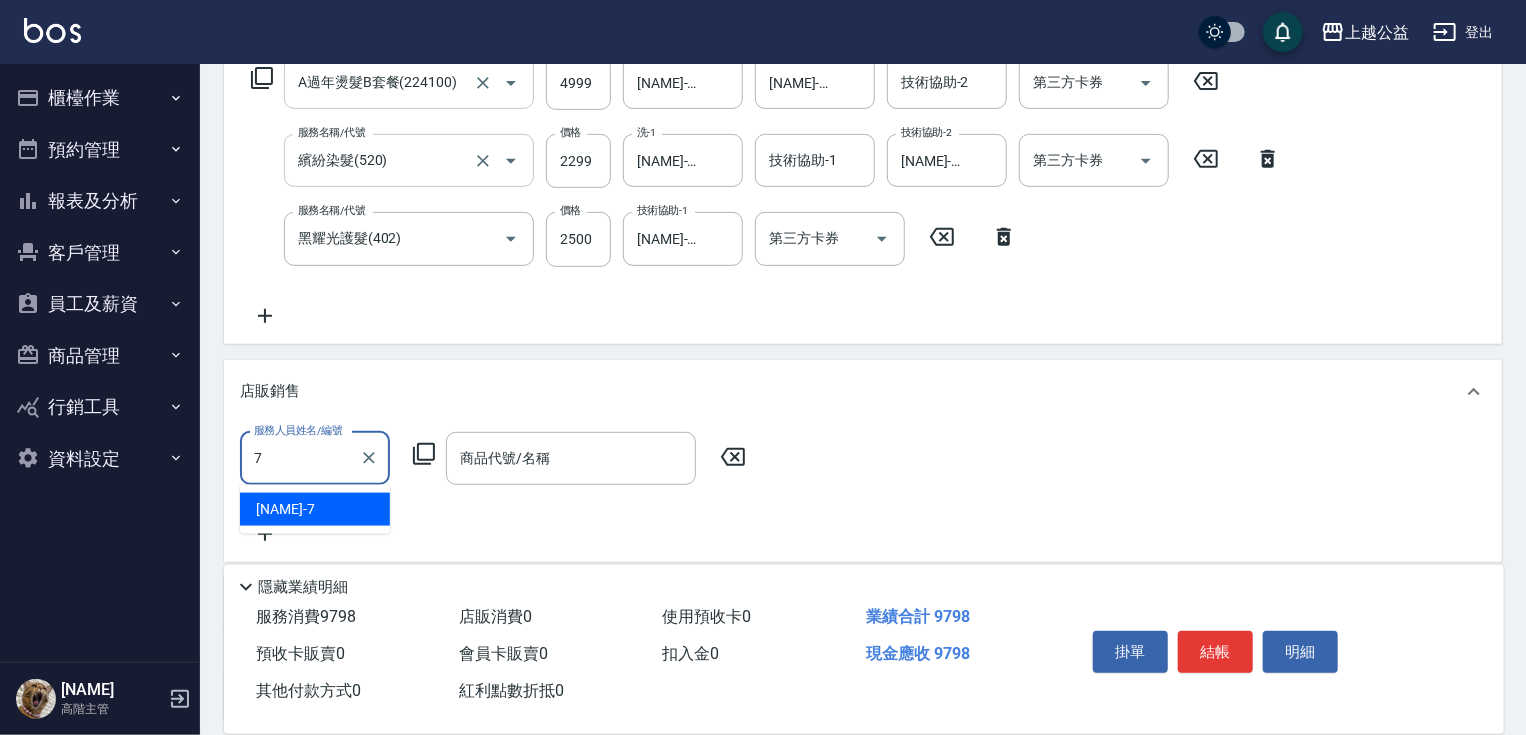 type on "[NAME]-7" 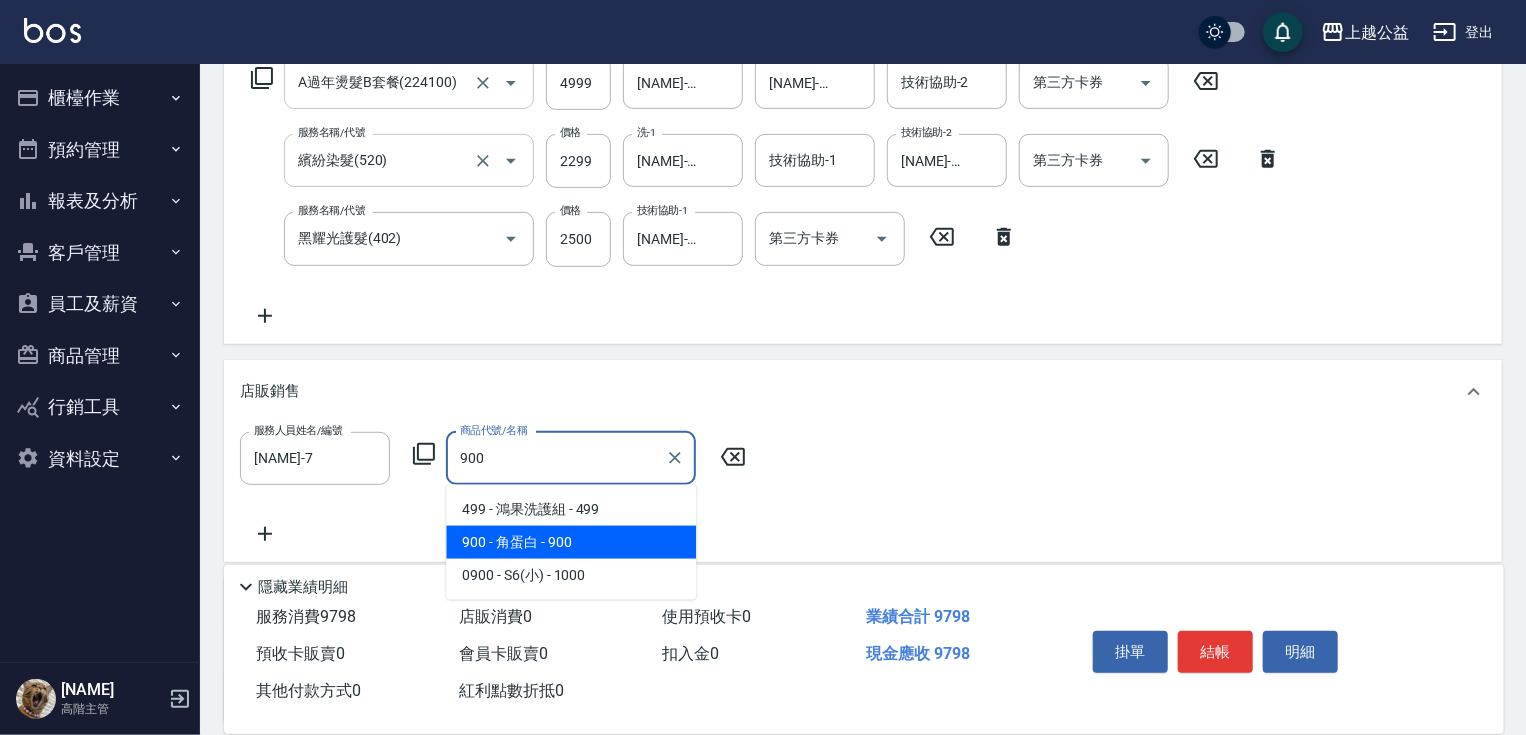 type on "角蛋白" 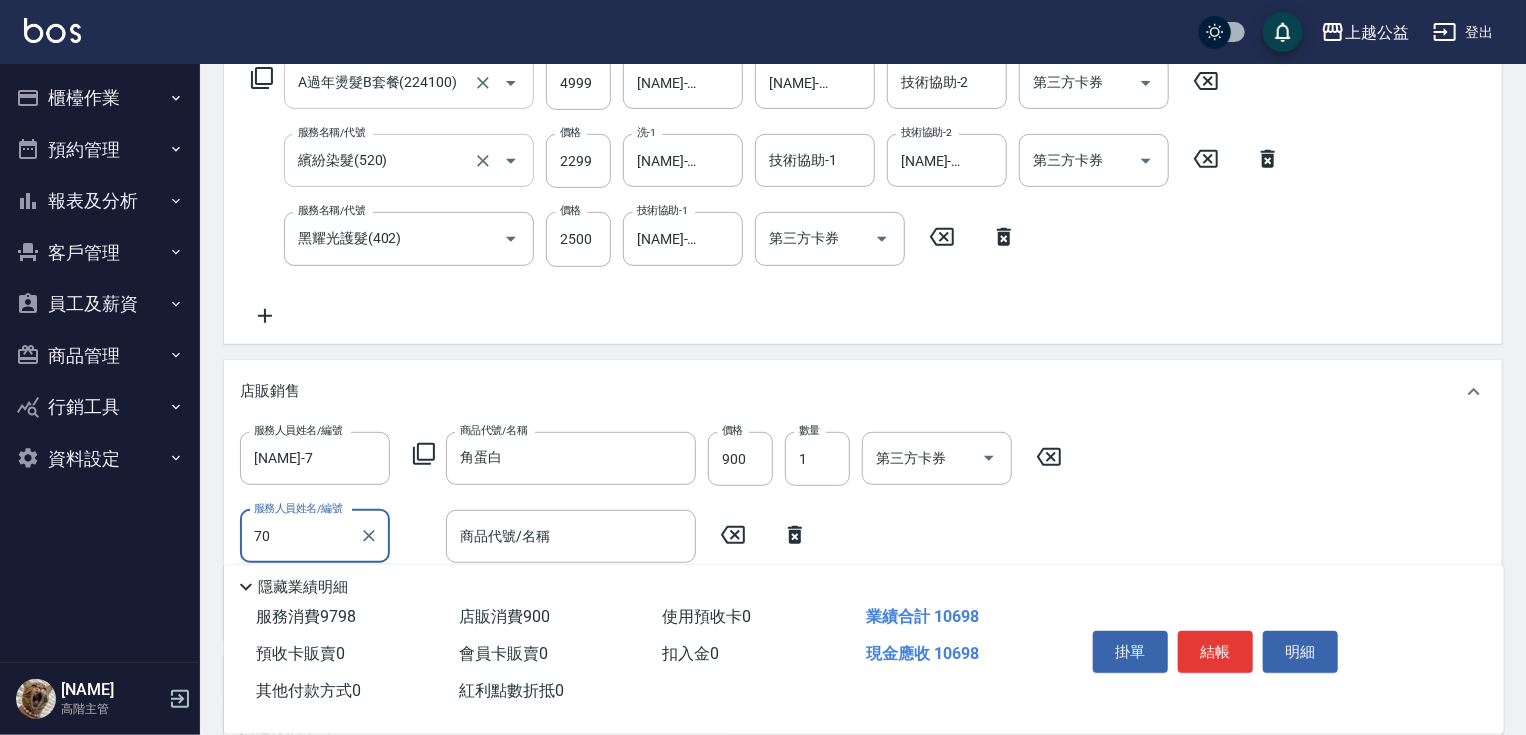 type on "70" 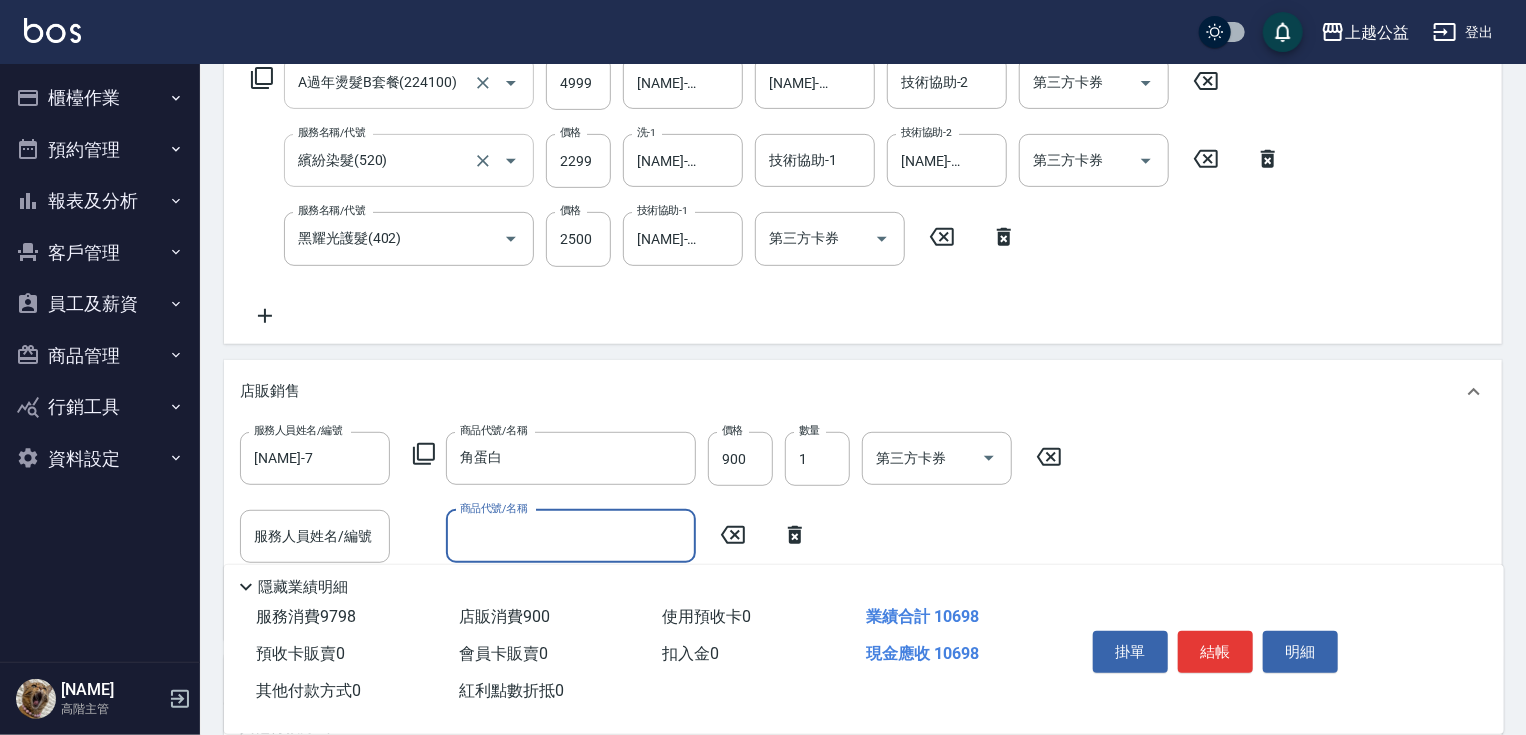 drag, startPoint x: 310, startPoint y: 531, endPoint x: 402, endPoint y: 444, distance: 126.62148 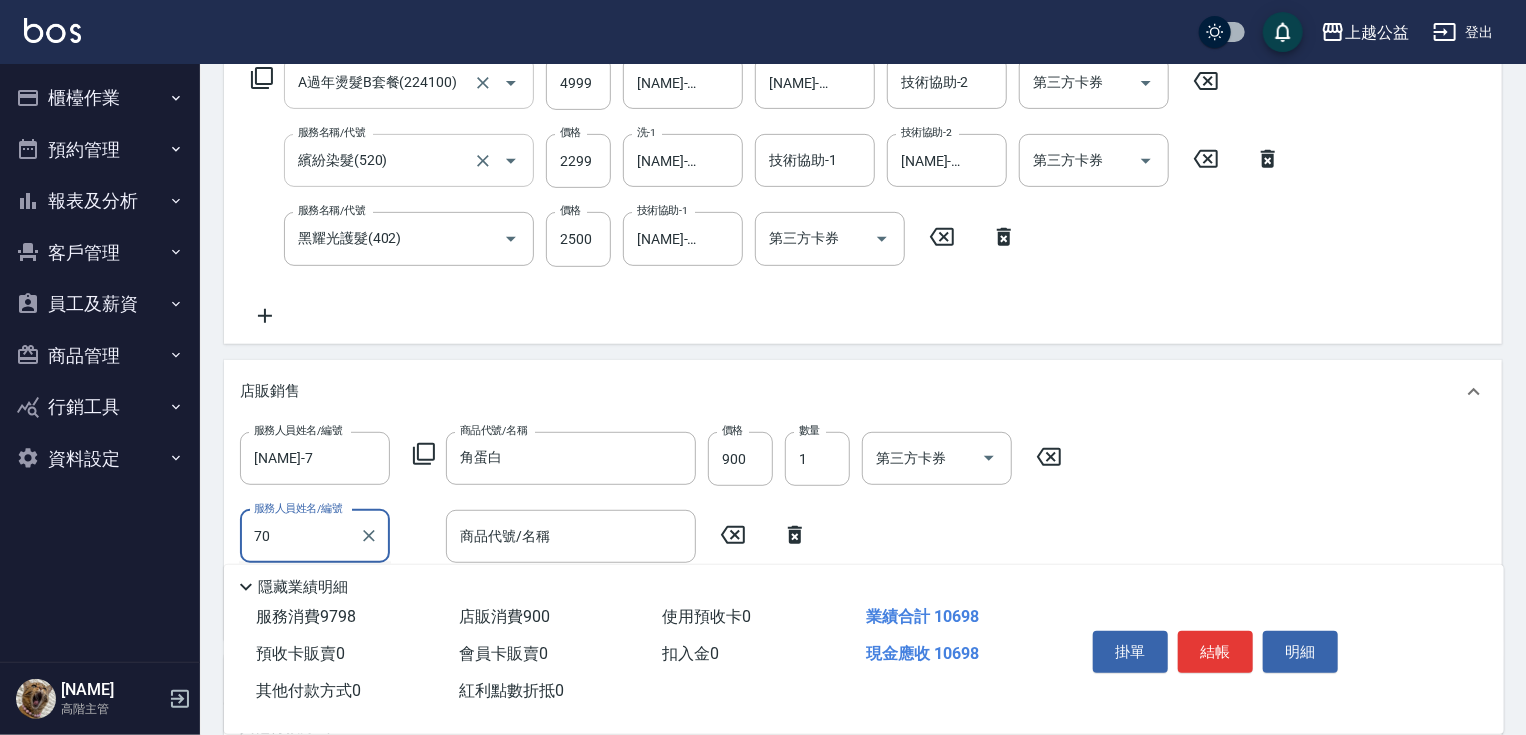 type on "70" 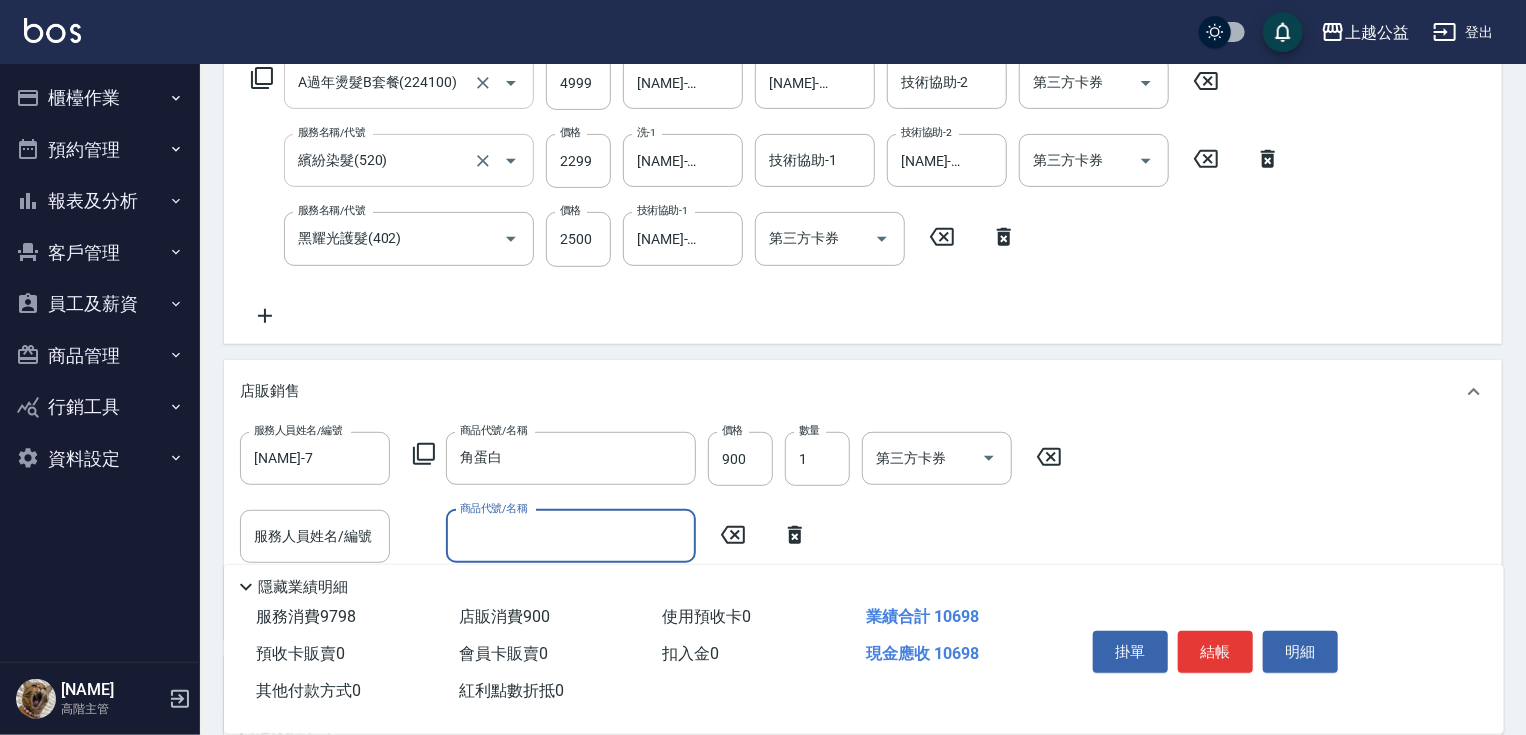 drag, startPoint x: 344, startPoint y: 539, endPoint x: 419, endPoint y: 454, distance: 113.35784 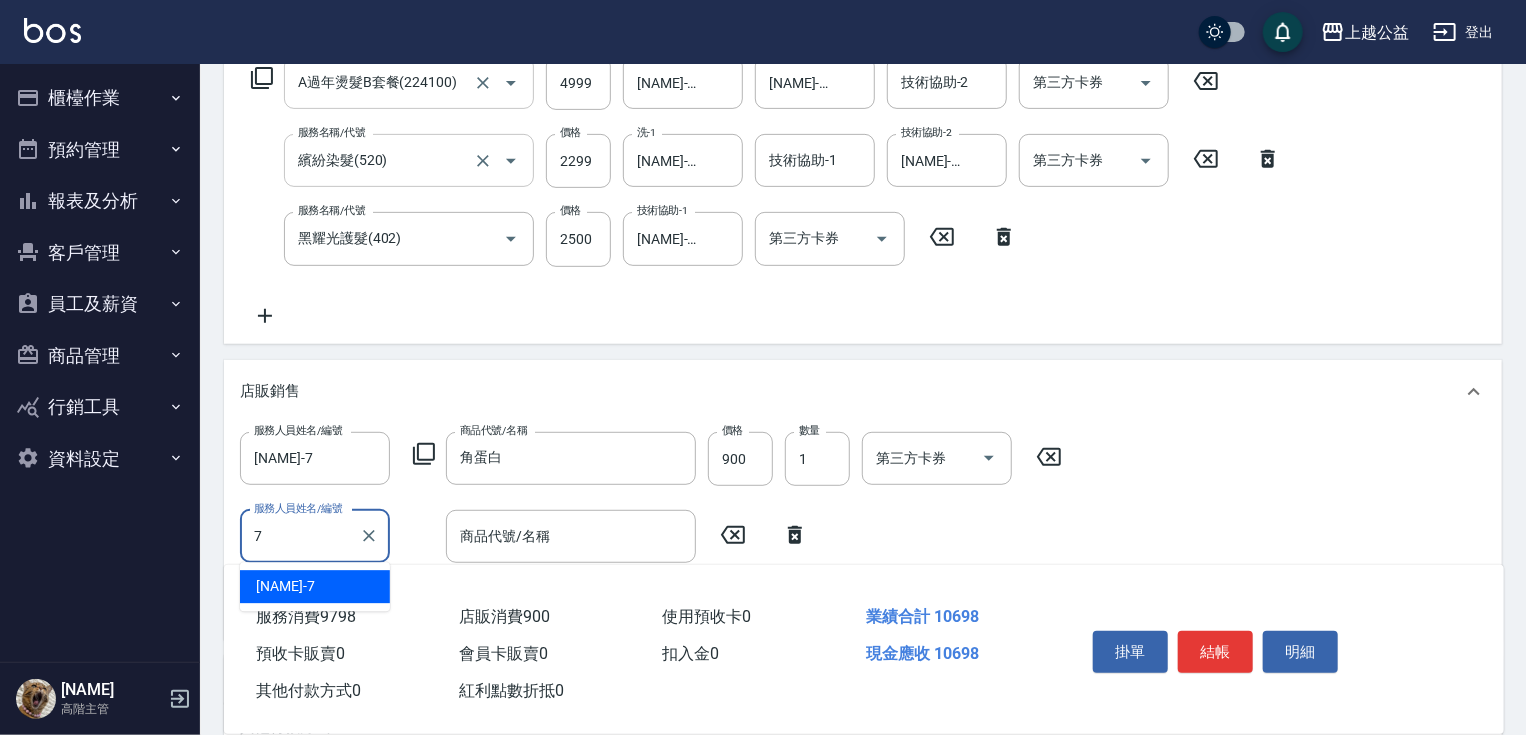type on "[NAME]-7" 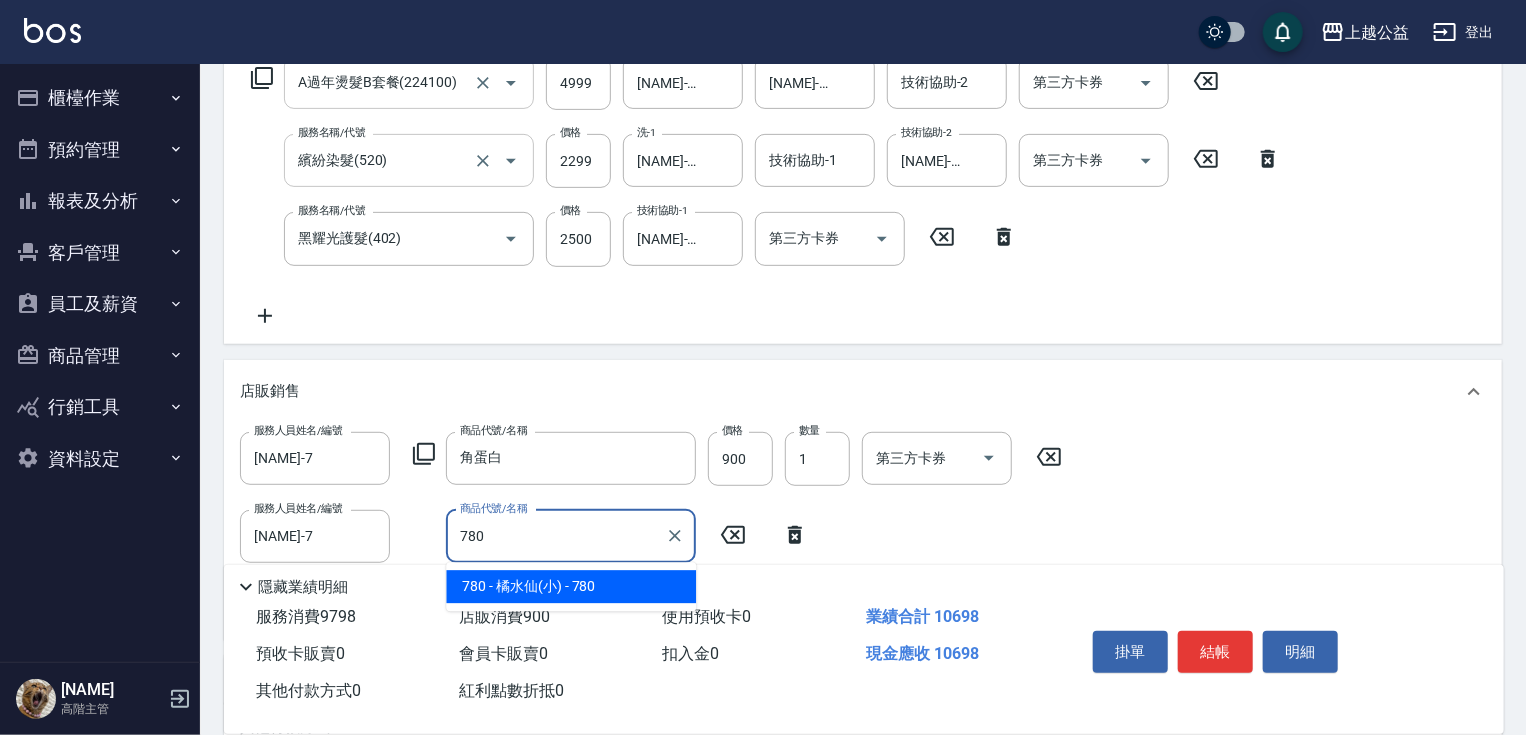 type on "橘水仙(小)" 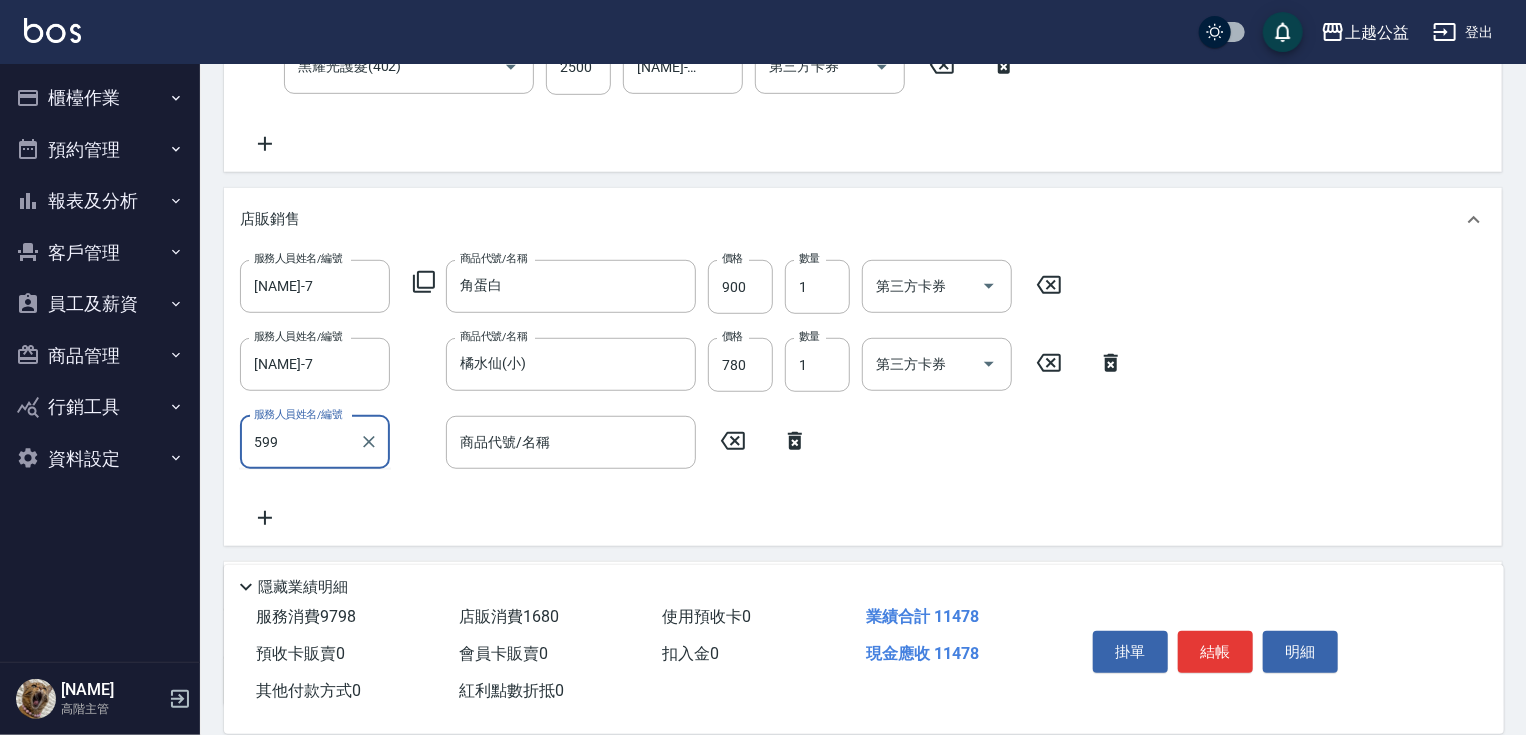 scroll, scrollTop: 540, scrollLeft: 0, axis: vertical 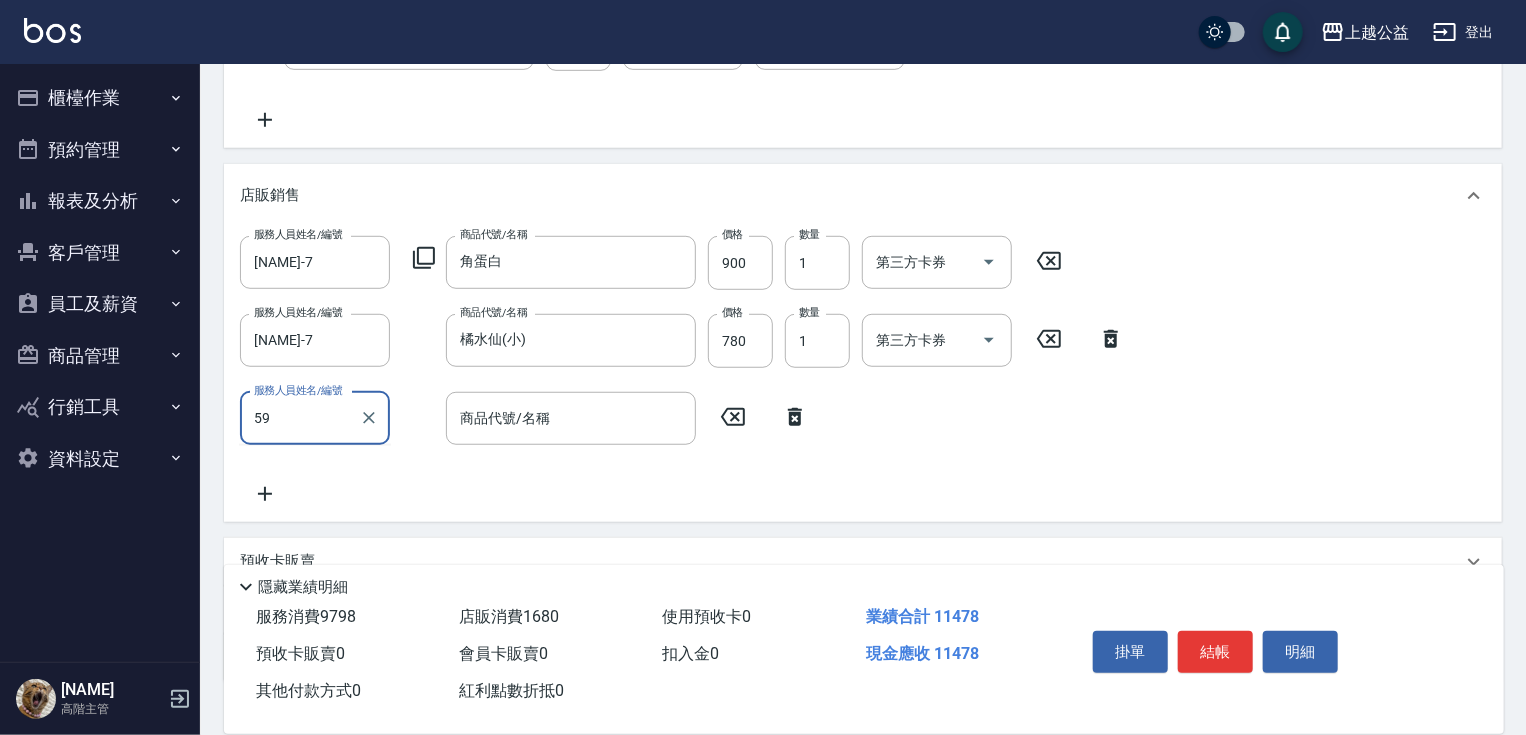type on "5" 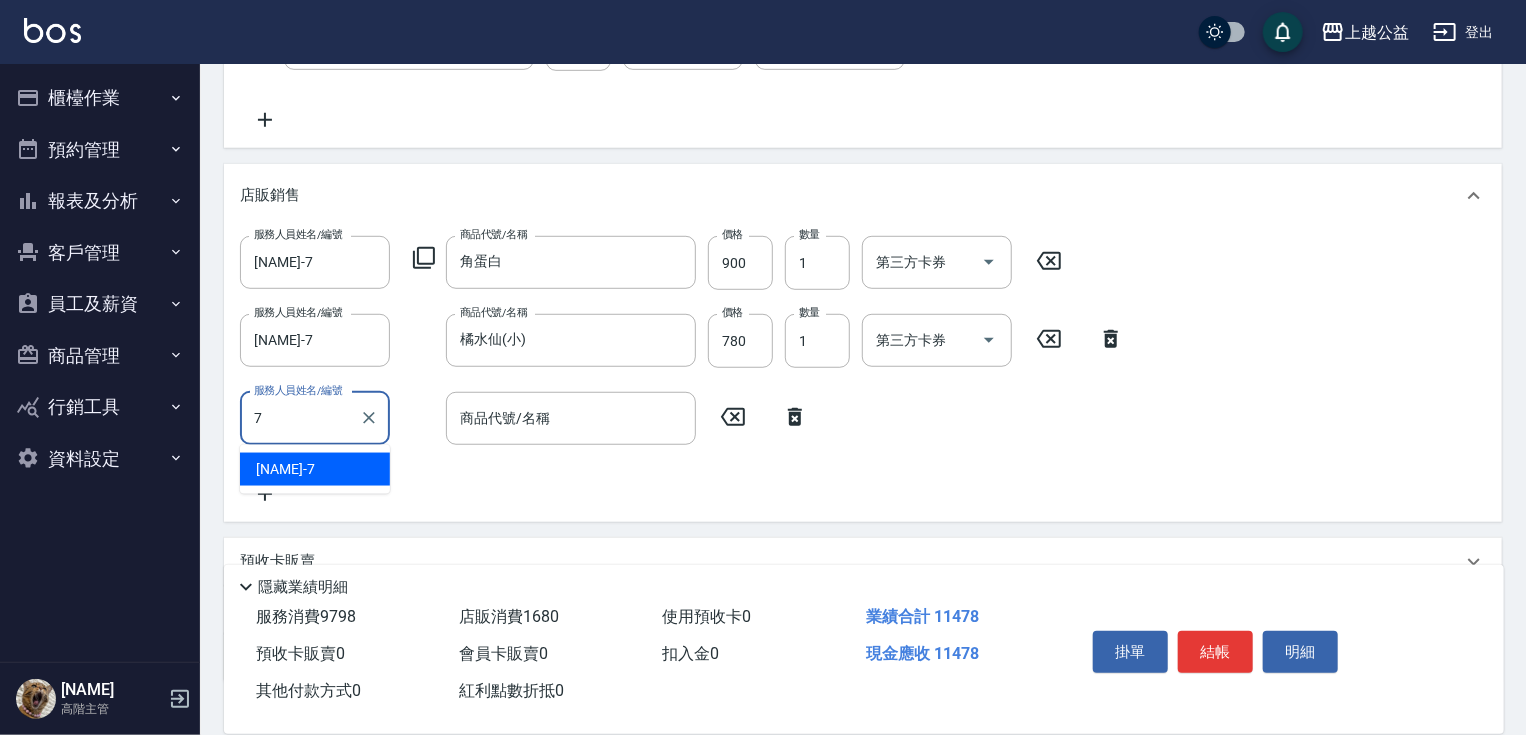type on "[NAME]-7" 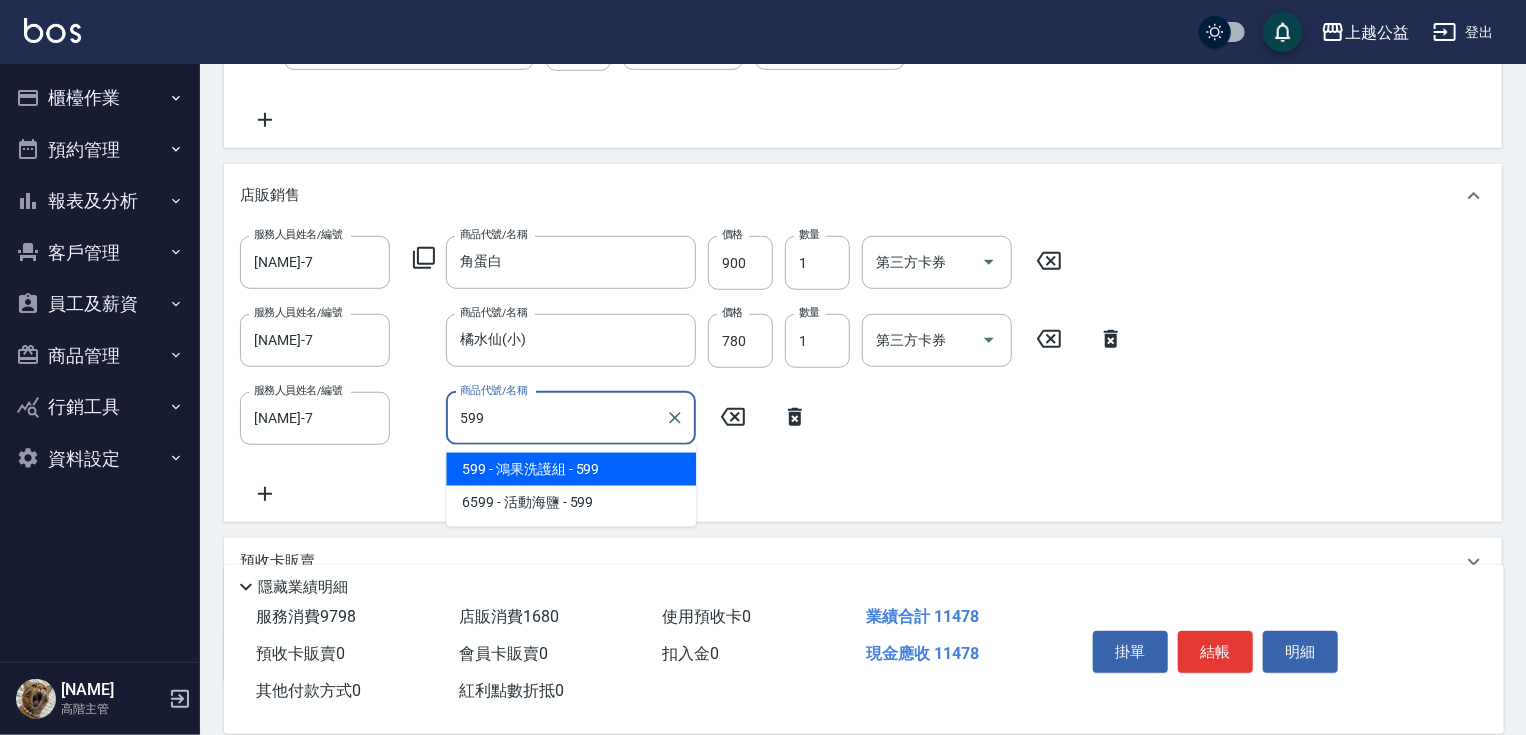 type on "鴻果洗護組" 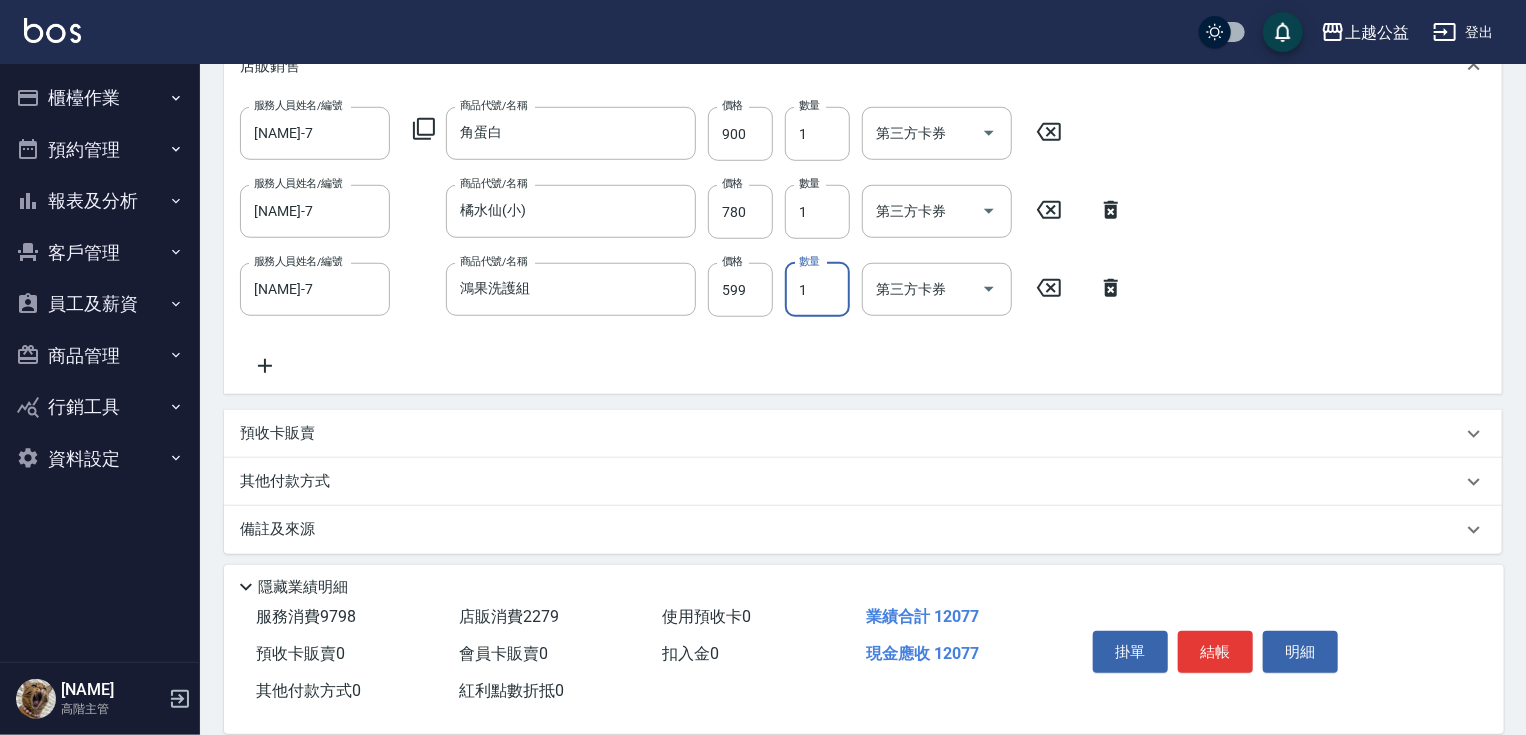 scroll, scrollTop: 677, scrollLeft: 0, axis: vertical 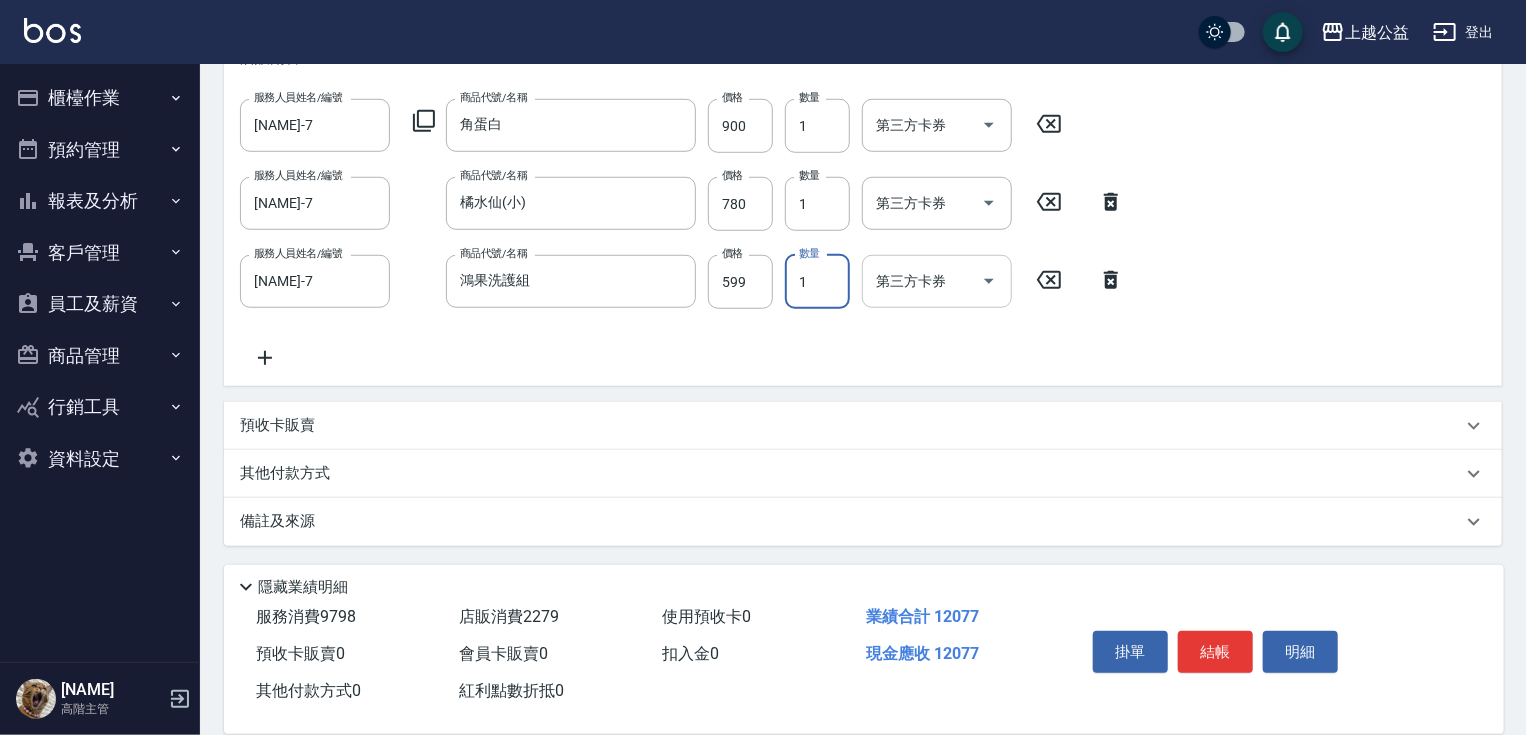 click on "第三方卡券" at bounding box center (922, 281) 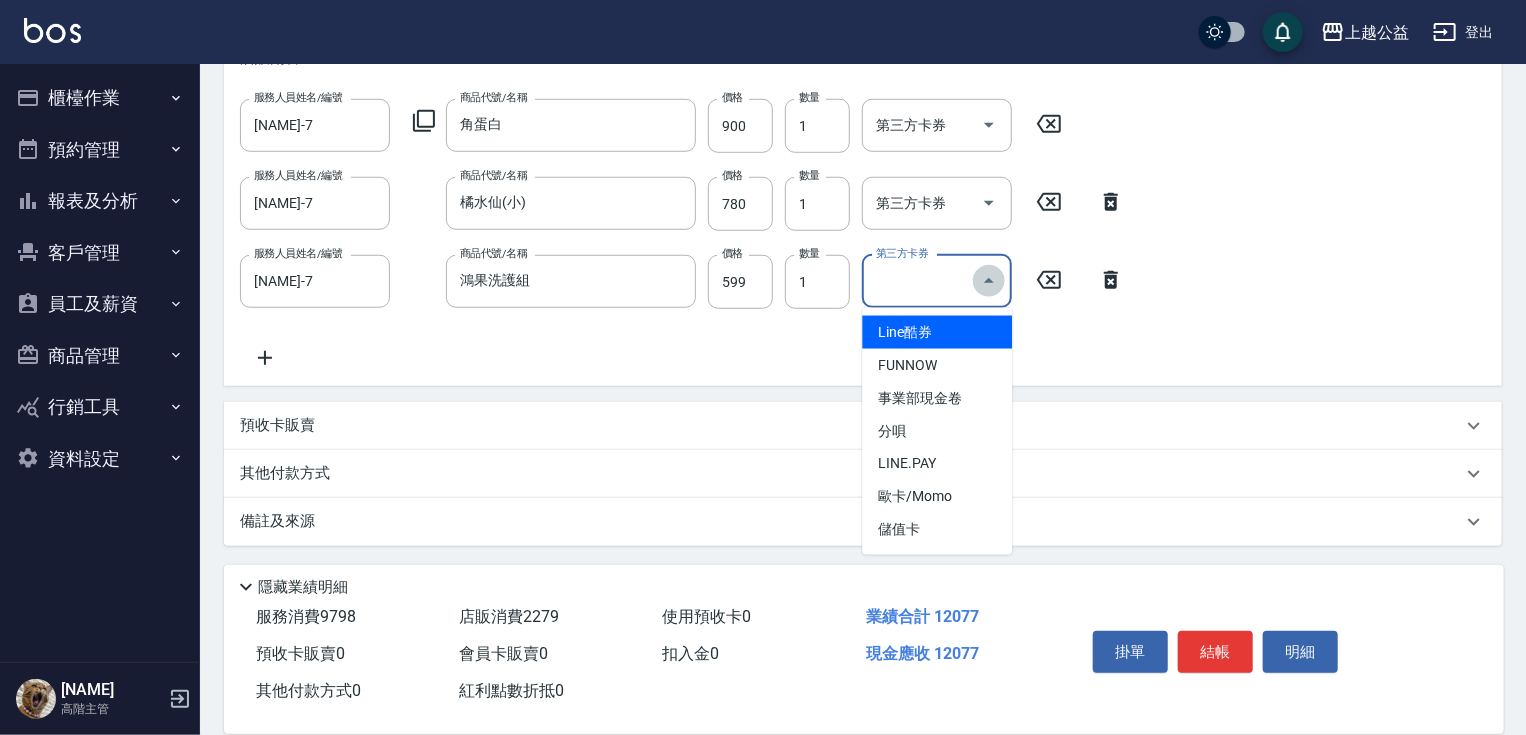 click 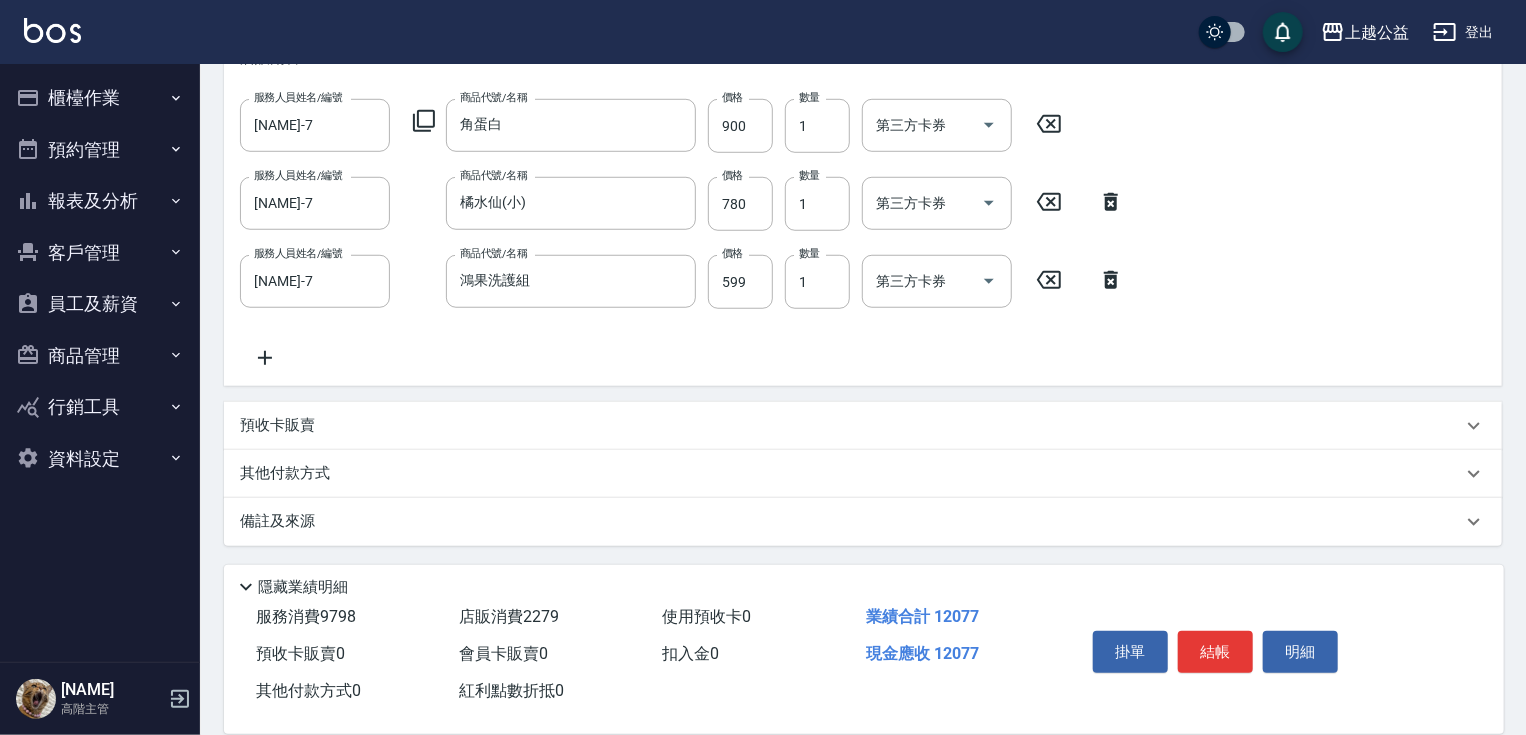 click on "其他付款方式" at bounding box center (851, 474) 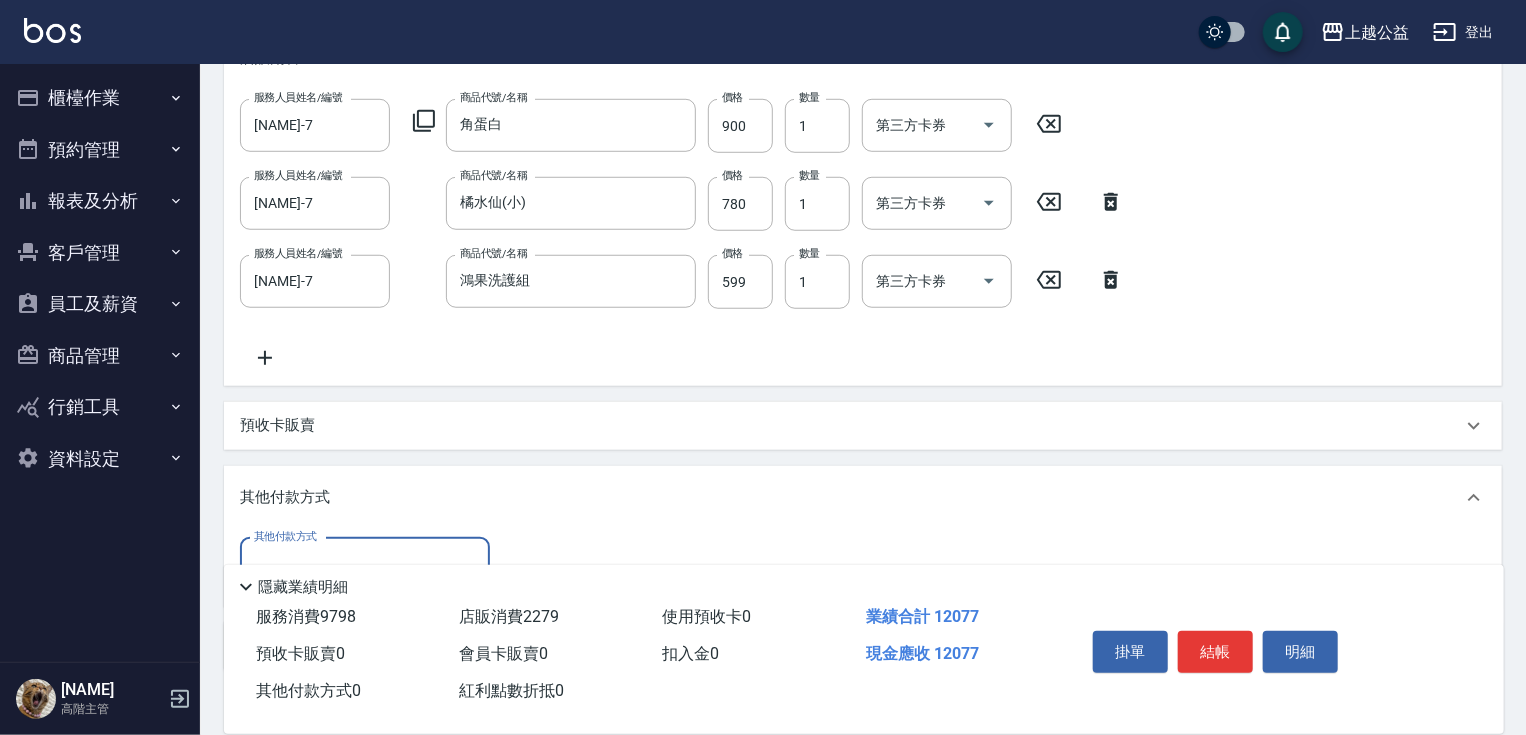 scroll, scrollTop: 0, scrollLeft: 0, axis: both 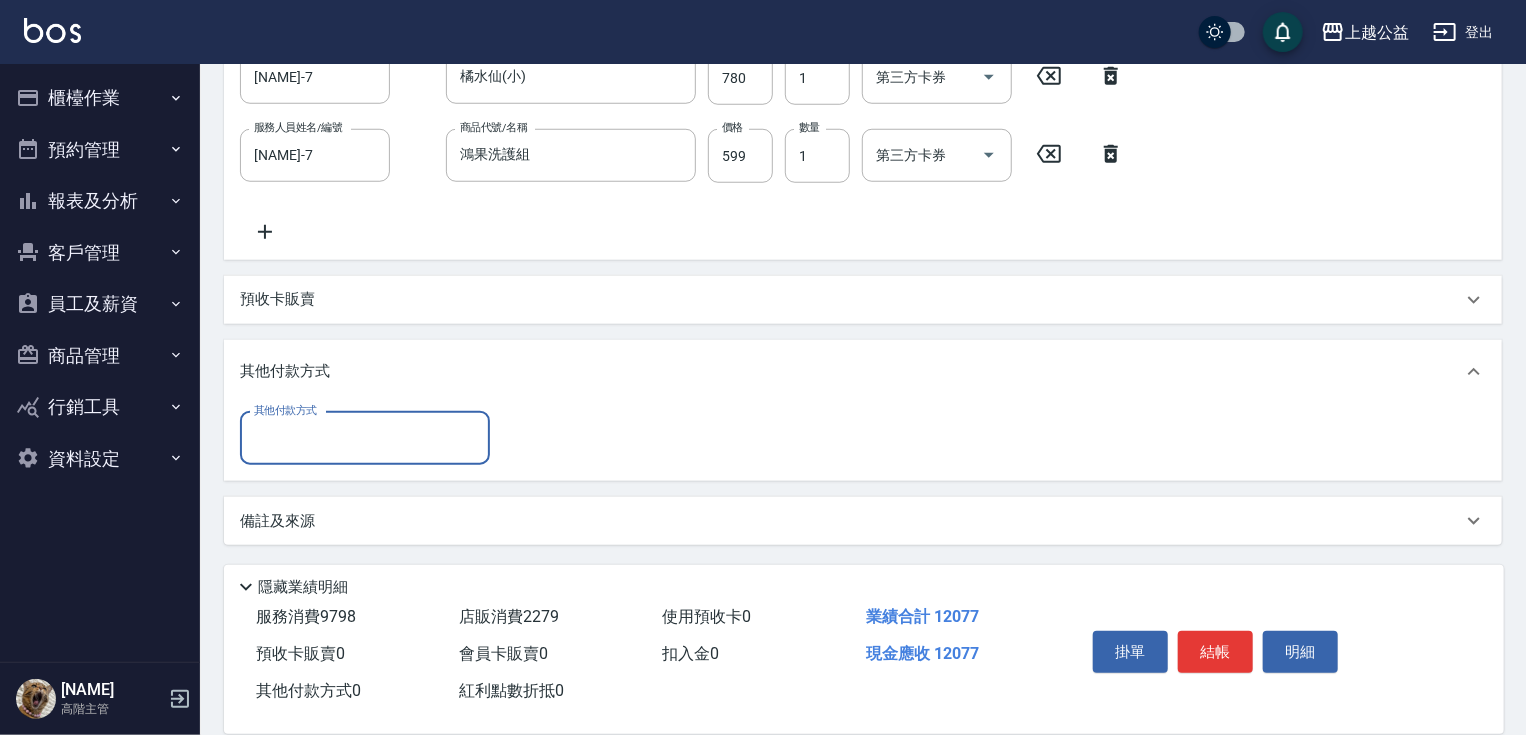 click on "其他付款方式" at bounding box center (365, 438) 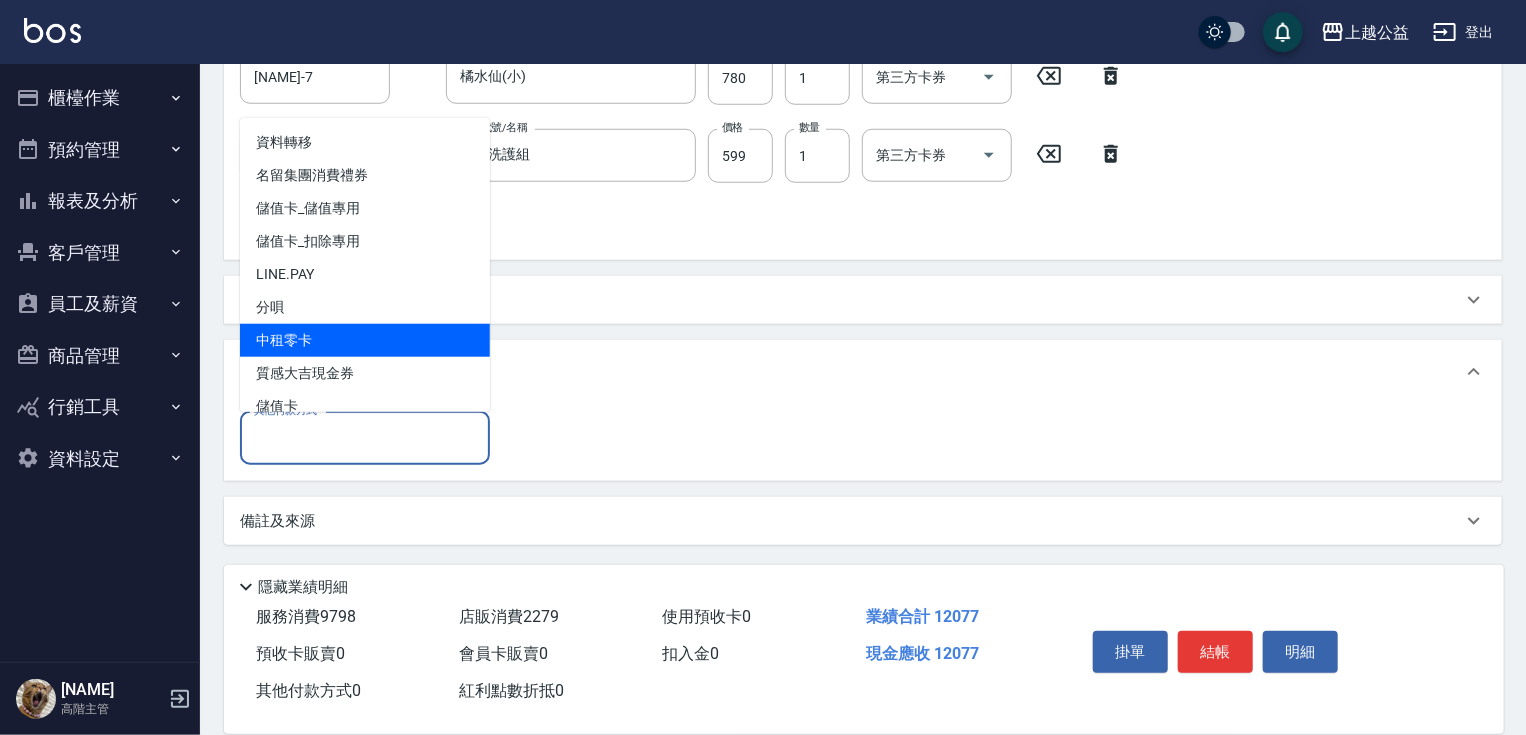click on "中租零卡" at bounding box center (365, 340) 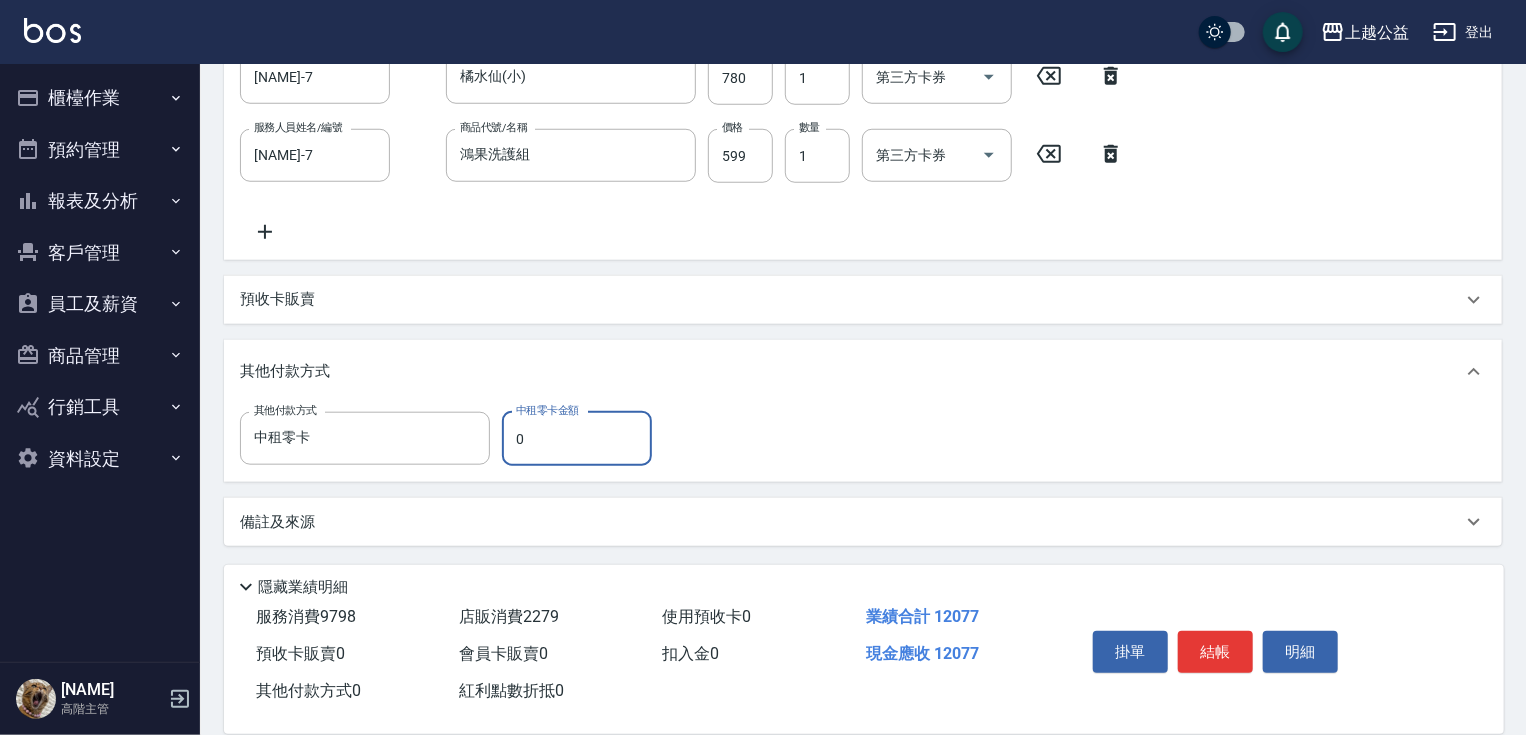 click on "0" at bounding box center [577, 439] 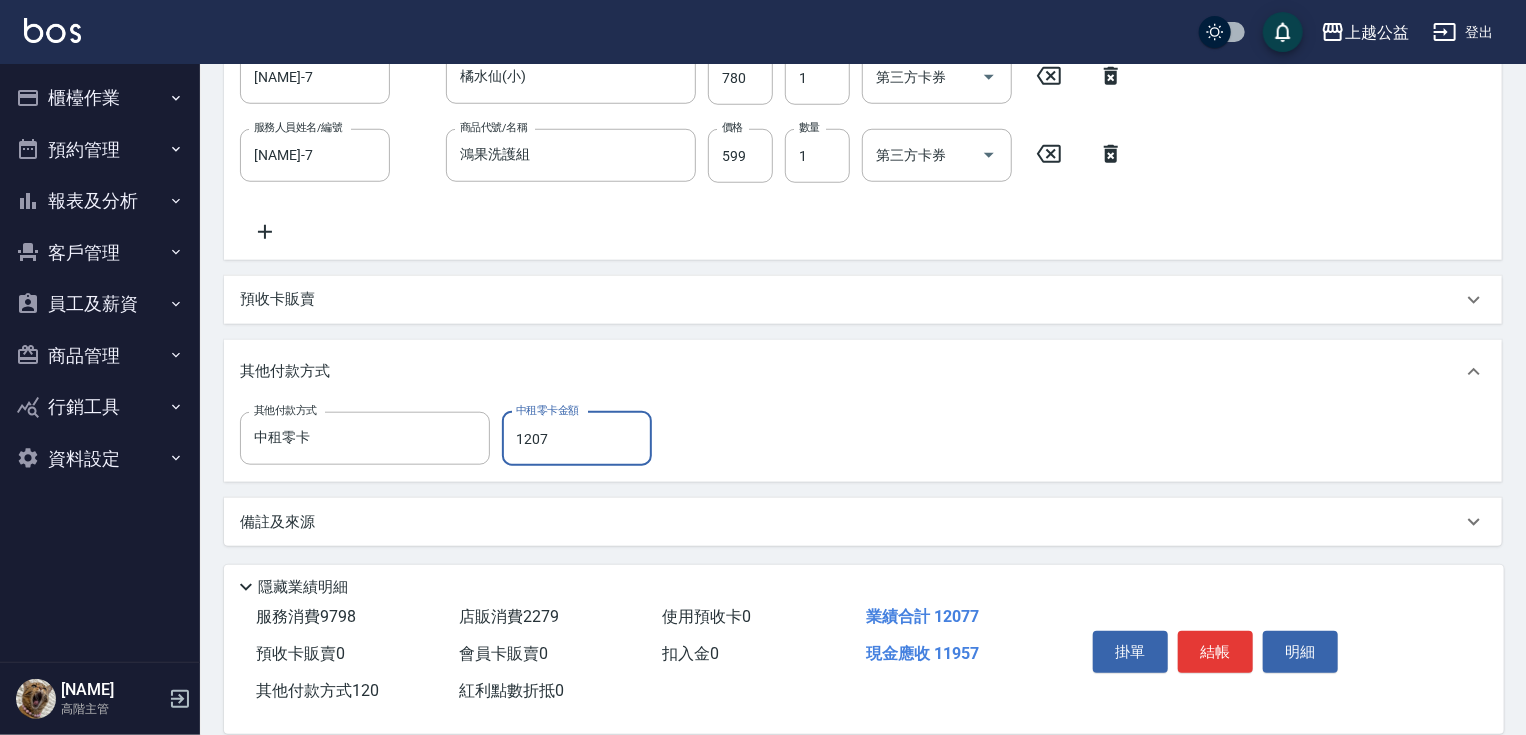 type on "12077" 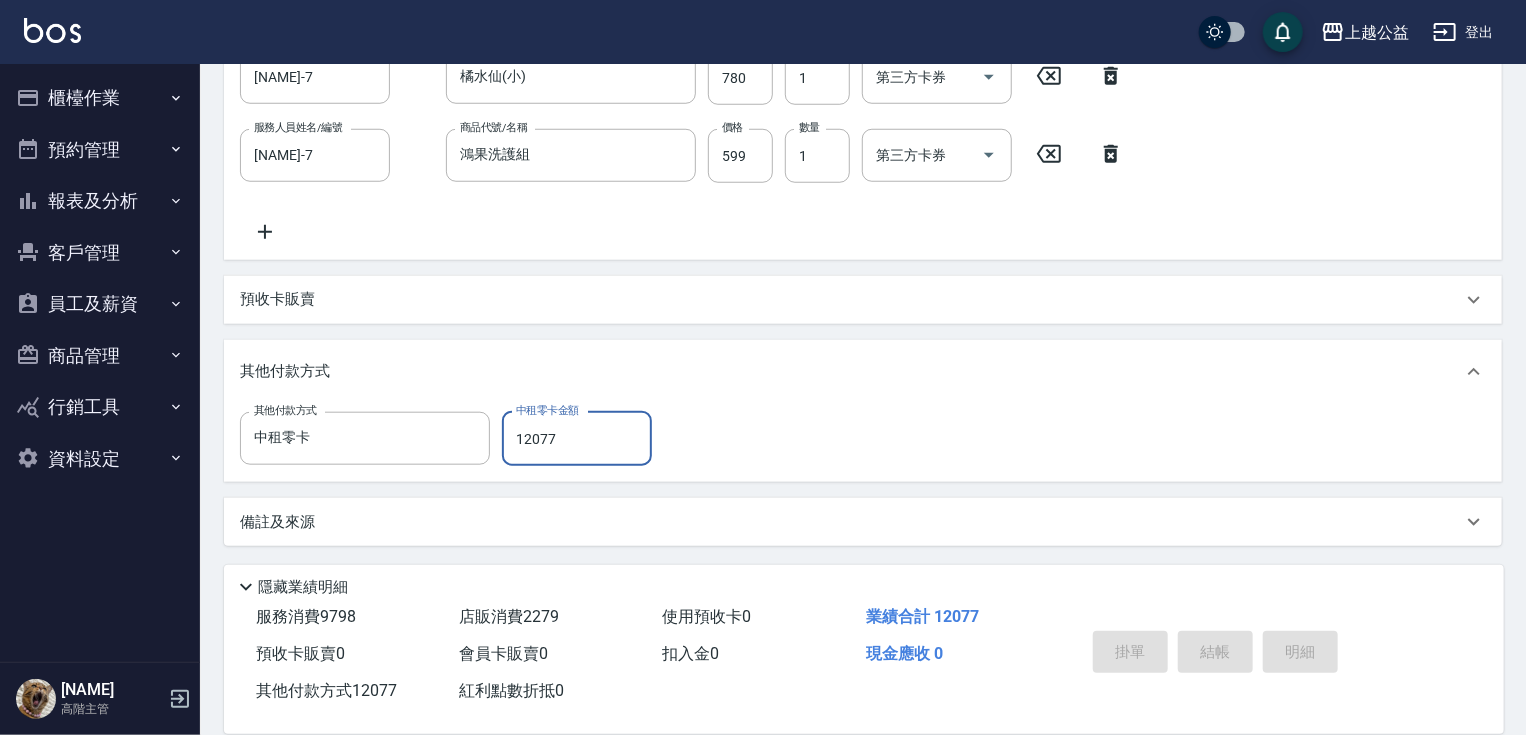 type on "2025/08/04 21:34" 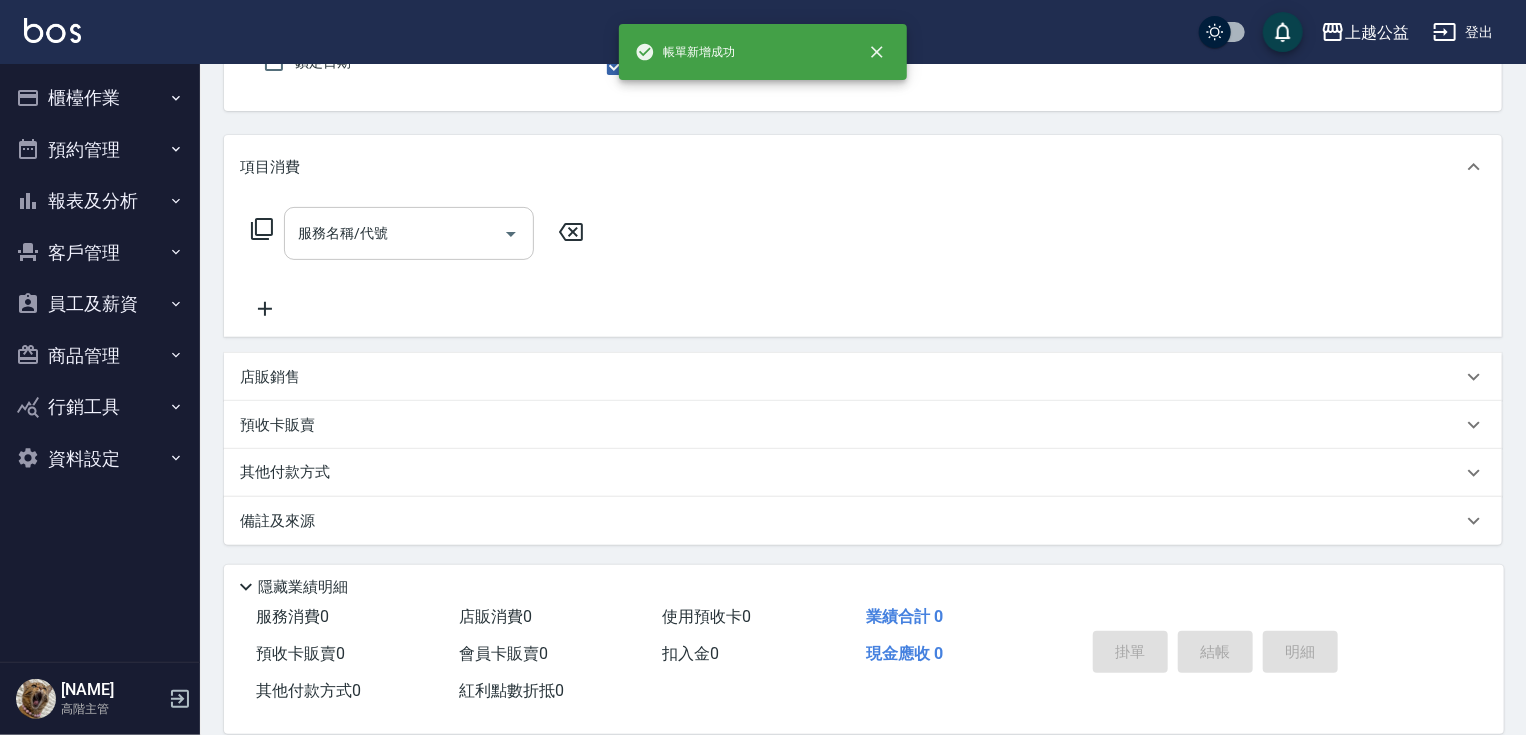 scroll, scrollTop: 0, scrollLeft: 0, axis: both 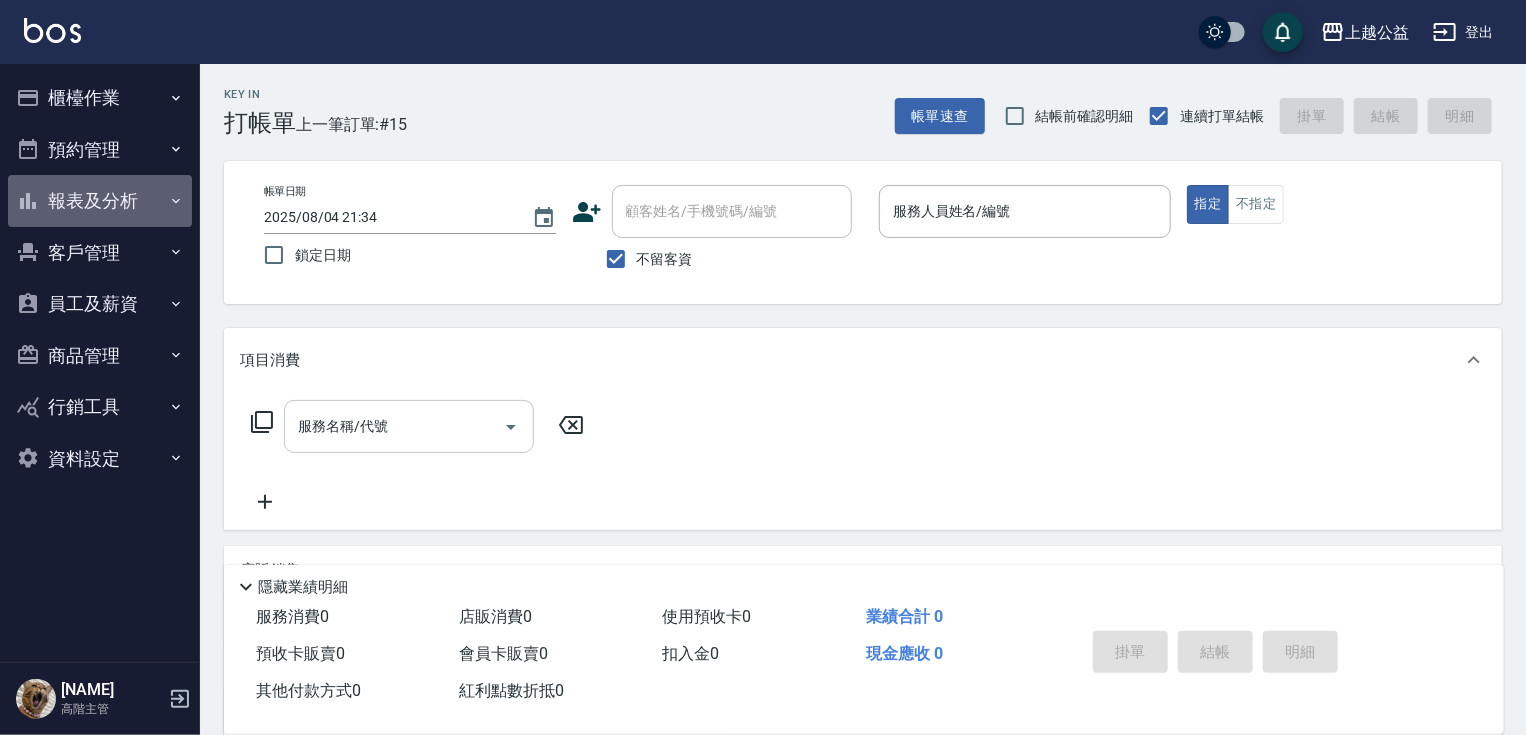 click on "報表及分析" at bounding box center [100, 201] 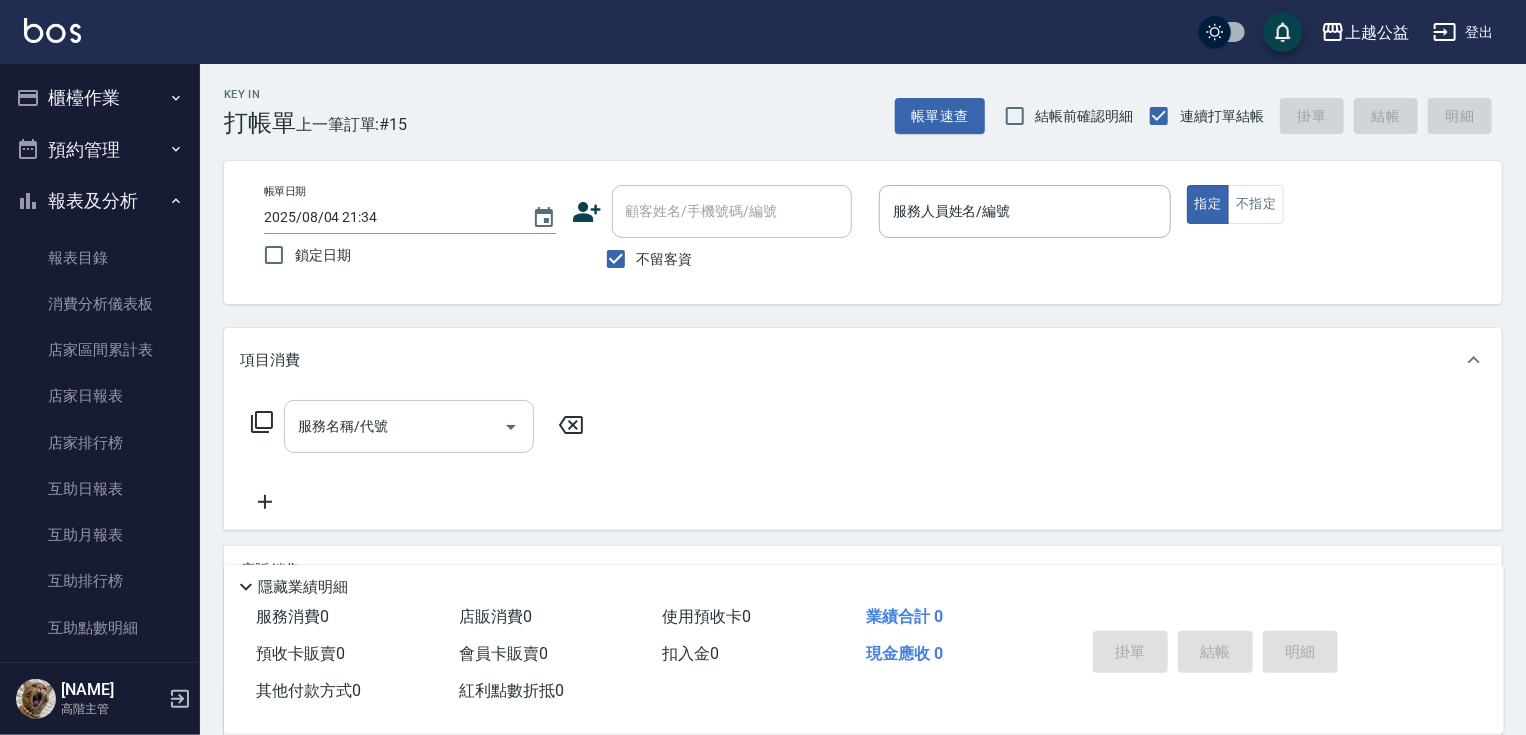 drag, startPoint x: 200, startPoint y: 139, endPoint x: 200, endPoint y: 155, distance: 16 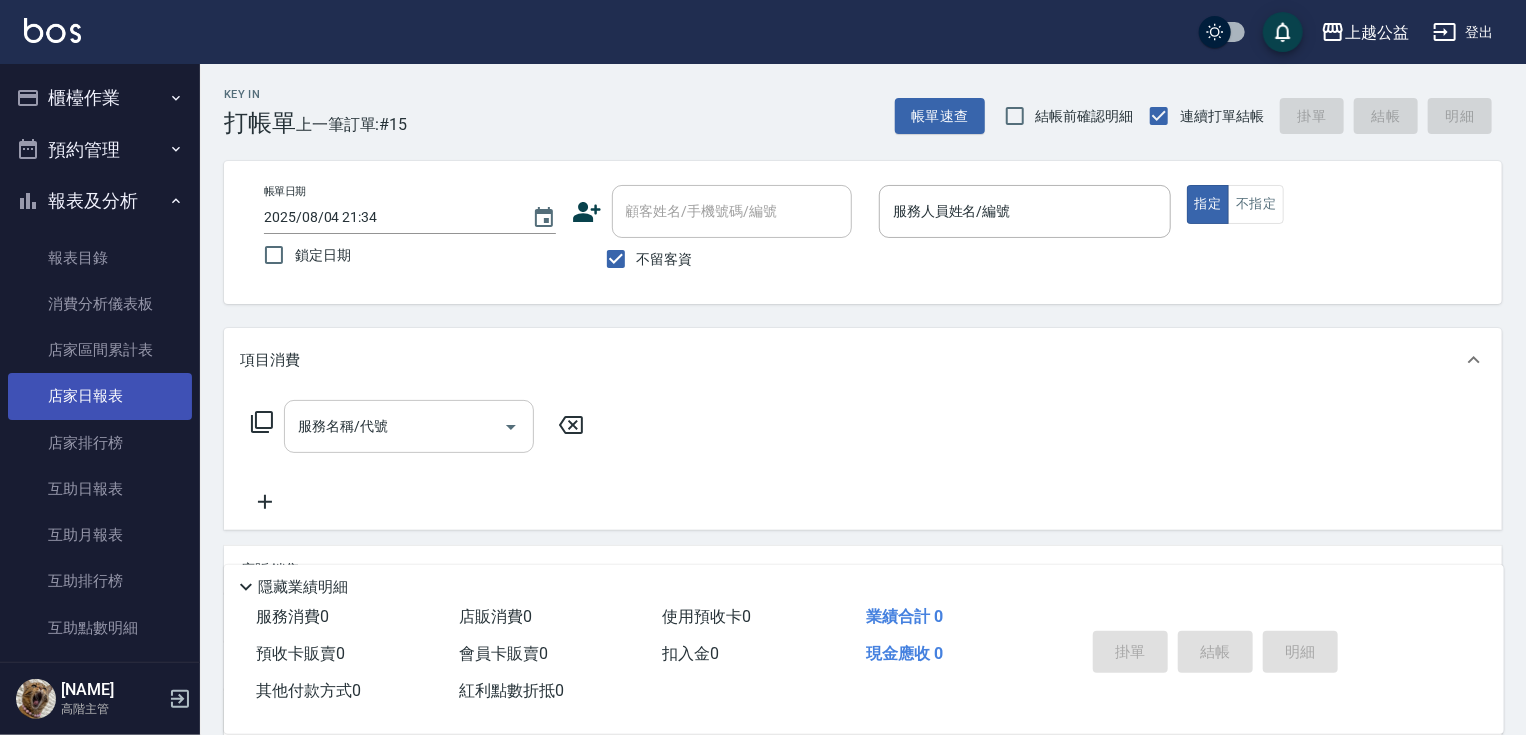 click on "店家日報表" at bounding box center (100, 396) 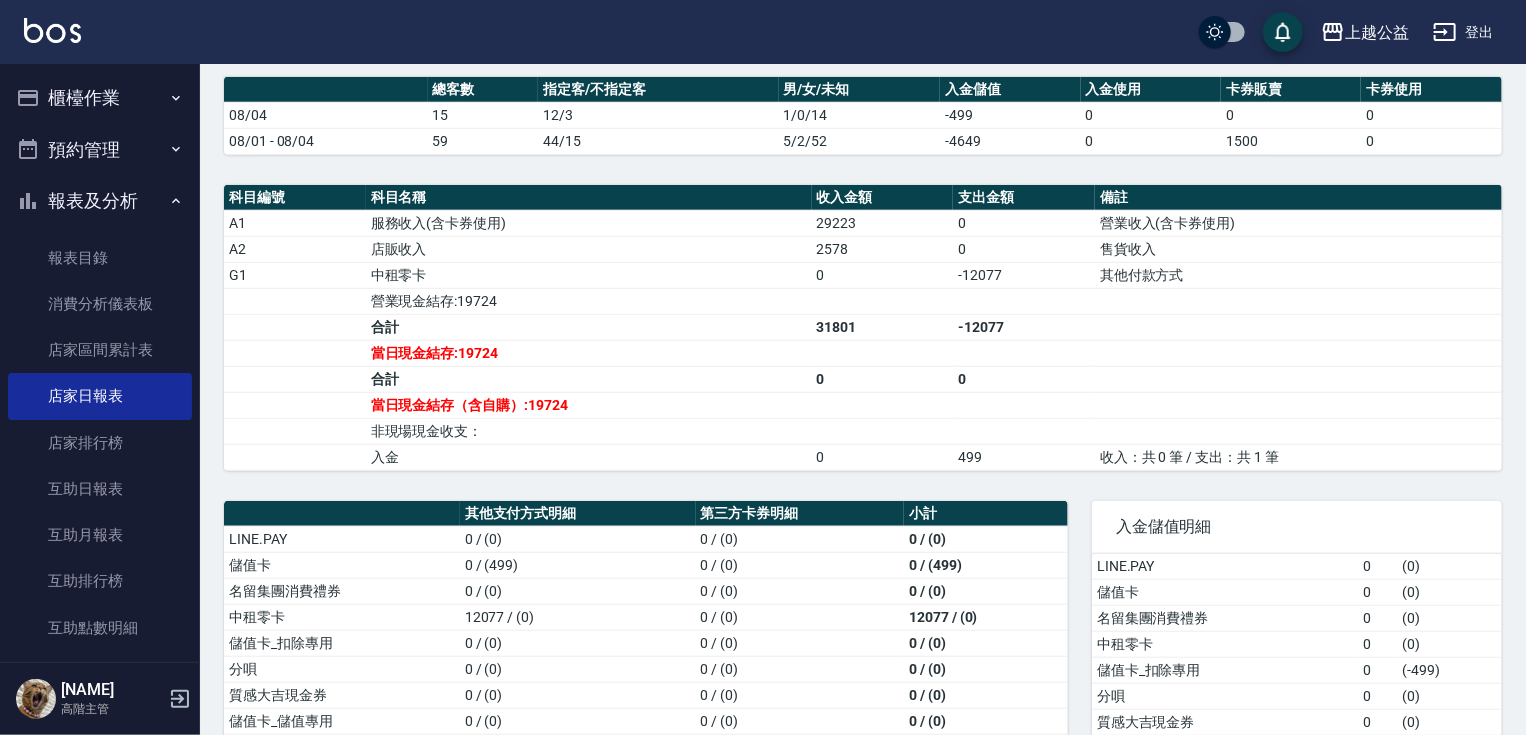 scroll, scrollTop: 512, scrollLeft: 0, axis: vertical 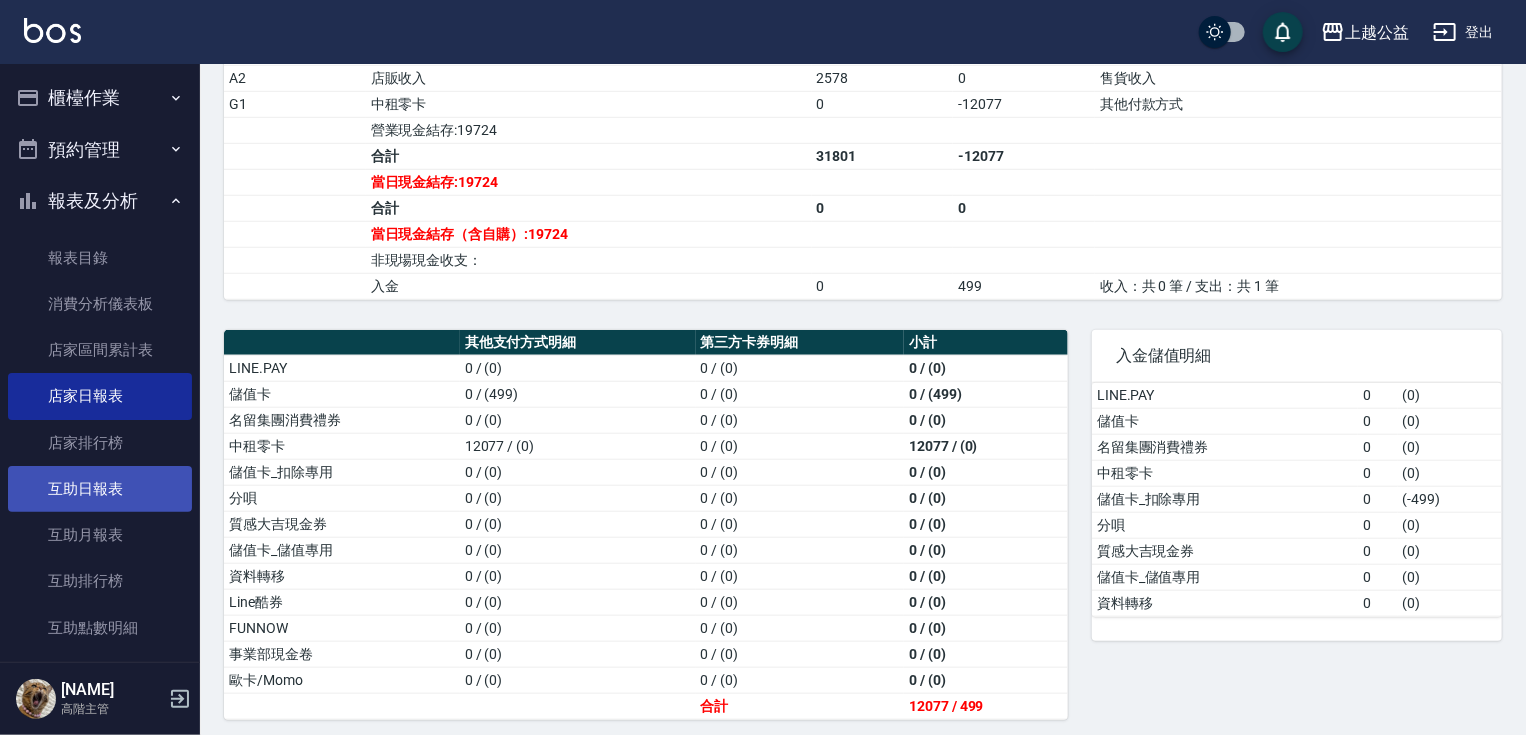 click on "互助日報表" at bounding box center (100, 489) 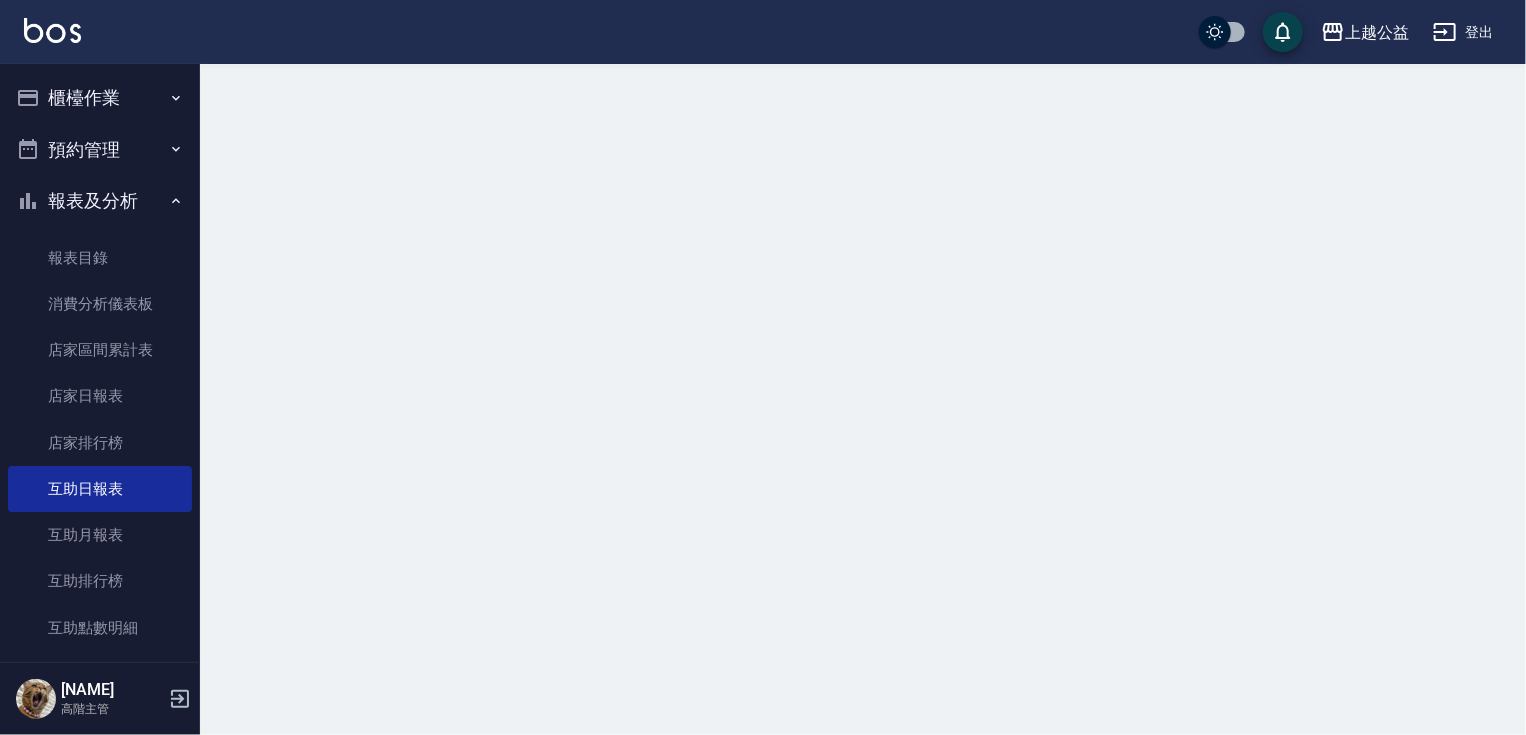 scroll, scrollTop: 0, scrollLeft: 0, axis: both 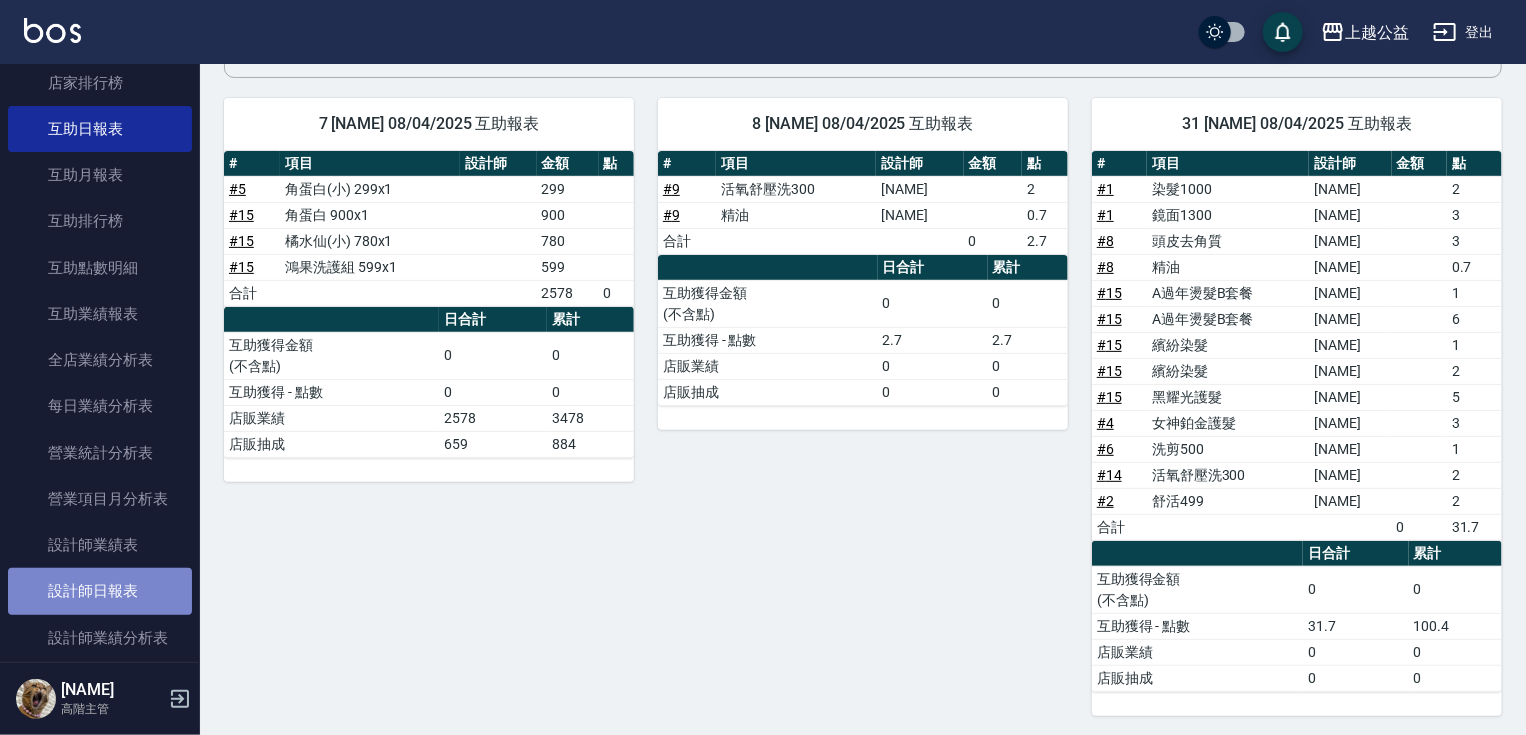 click on "設計師日報表" at bounding box center [100, 591] 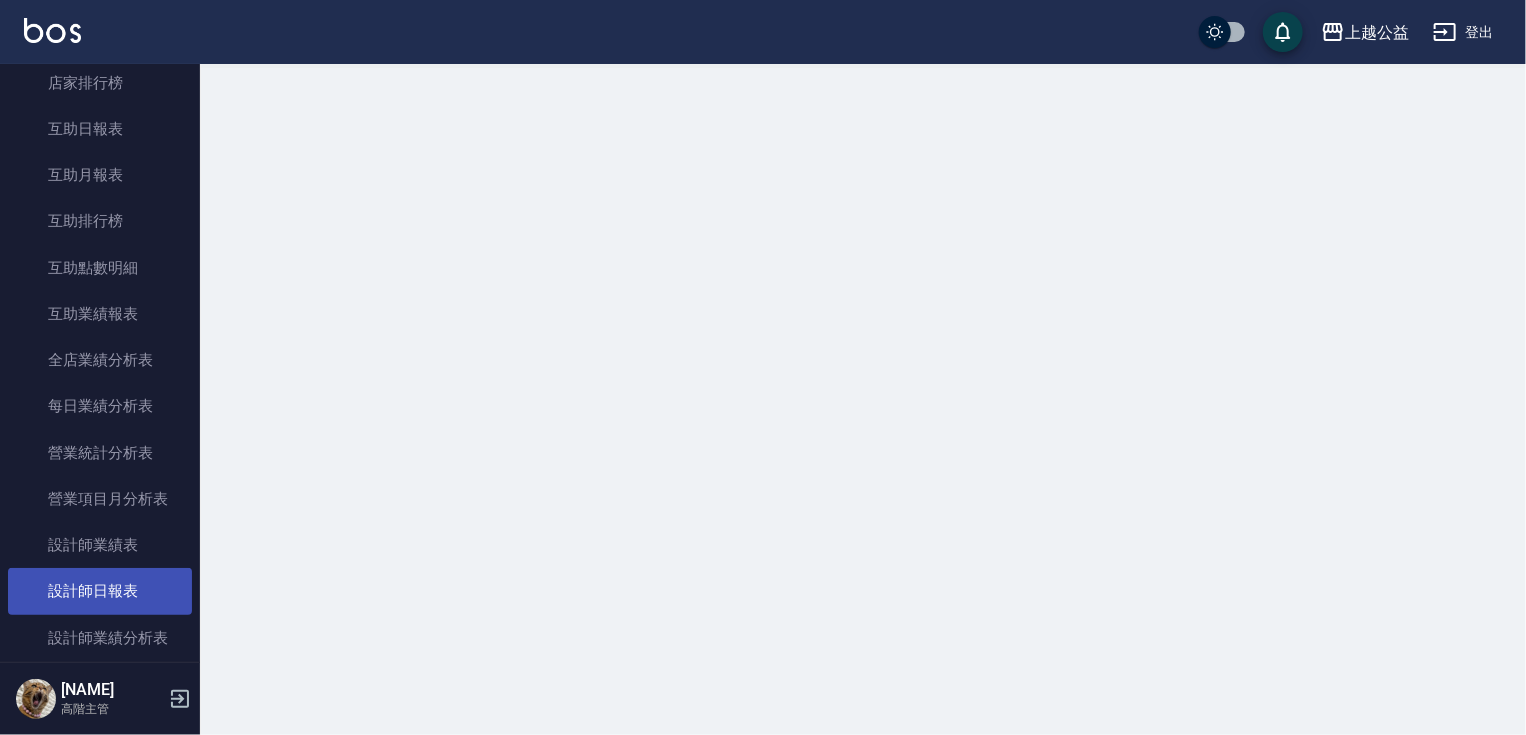 scroll, scrollTop: 0, scrollLeft: 0, axis: both 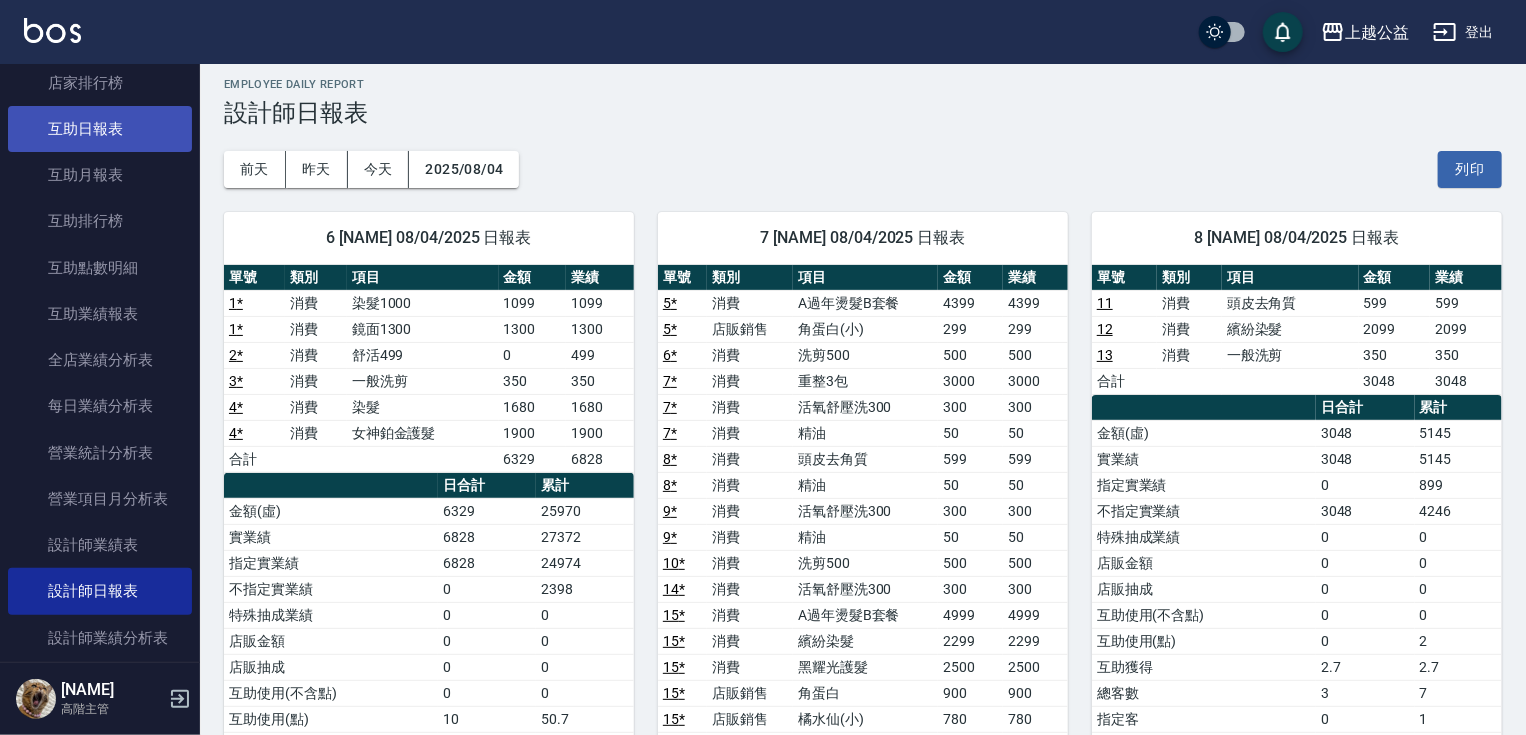 click on "互助日報表" at bounding box center (100, 129) 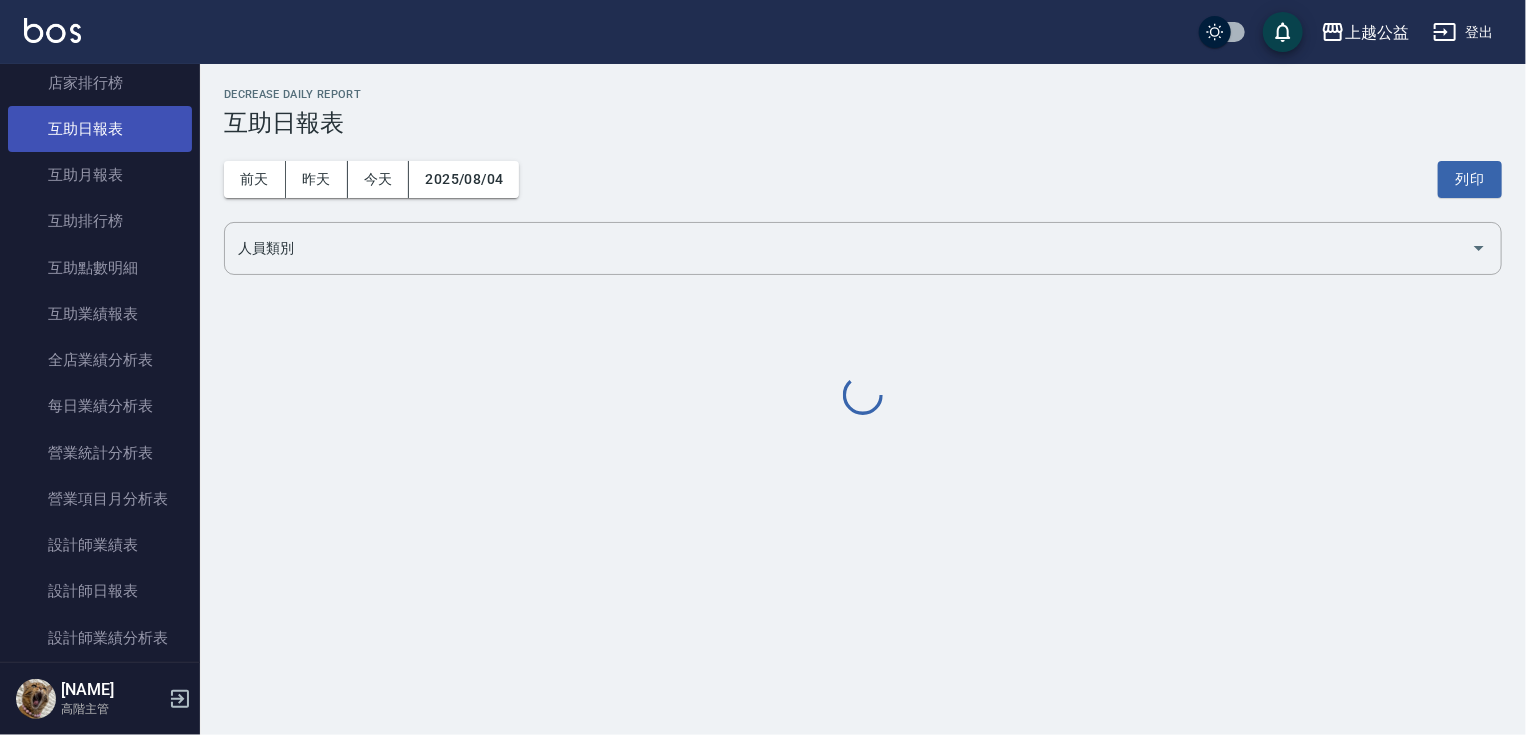 scroll, scrollTop: 0, scrollLeft: 0, axis: both 